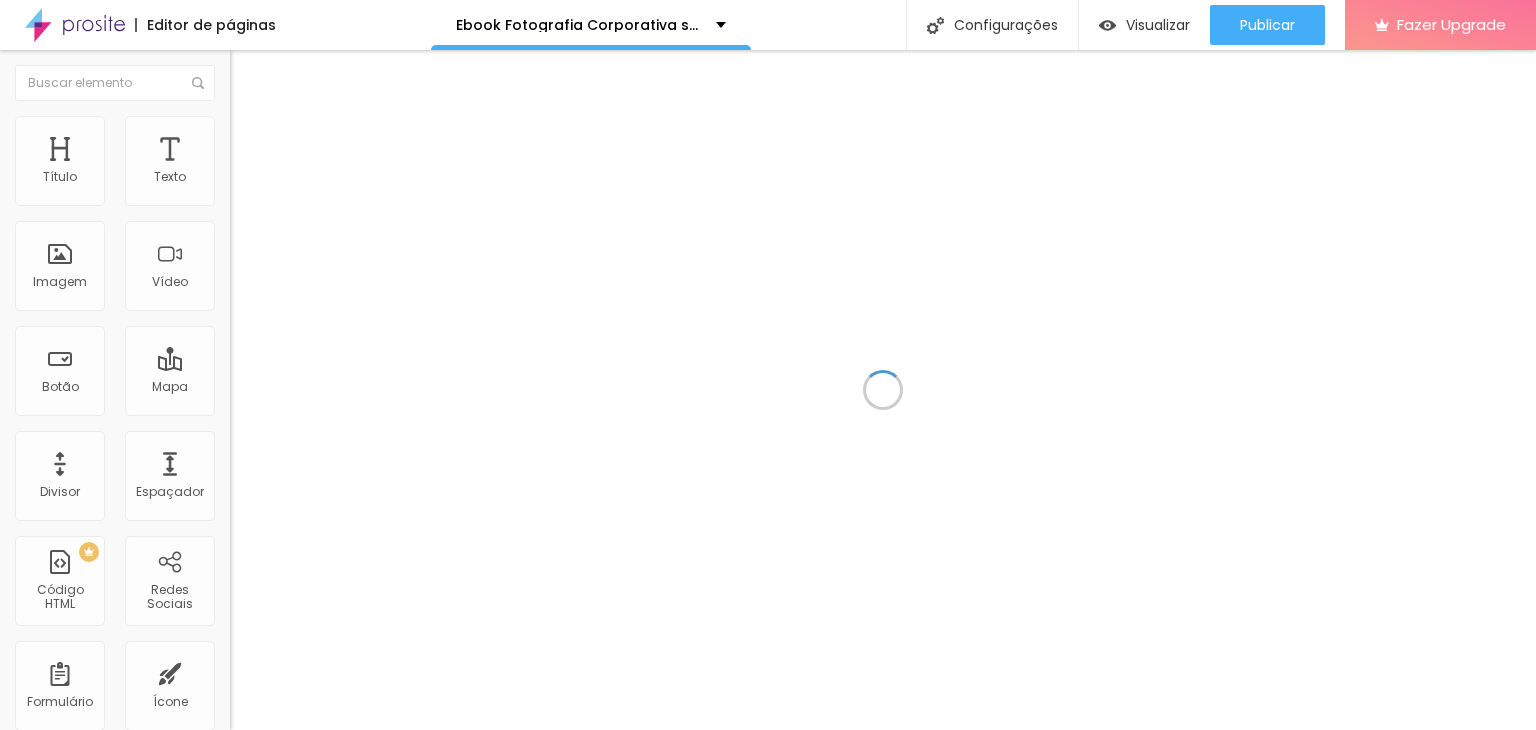 scroll, scrollTop: 0, scrollLeft: 0, axis: both 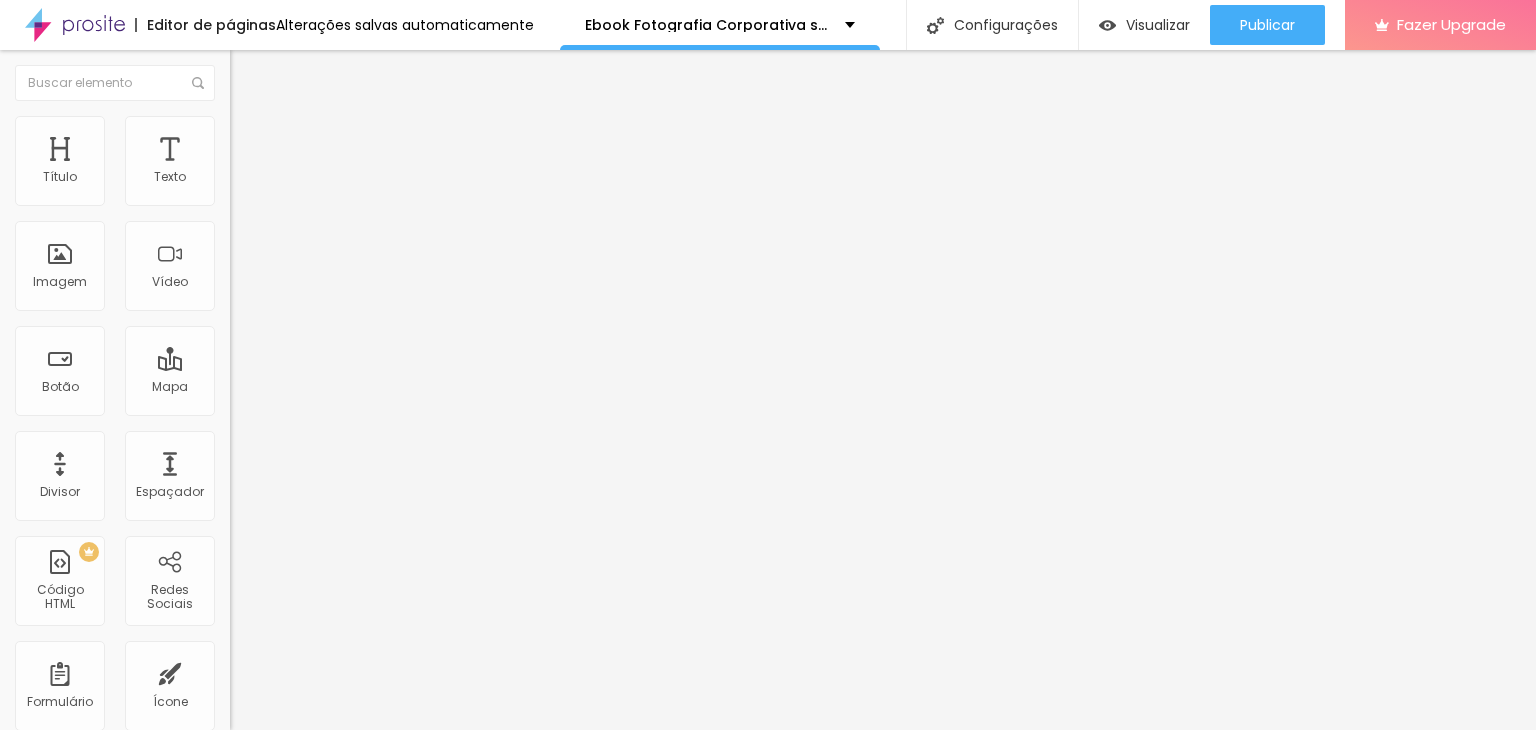 click at bounding box center [244, 285] 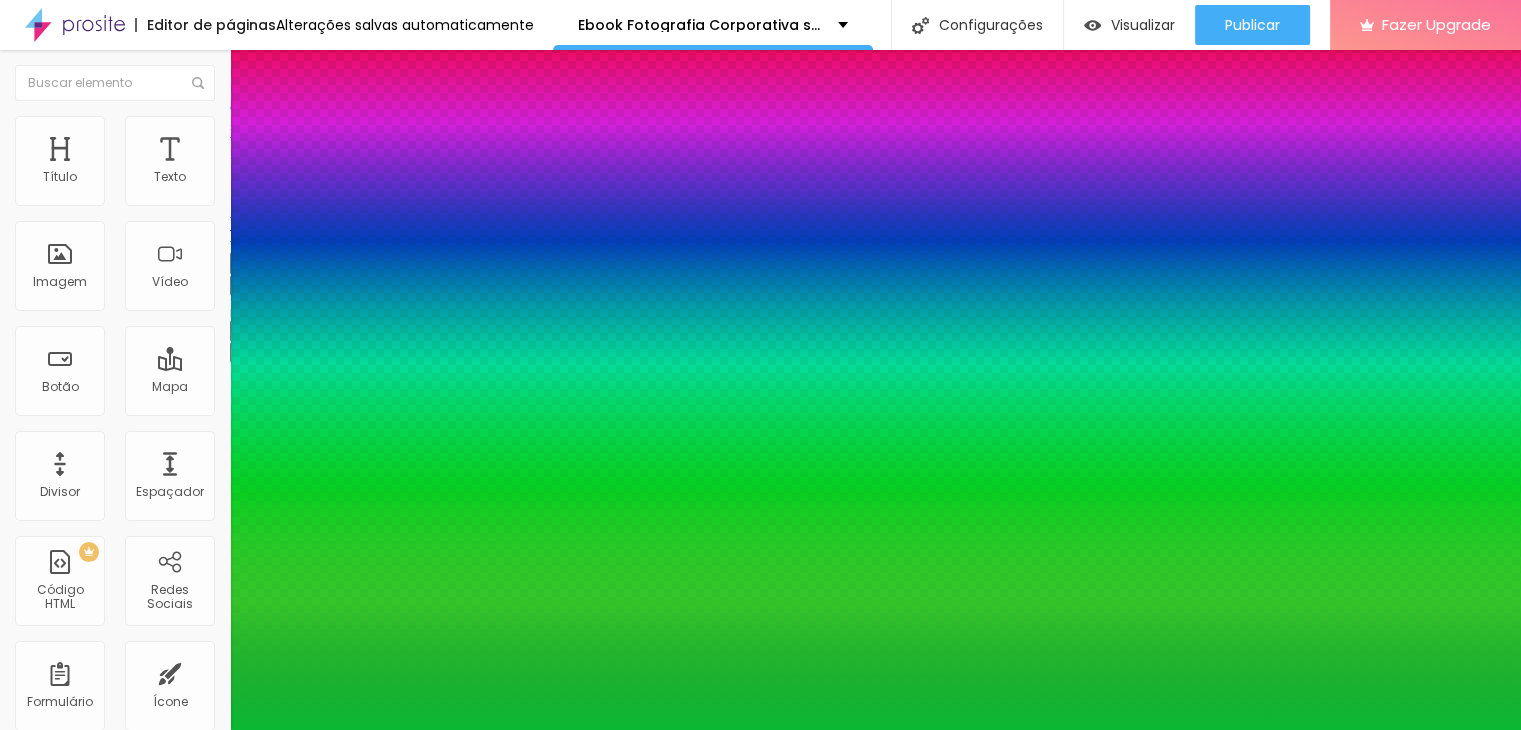 type on "1" 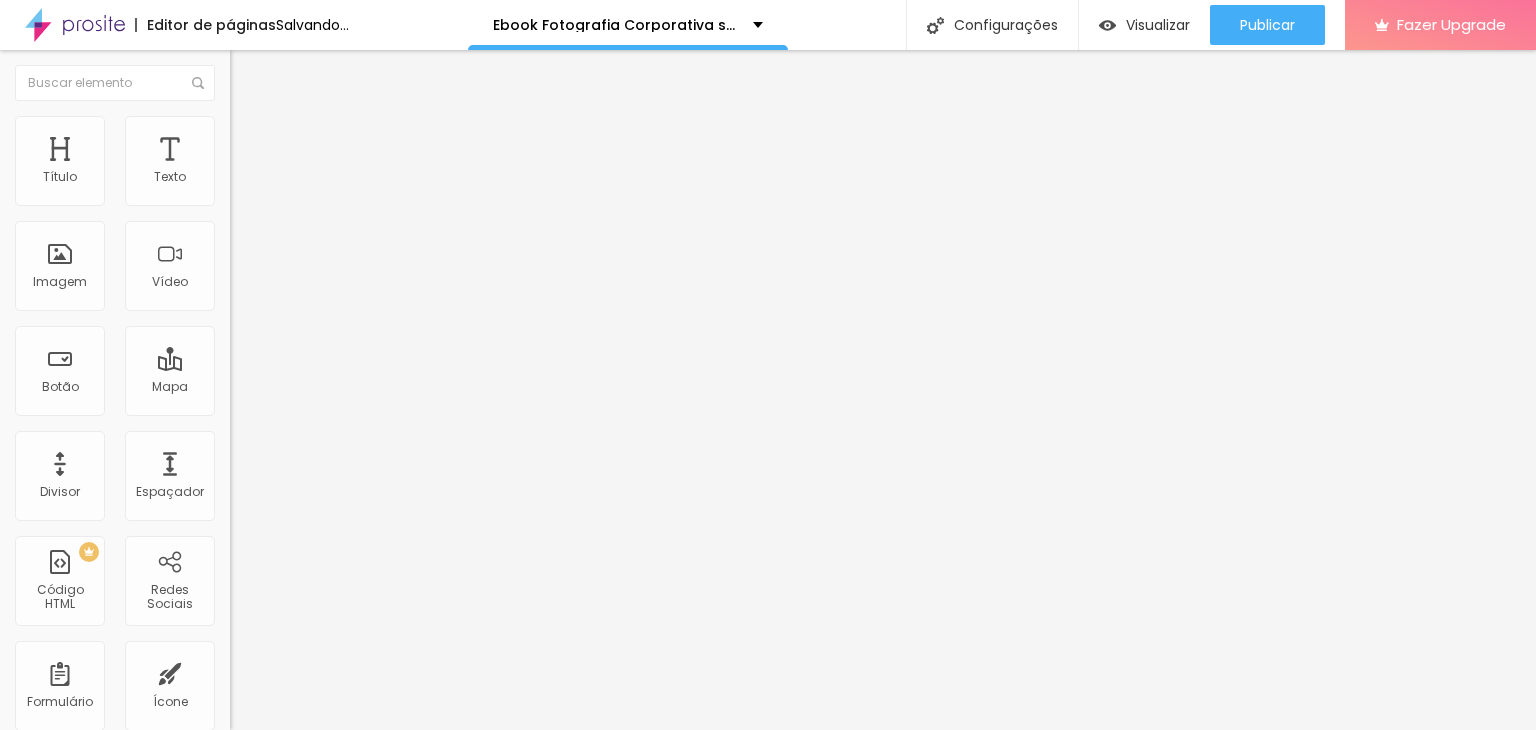 click 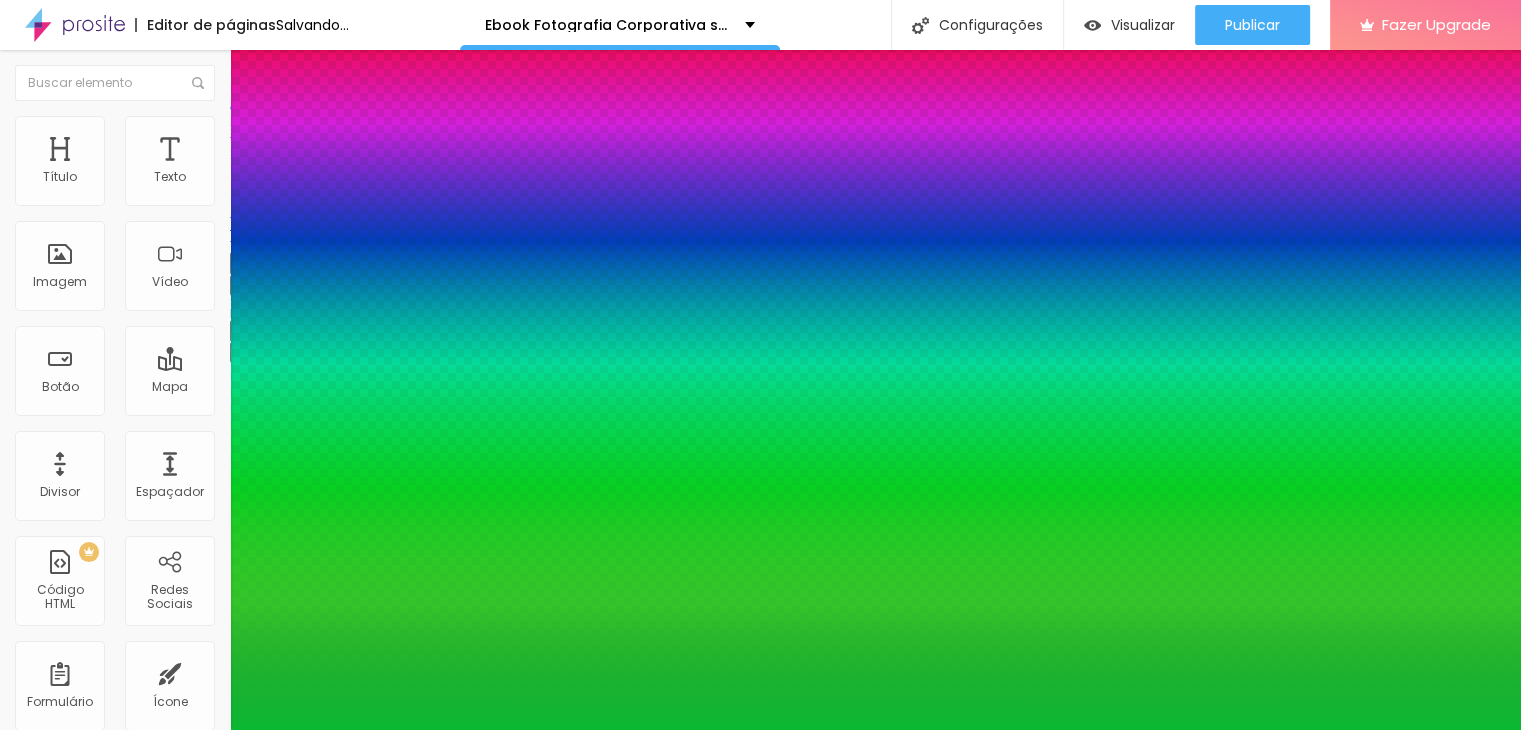 click on "AbrilFatface-Regular Actor-Regular Alegreya AlegreyaBlack Alice Allan-Bold Allan-Regular Amaranth AmaticaSC AmaticSC Amita-Bold Amita-Regular Anaheim AnonymousPro-Bold AnonymousPro-Italic AnonymousPro-Regular Arapey Archivo-Bold Archivo-Italic Archivo-Regular ArefRuqaa Arsenal-Bold Arsenal-Italic Arsenal-Regular Arvo Assistant AssistantLight AveriaLibre AveriaLibreLight AveriaSansLibre-Bold AveriaSansLibre-Italic AveriaSansLibre-Regular Bangers-Regular Bentham-Regular Bevan-Regular BioRhyme BioRhymeExtraBold BioRhymeLight Bitter BreeSerif ButterflyKids-Regular ChangaOne-Italic ChangaOne-Regular Chewy-Regular Chivo CinzelDecorative-Black CinzelDecorative-Bold CinzelDecorative-Regular Comfortaa-Bold Comfortaa-Light Comfortaa-Regular ComingSoon Cookie-Regular Corben-Bold Corben-Regular Cormorant CormorantGeramond-Bold CormorantGeramond-Italic CormorantGeramond-Medium CormorantGeramond-Regular CormorantLight Cousine-Bold Cousine-Italic Cousine-Regular Creepster-Regular CrimsonText CrimsonTextBold Cuprum FjallaOne" at bounding box center (107, 752) 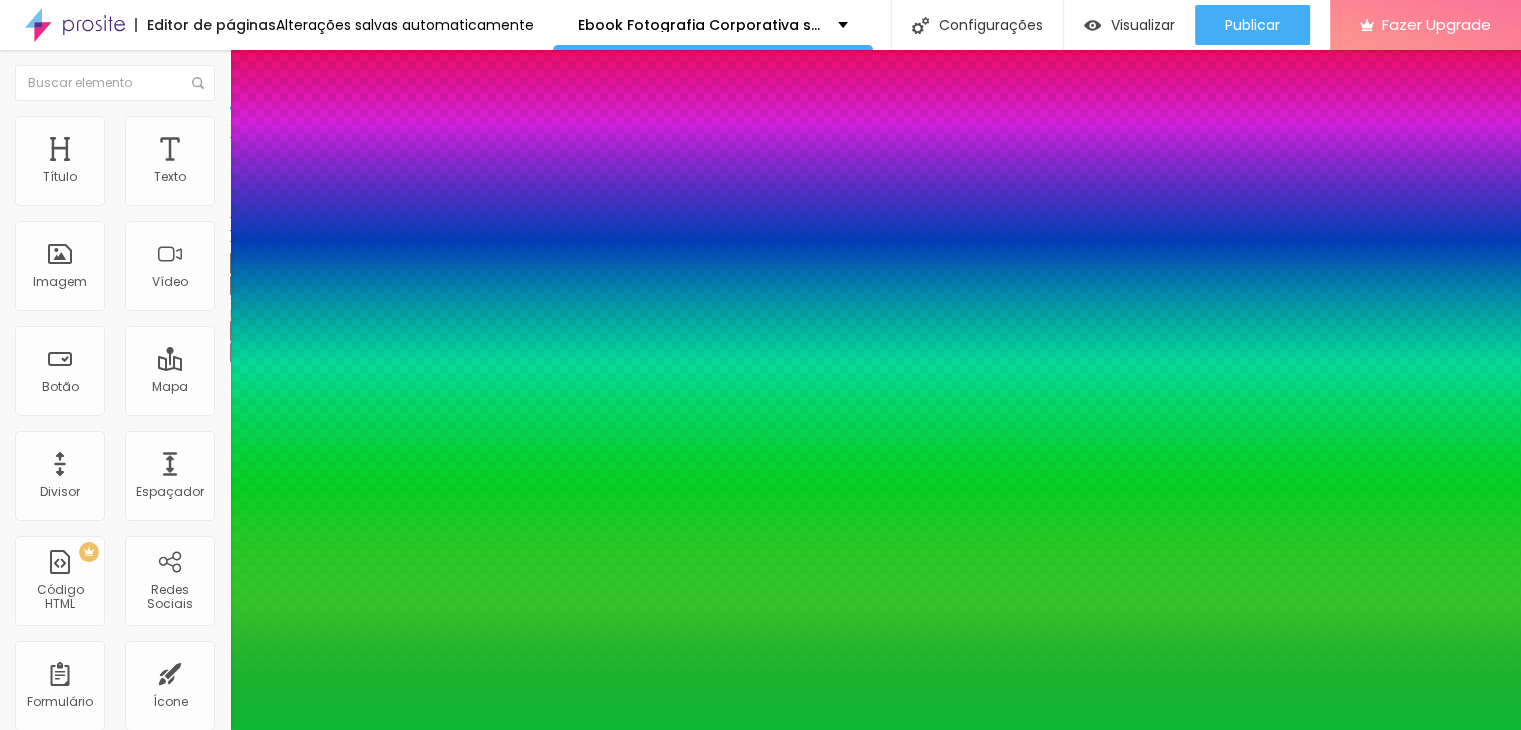 select on "OpenSansExtraBold" 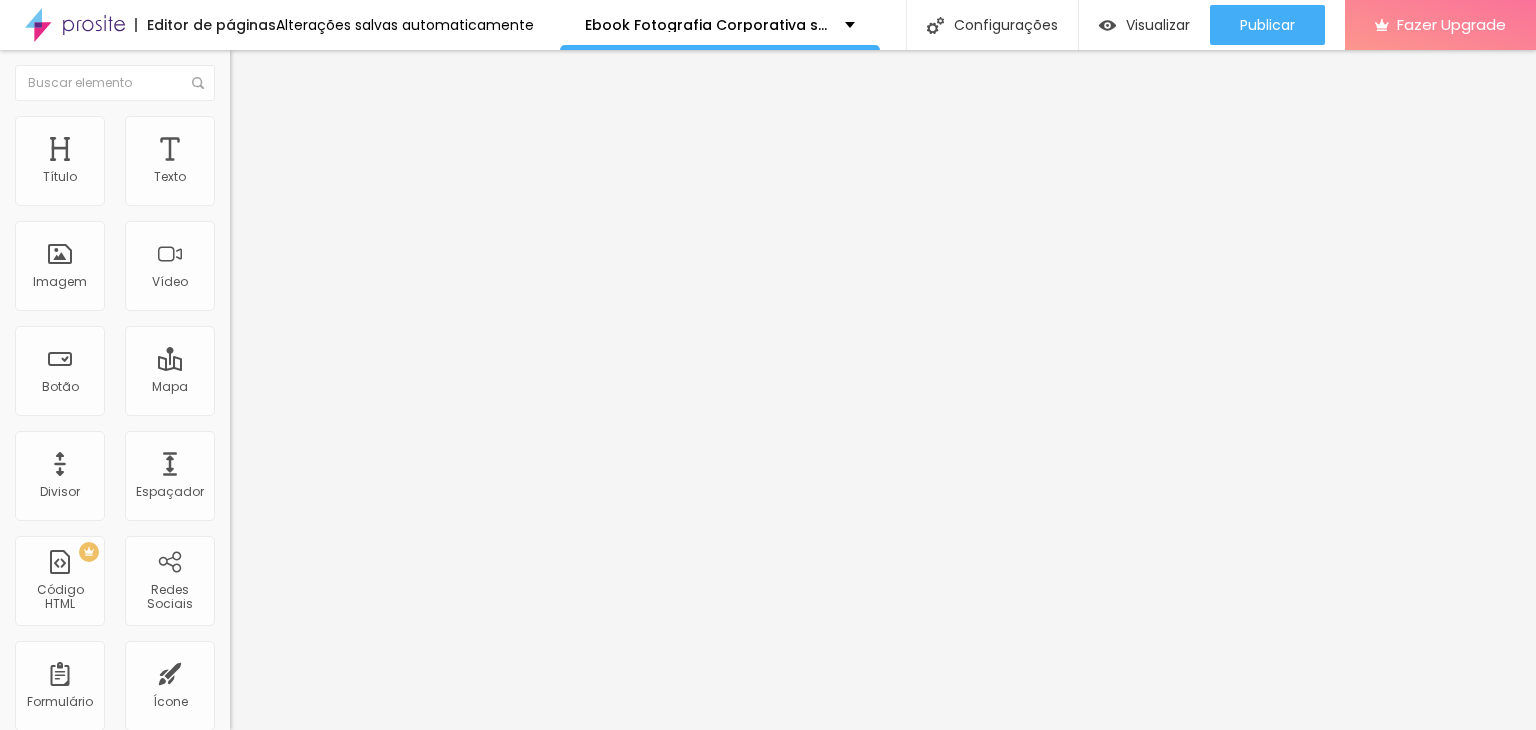 click 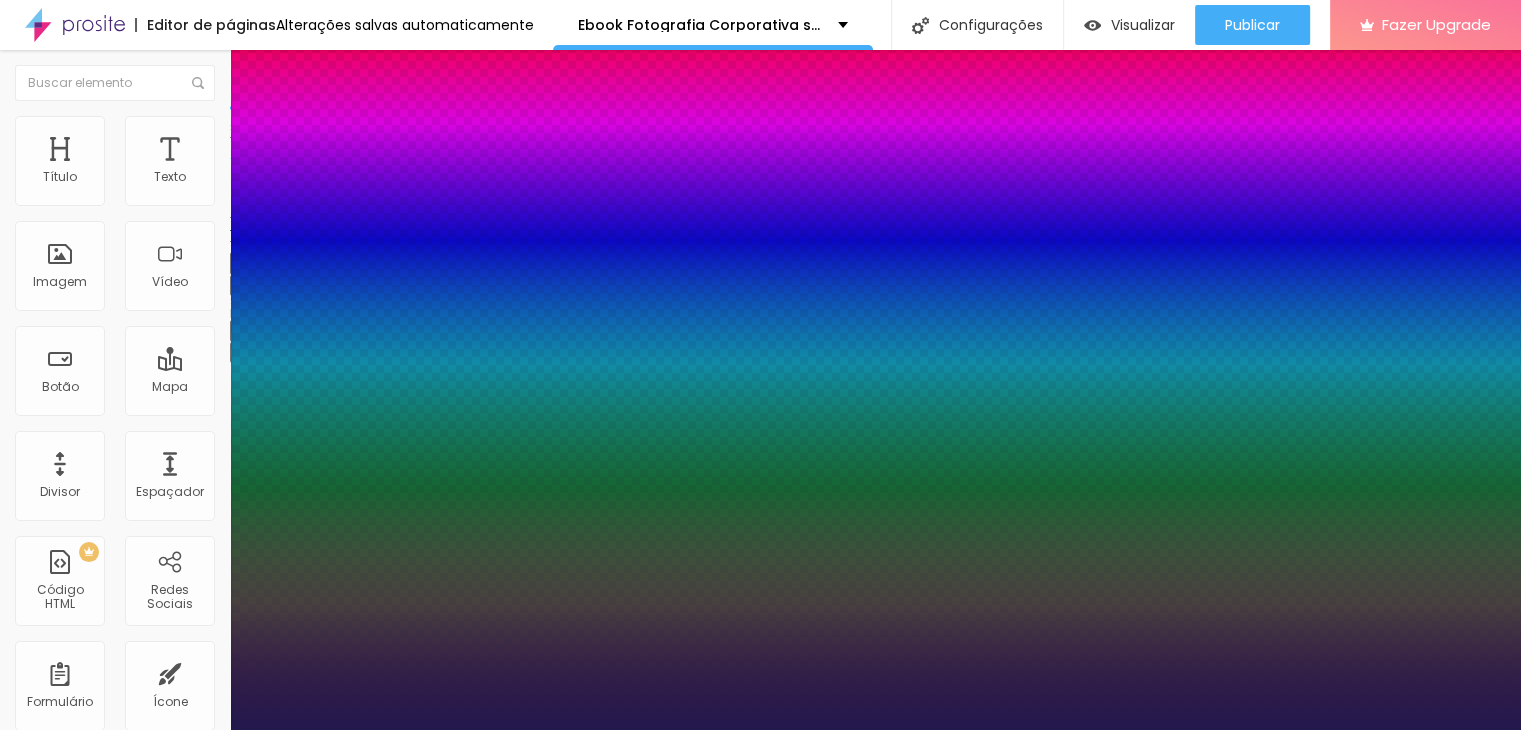 type on "1" 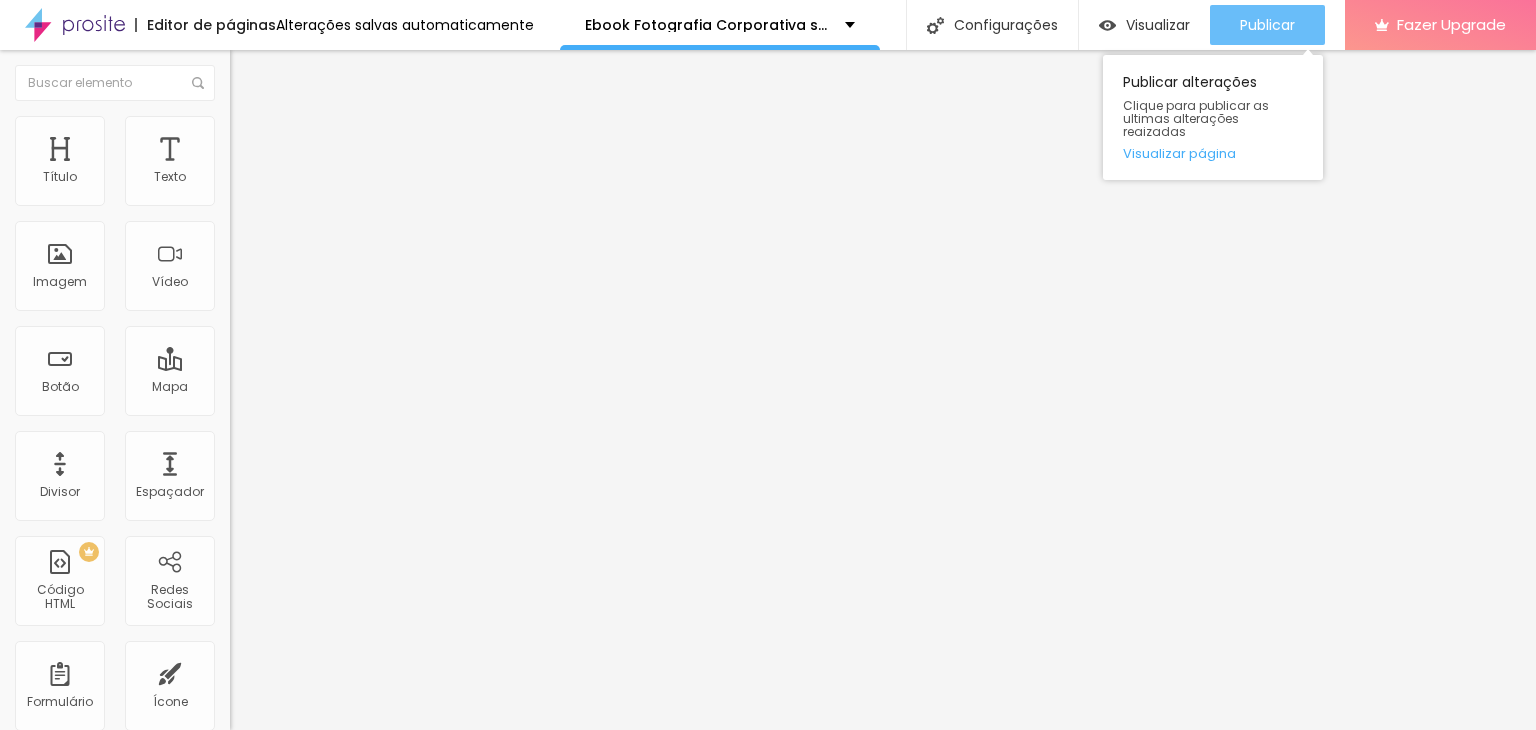 click on "Publicar" at bounding box center (1267, 25) 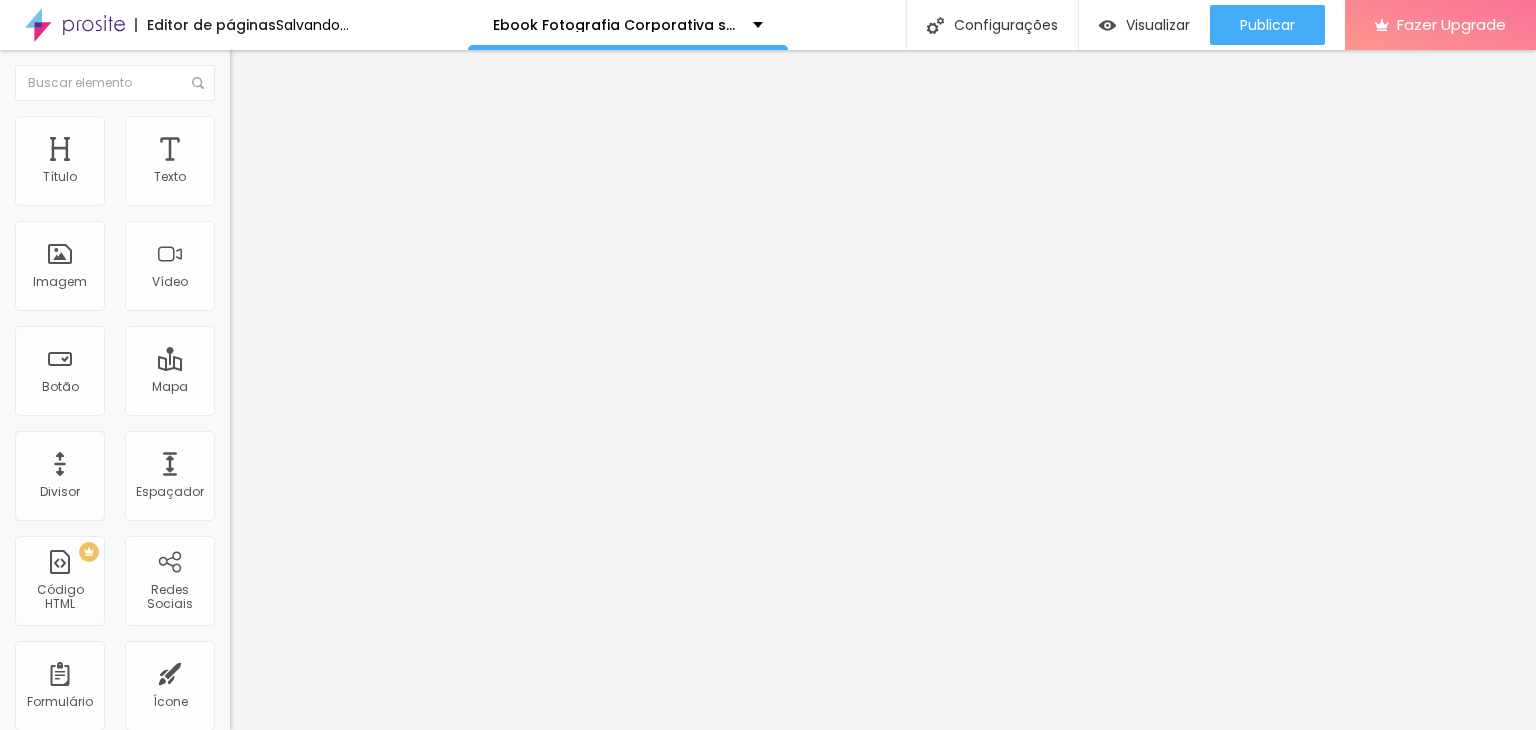 click on "Avançado" at bounding box center [281, 129] 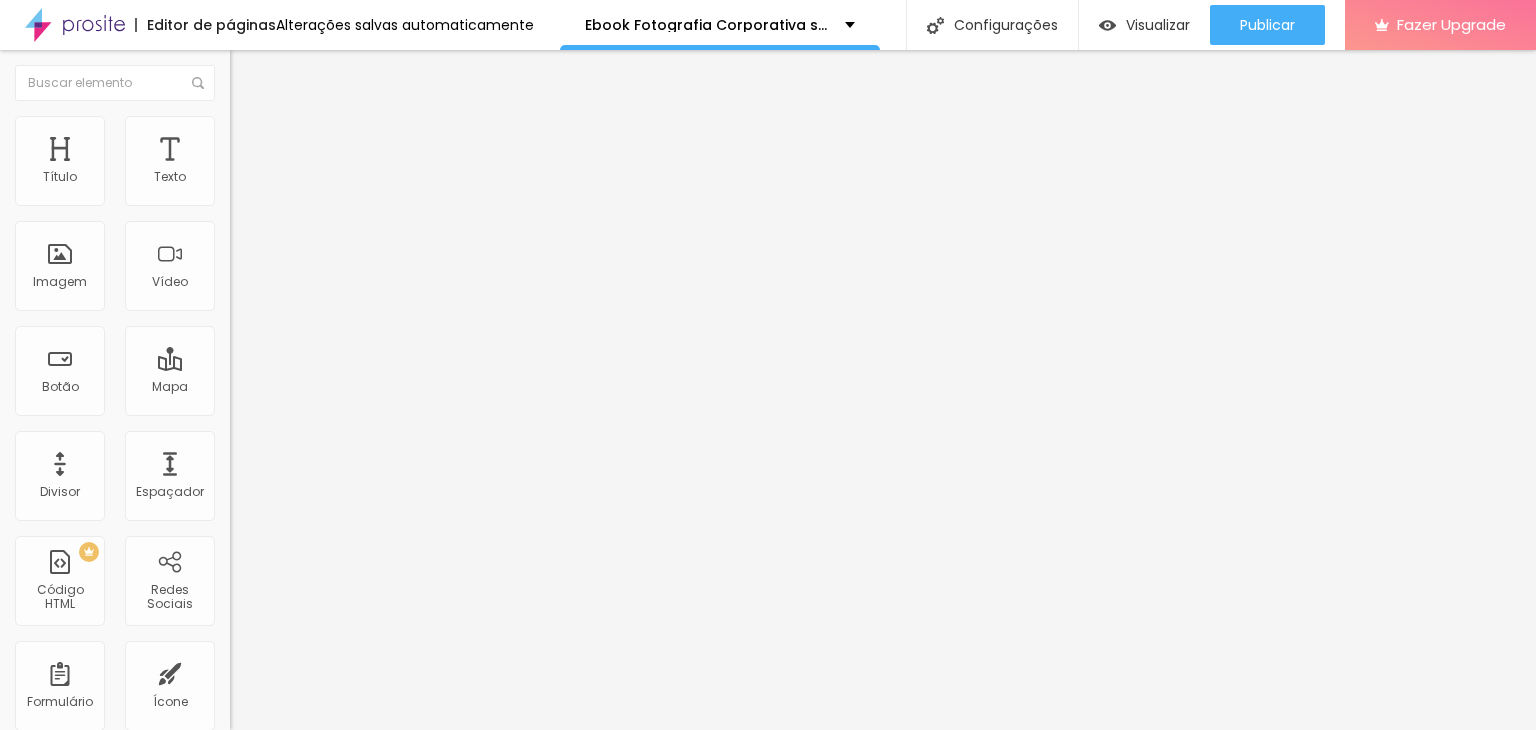 click on "Avançado" at bounding box center [345, 146] 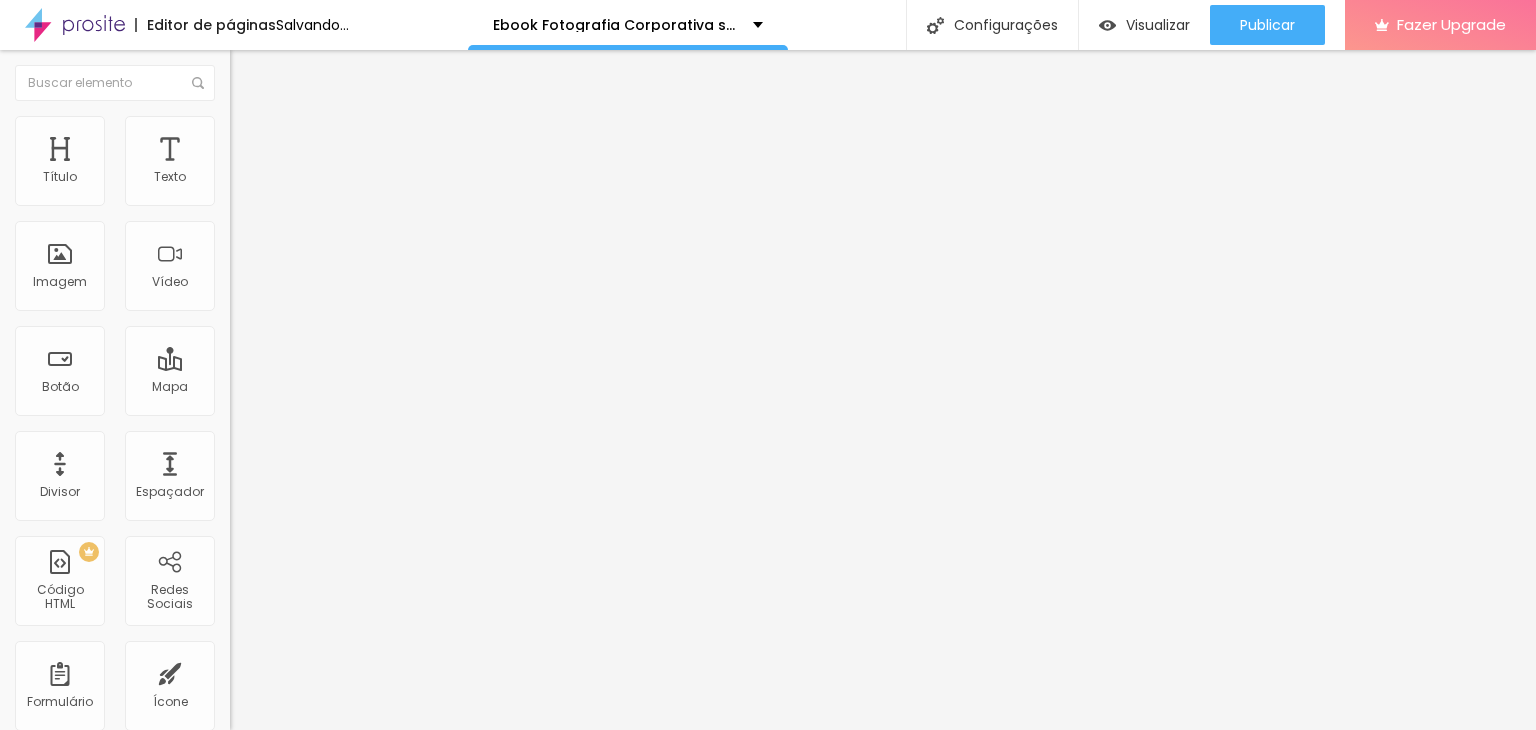 type on "4" 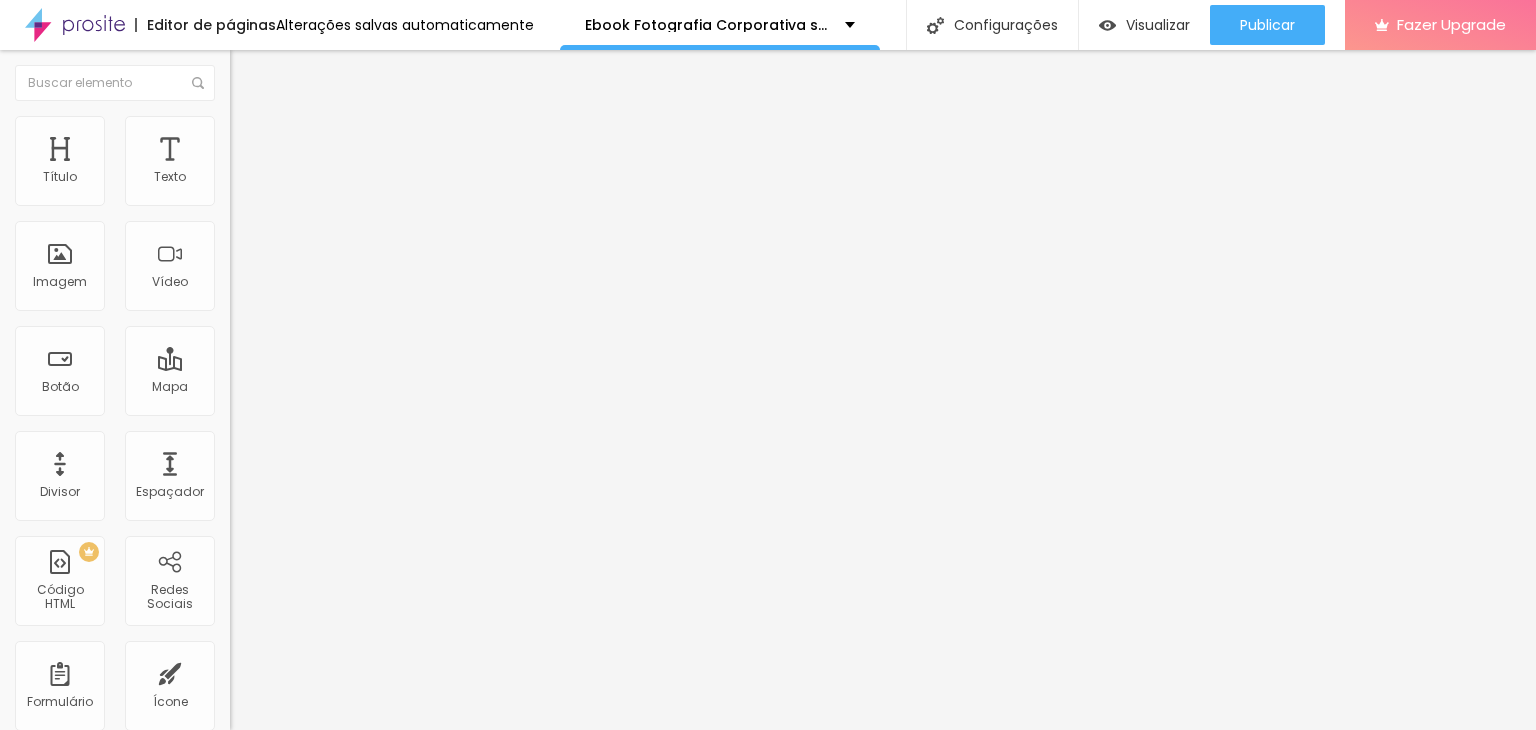 drag, startPoint x: 52, startPoint y: 192, endPoint x: 42, endPoint y: 193, distance: 10.049875 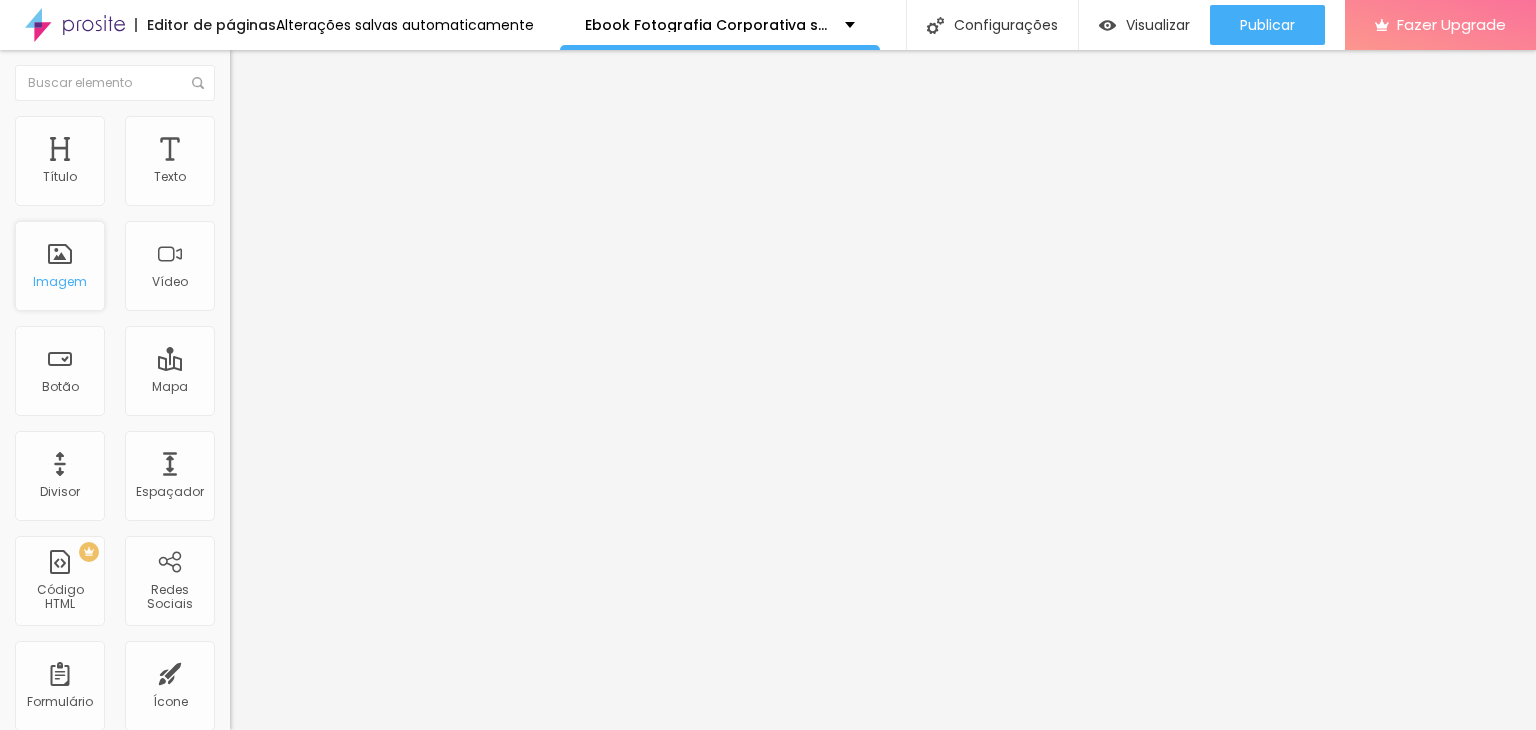 click on "Imagem" at bounding box center [60, 282] 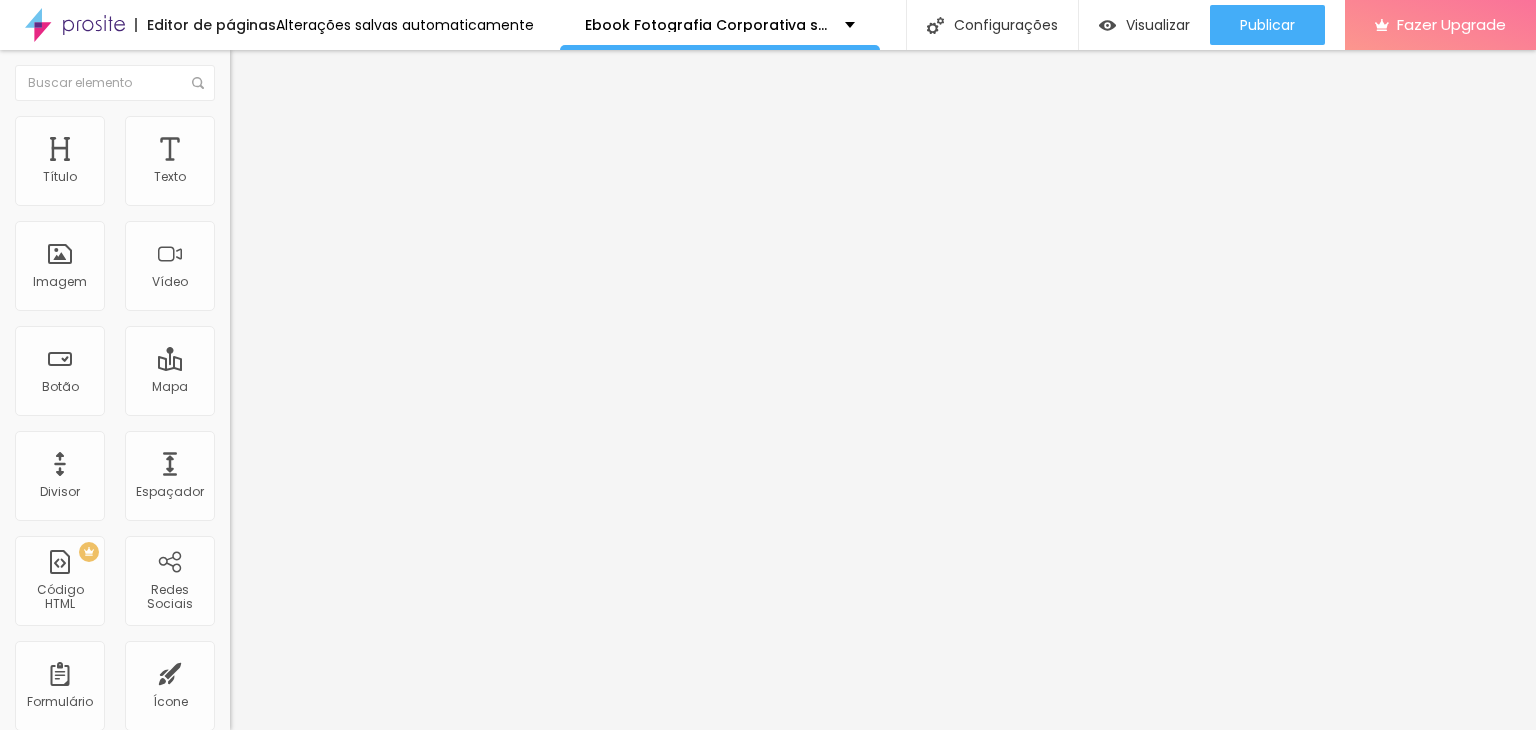 click on "Adicionar imagem" at bounding box center [294, 163] 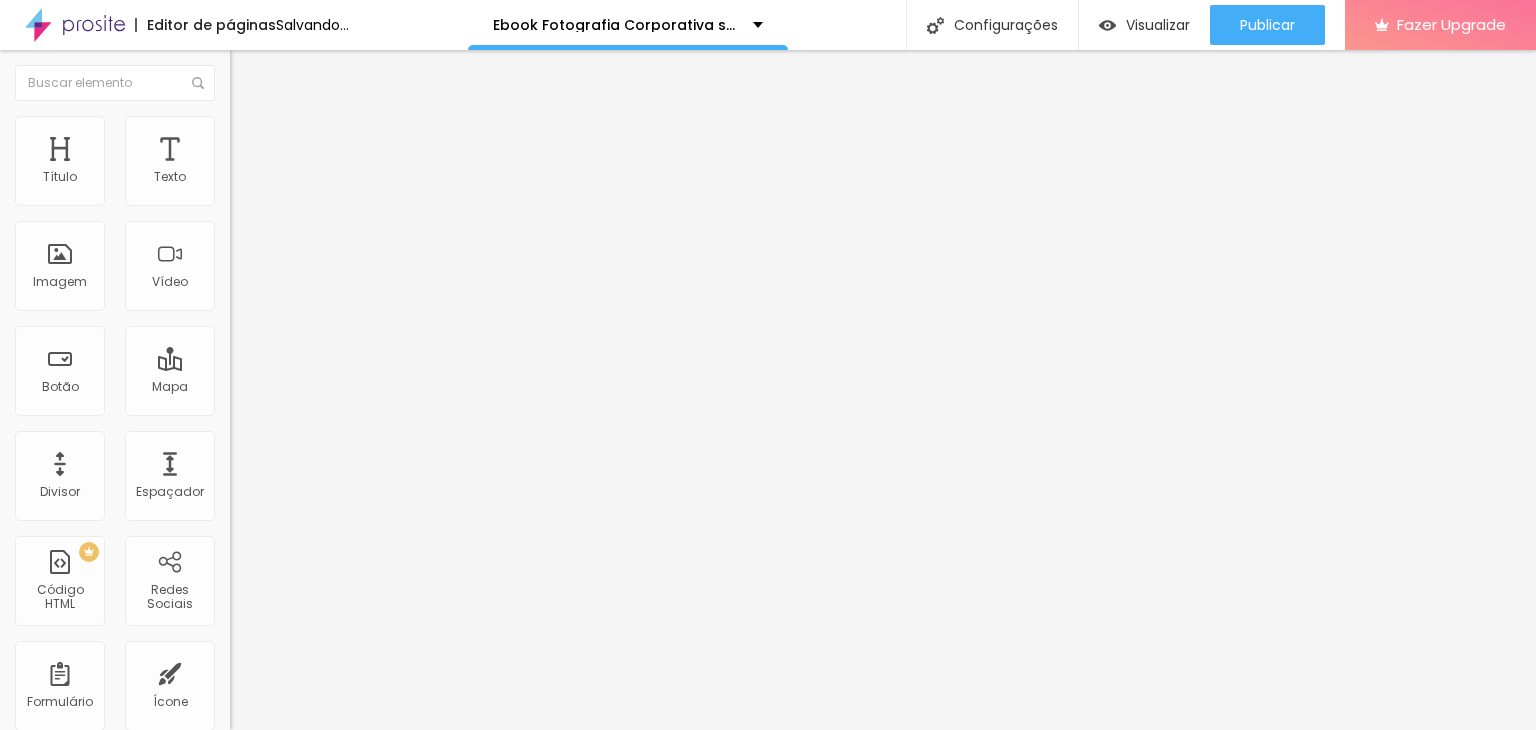 click on "Estilo" at bounding box center [345, 126] 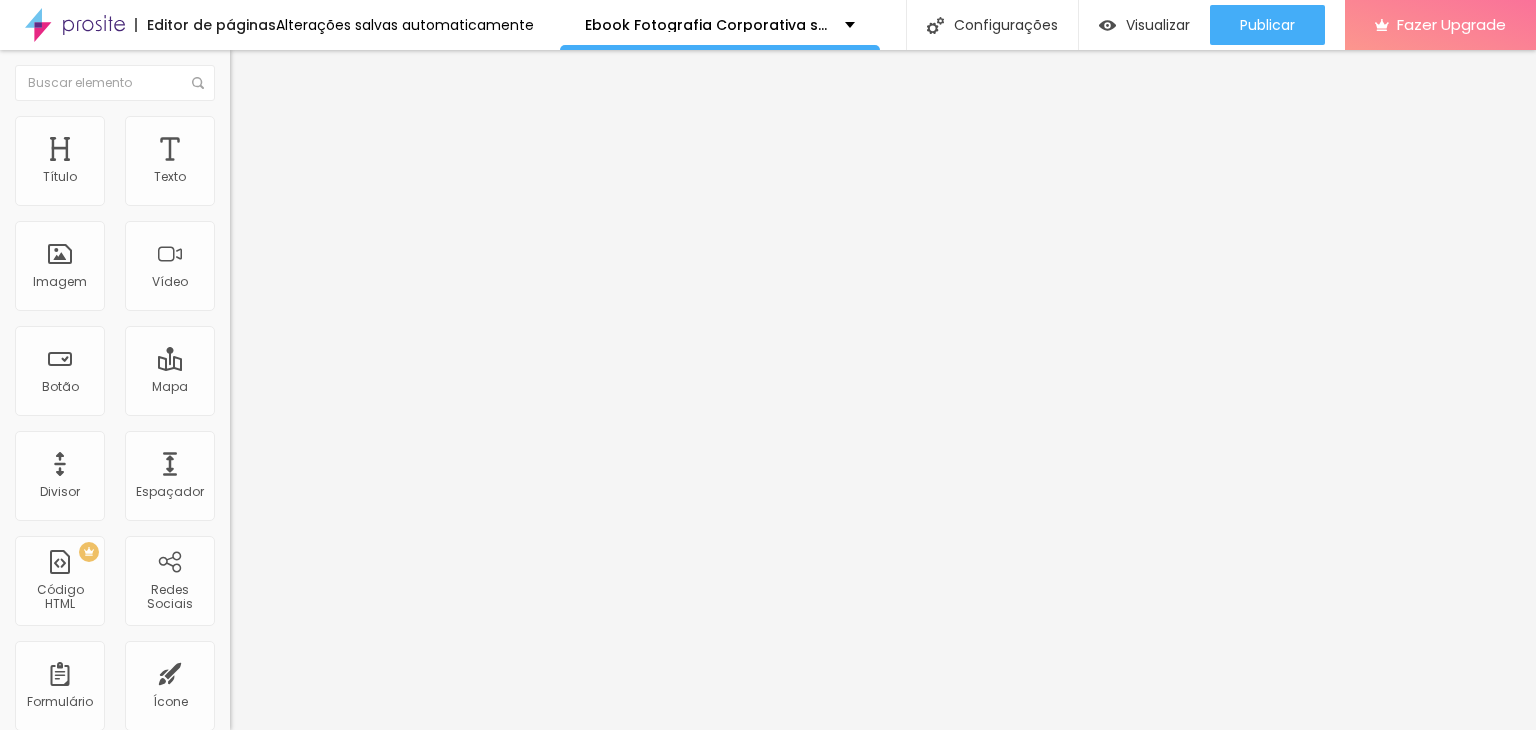 type on "50" 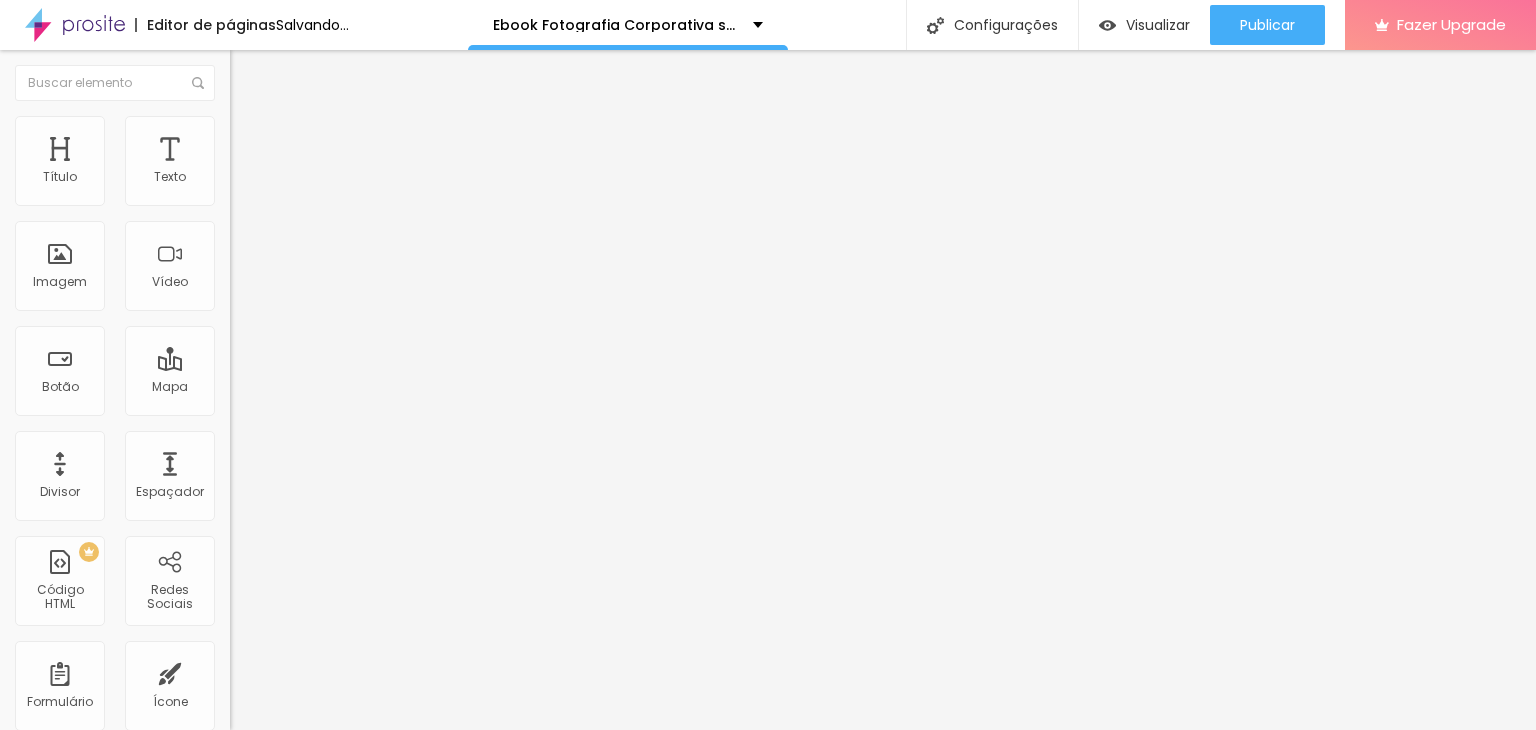 type on "45" 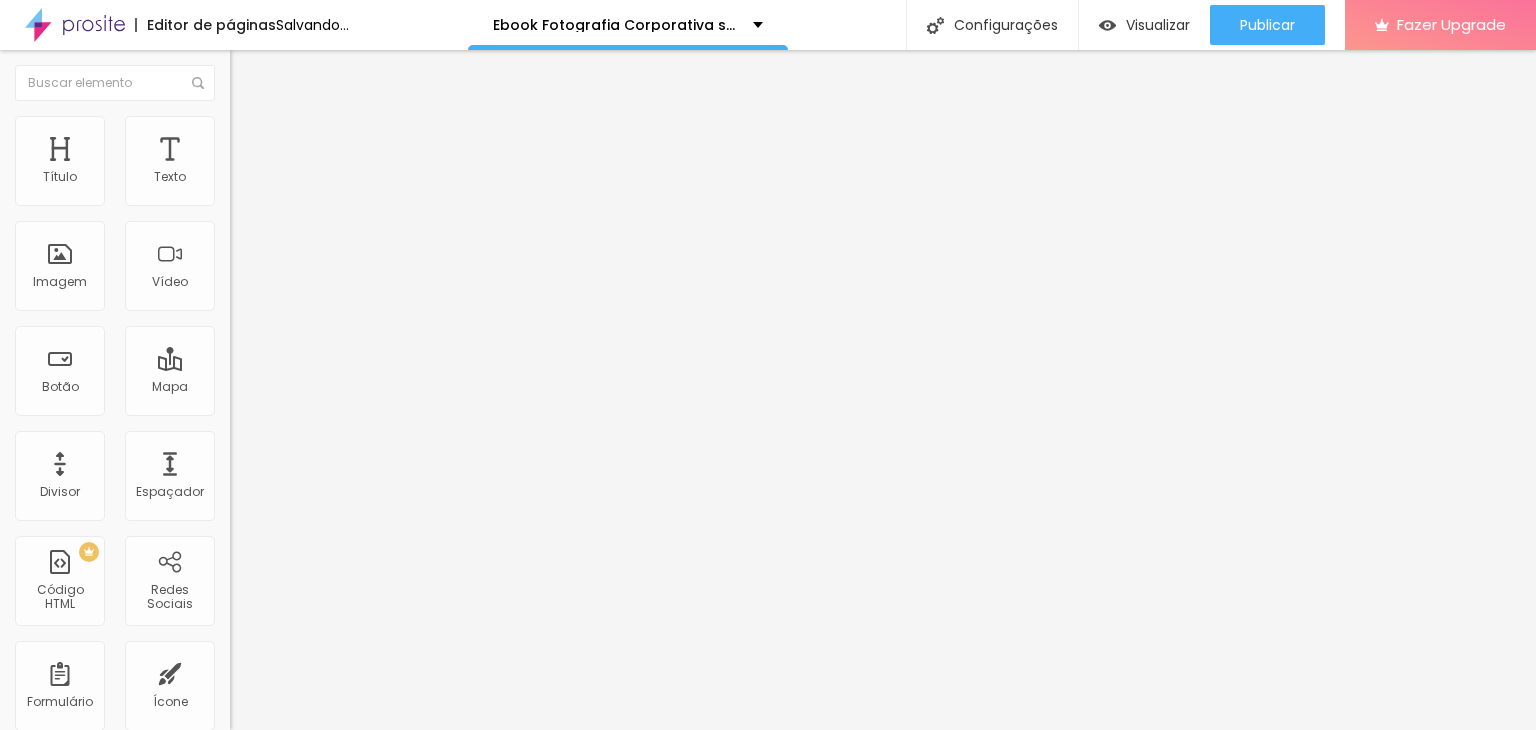 type on "45" 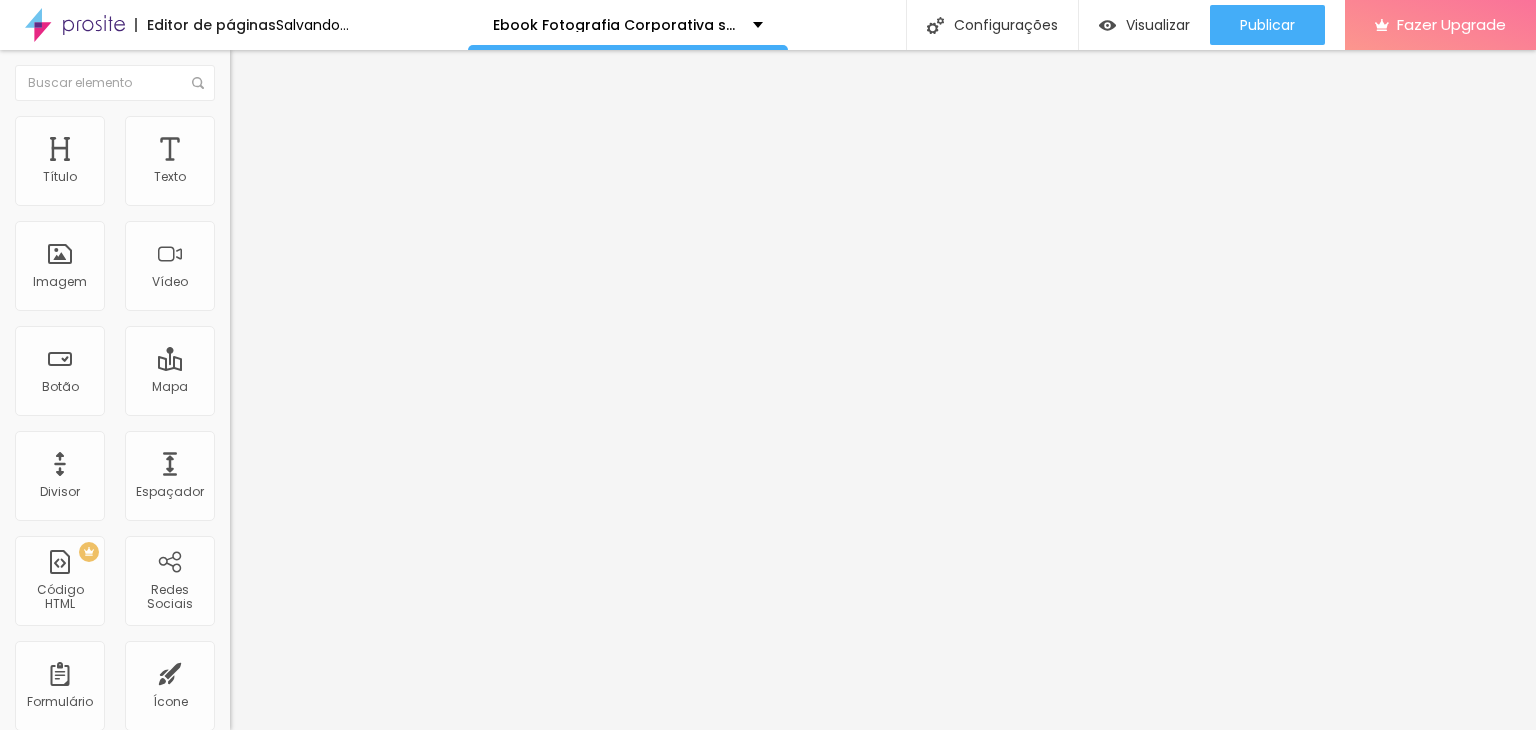 type on "40" 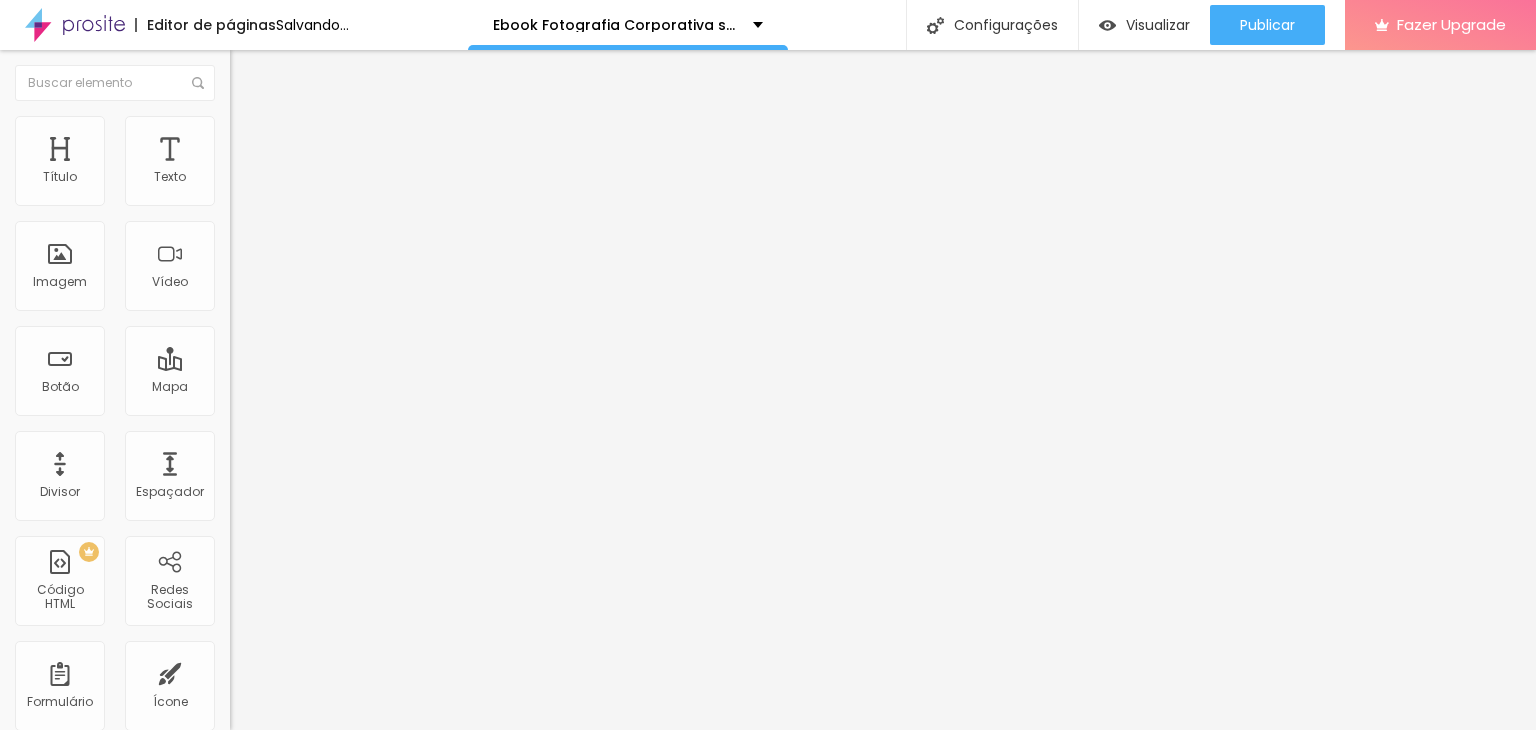 type on "40" 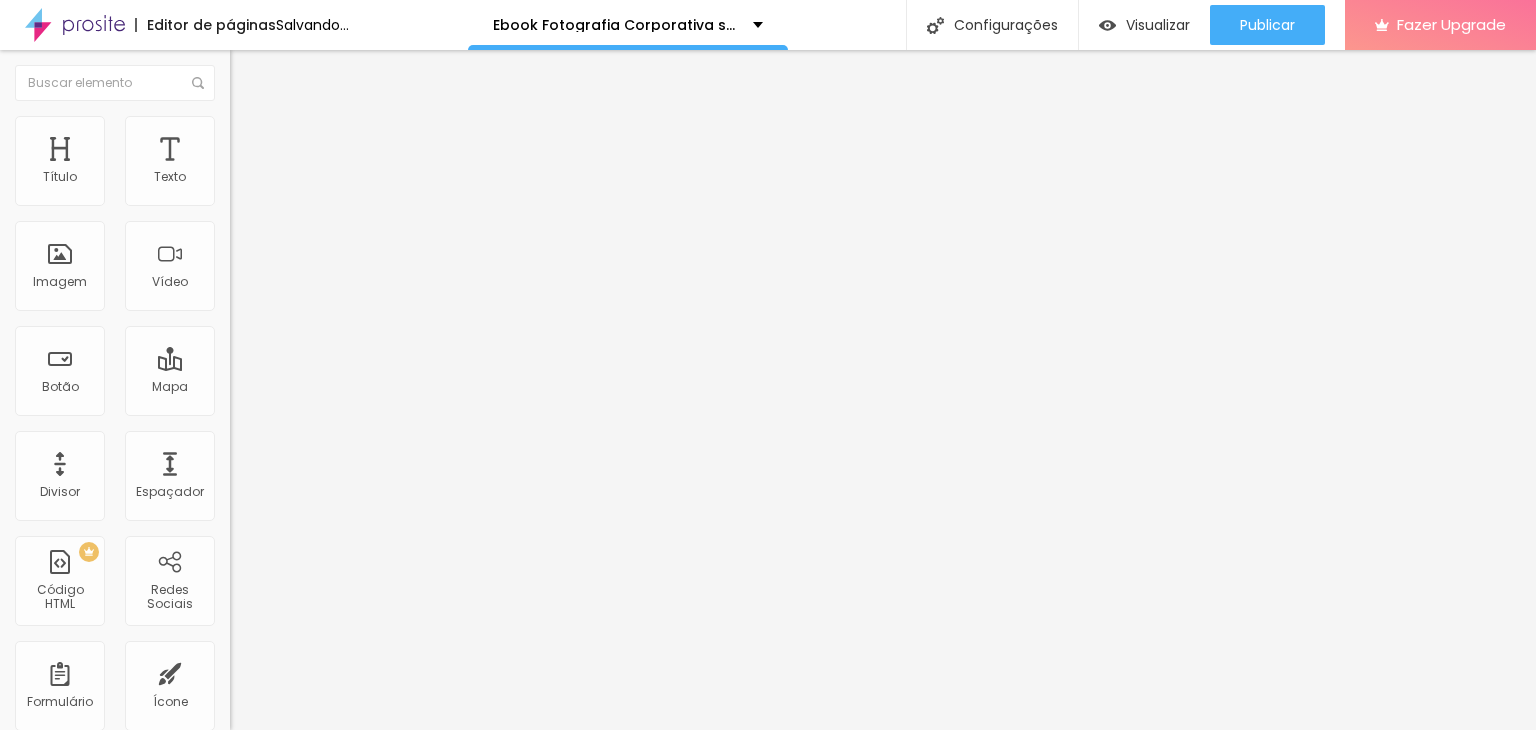 type on "45" 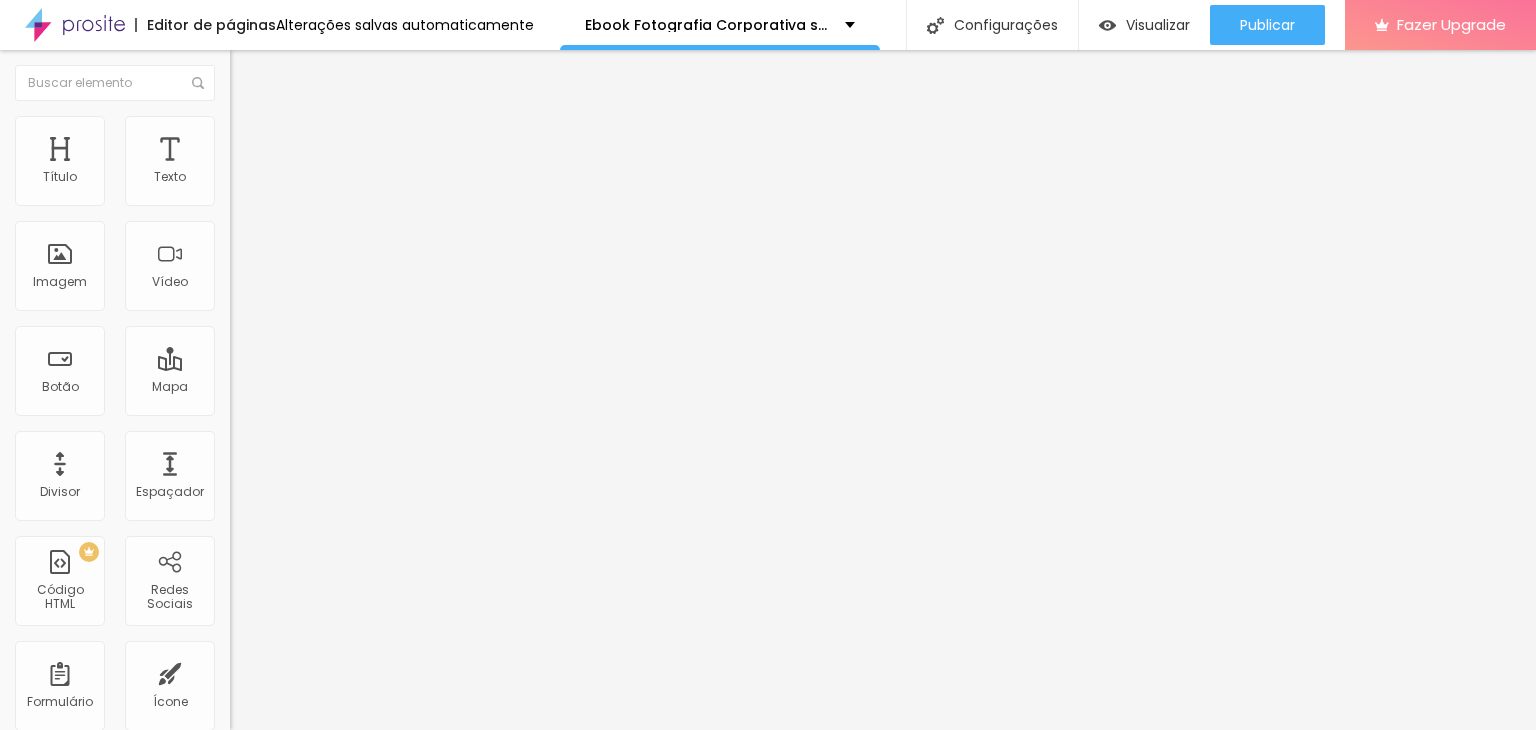 drag, startPoint x: 205, startPoint y: 217, endPoint x: 96, endPoint y: 207, distance: 109.457756 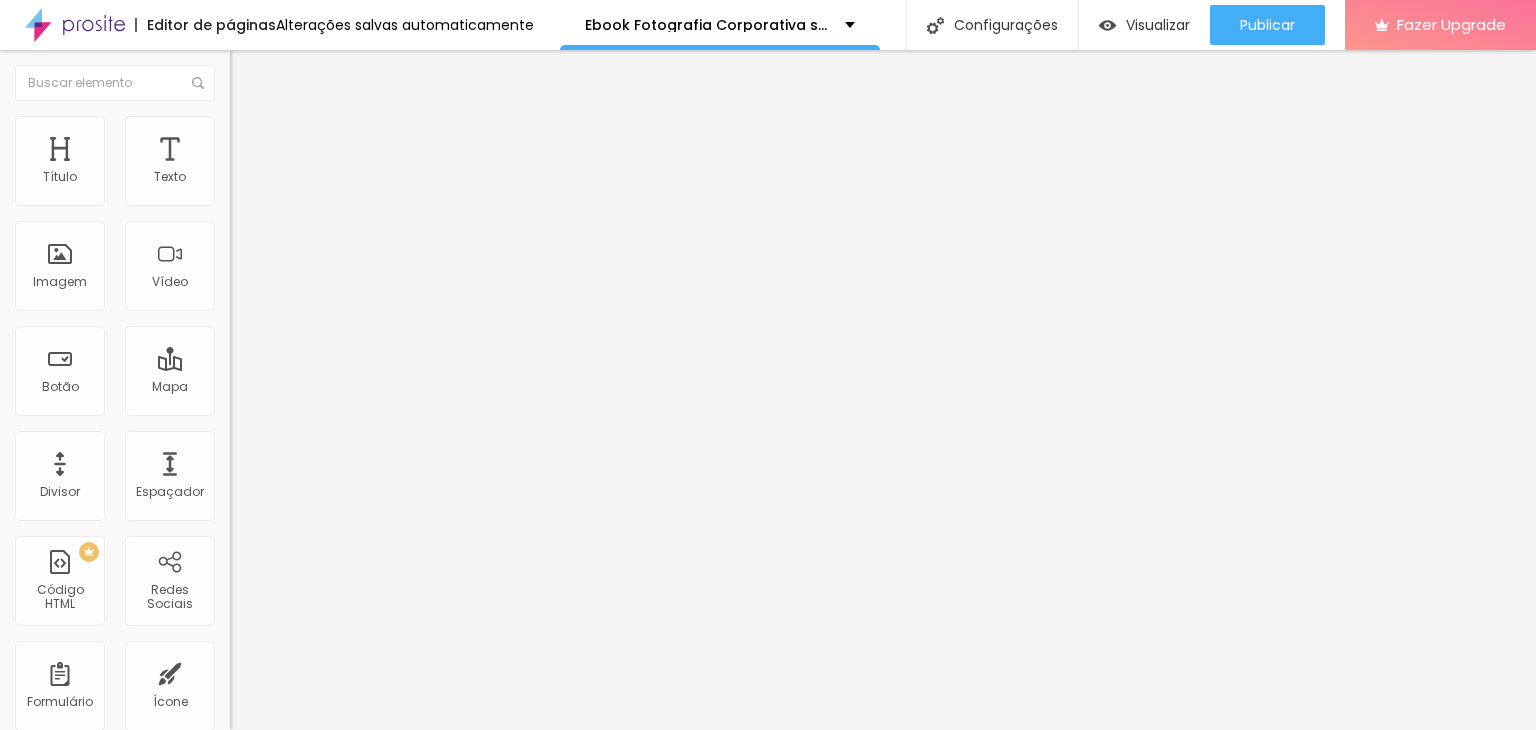 type on "45" 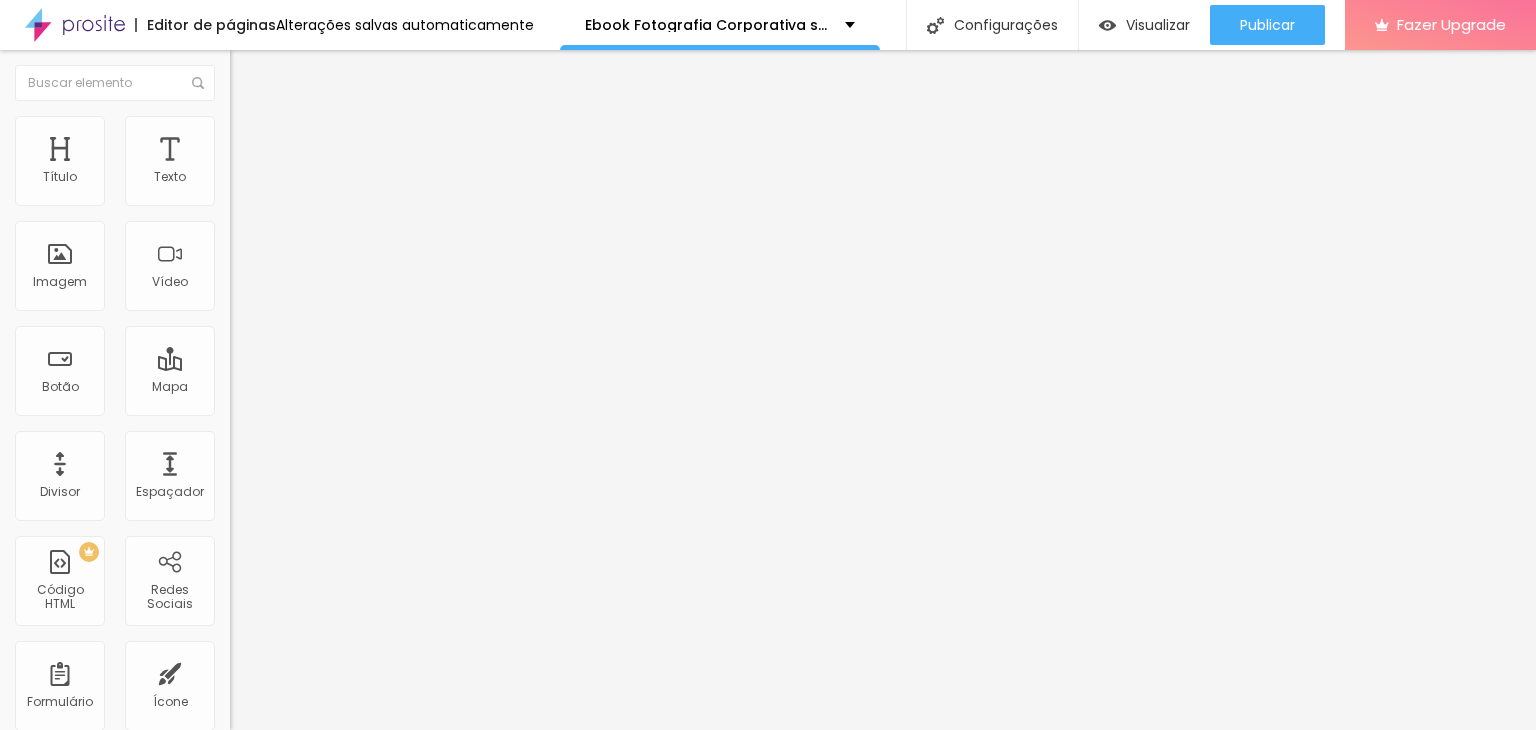 click on "Estilo" at bounding box center (345, 126) 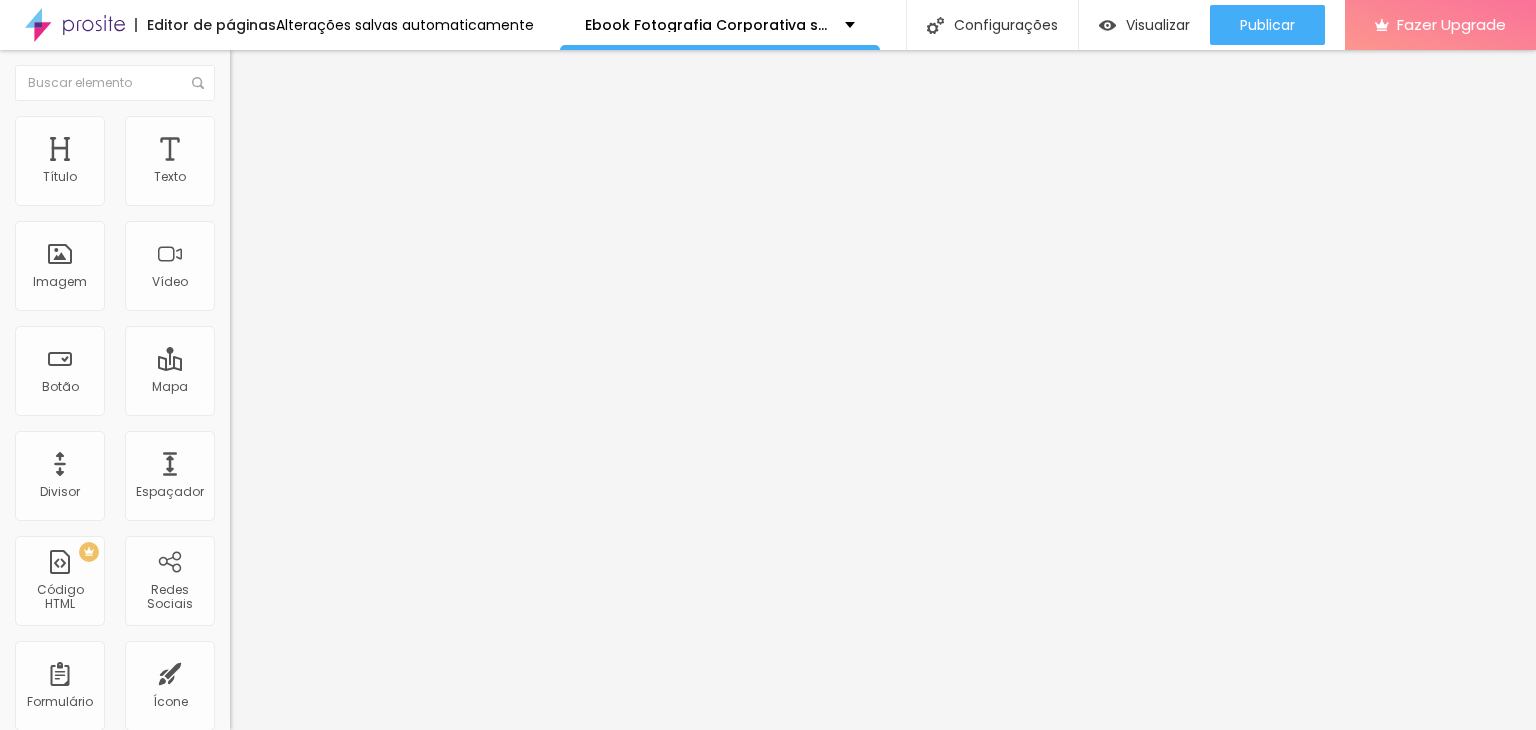 type on "50" 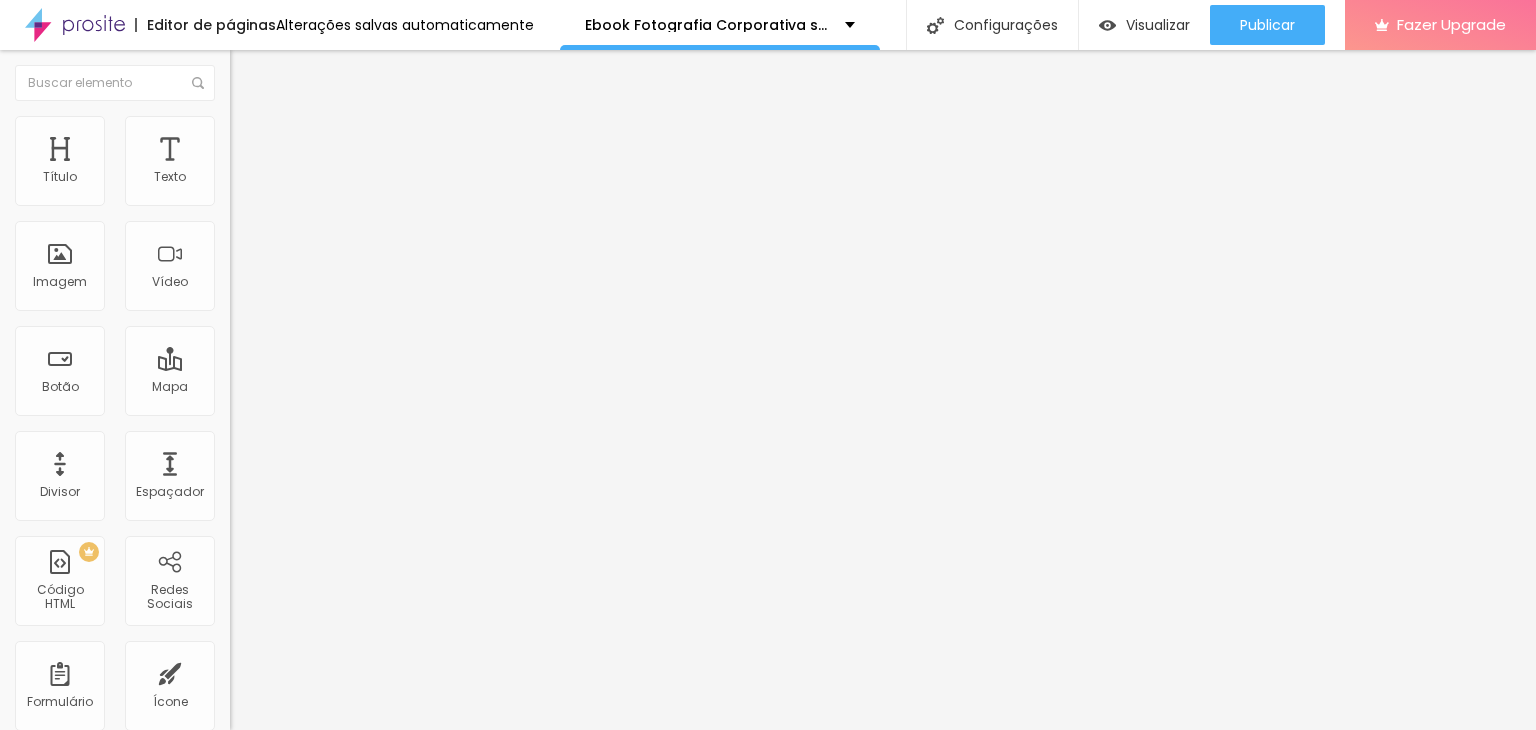 type on "55" 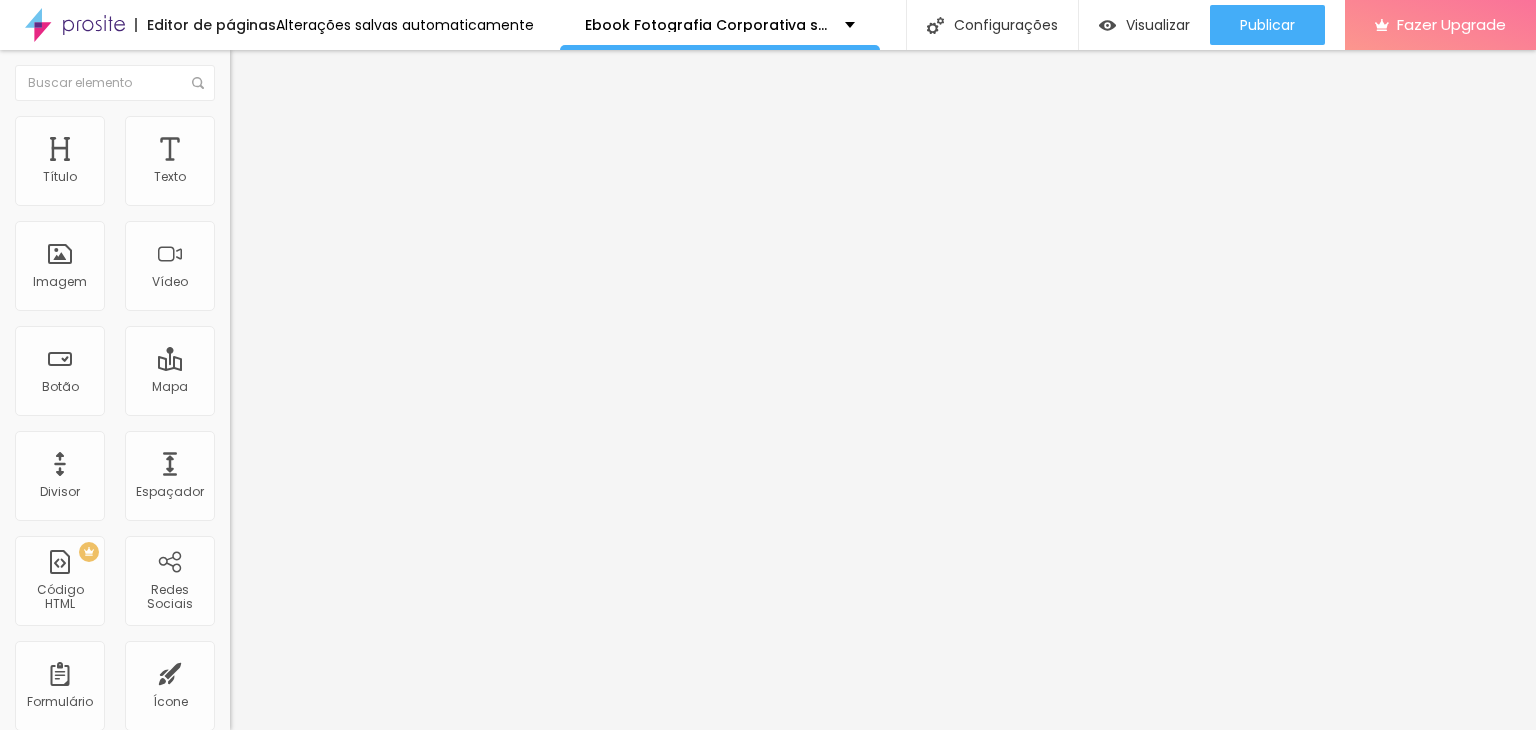 type on "55" 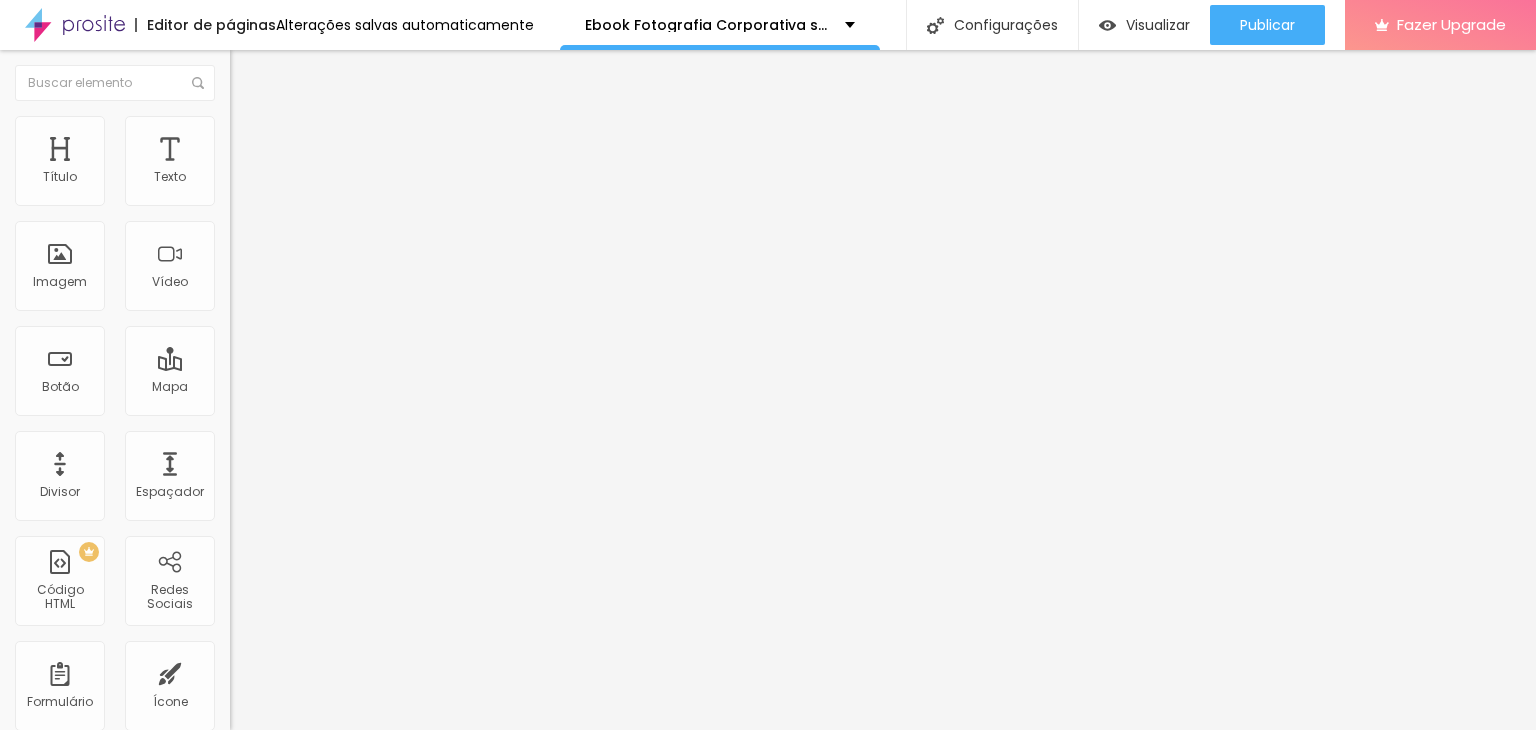 click on "Original" at bounding box center [254, 304] 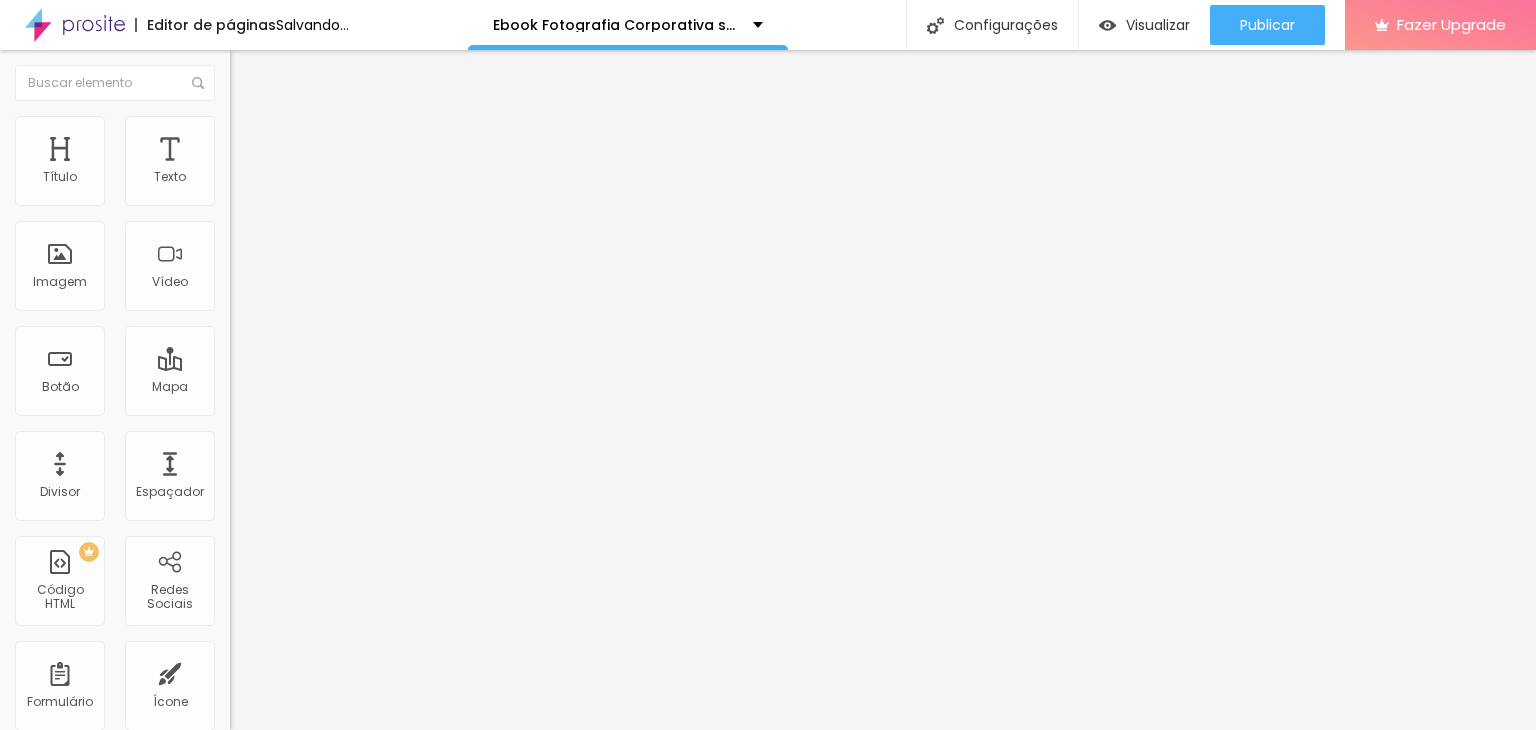 click on "Padrão" at bounding box center (252, 328) 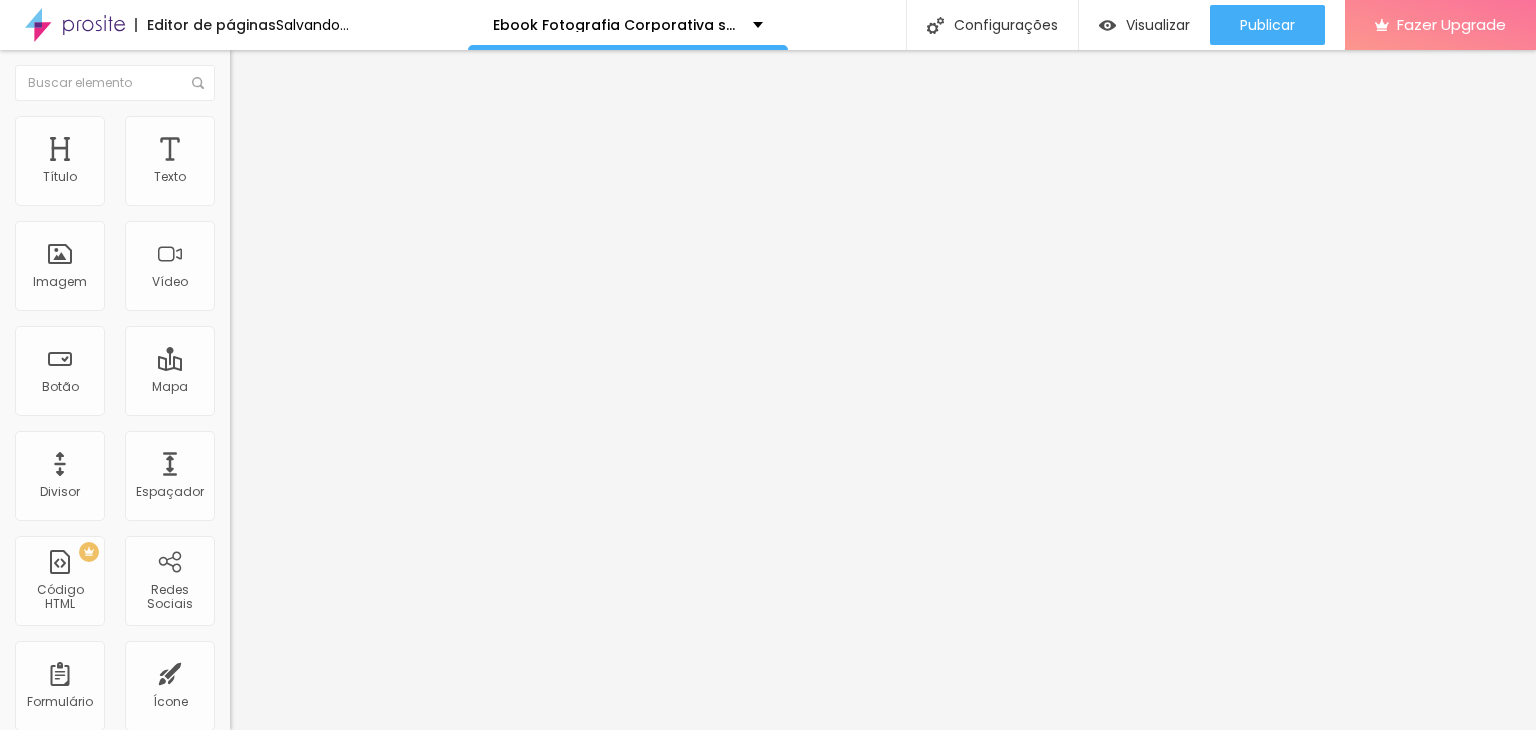 click on "Cinema" at bounding box center (255, 316) 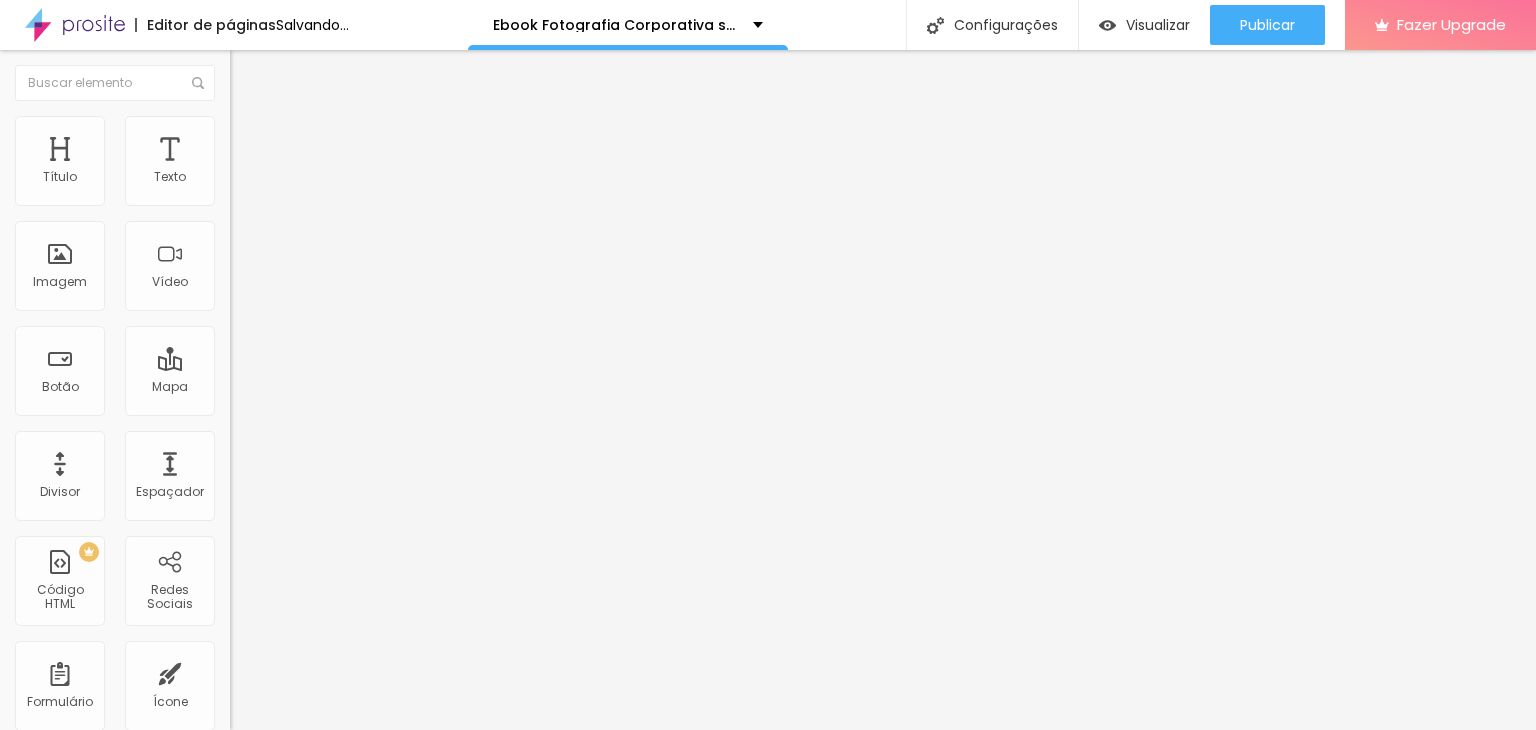 click on "Avançado" at bounding box center [281, 149] 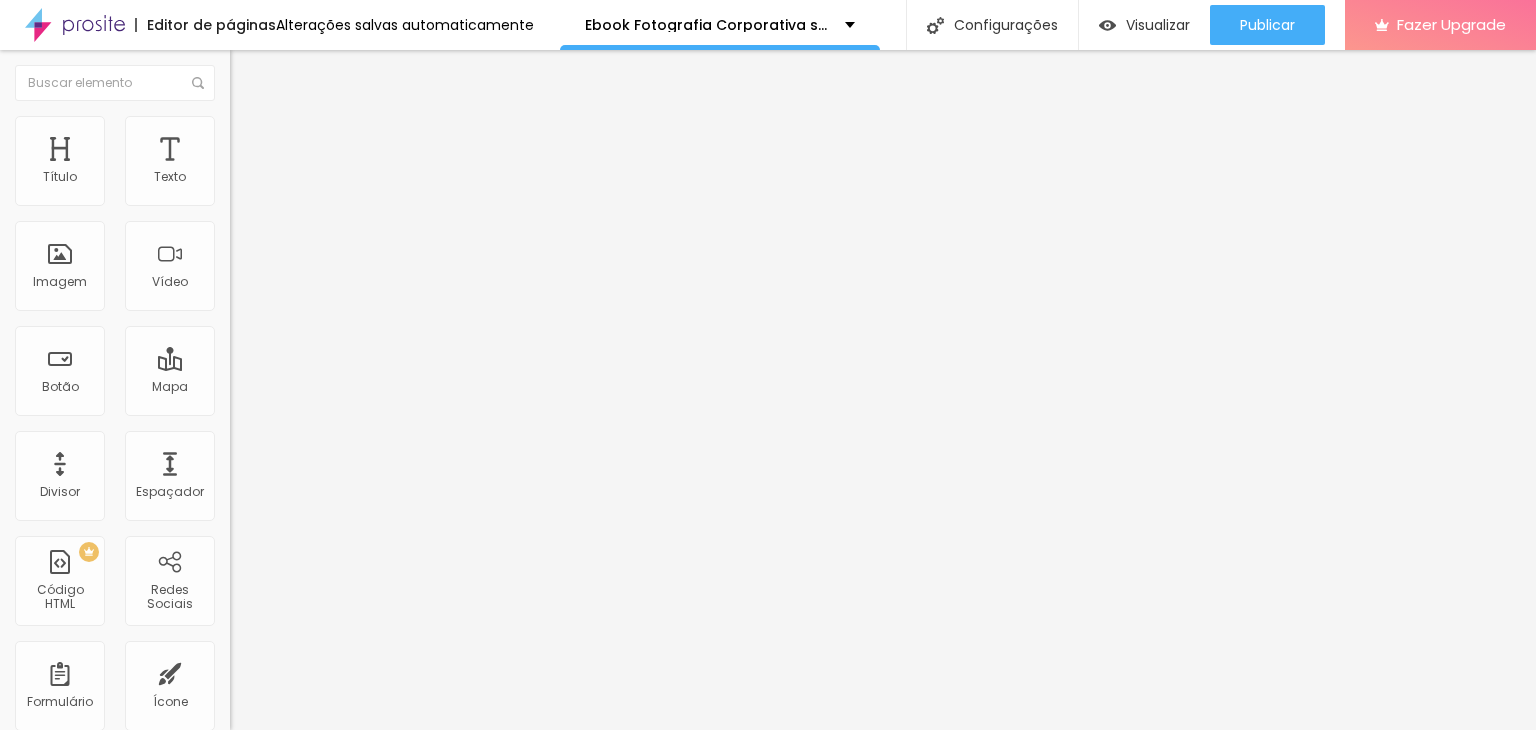 click on "Estilo" at bounding box center (263, 129) 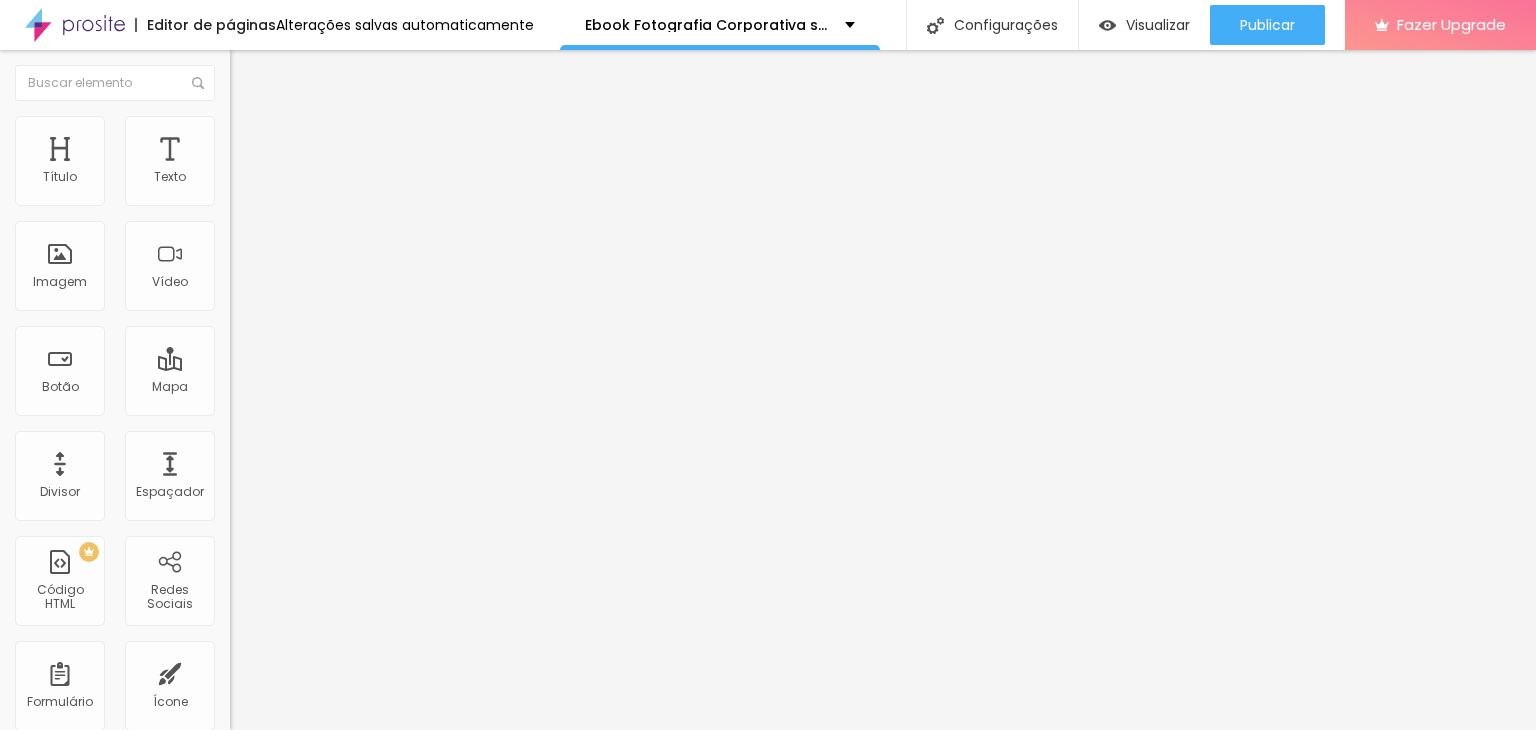 type on "50" 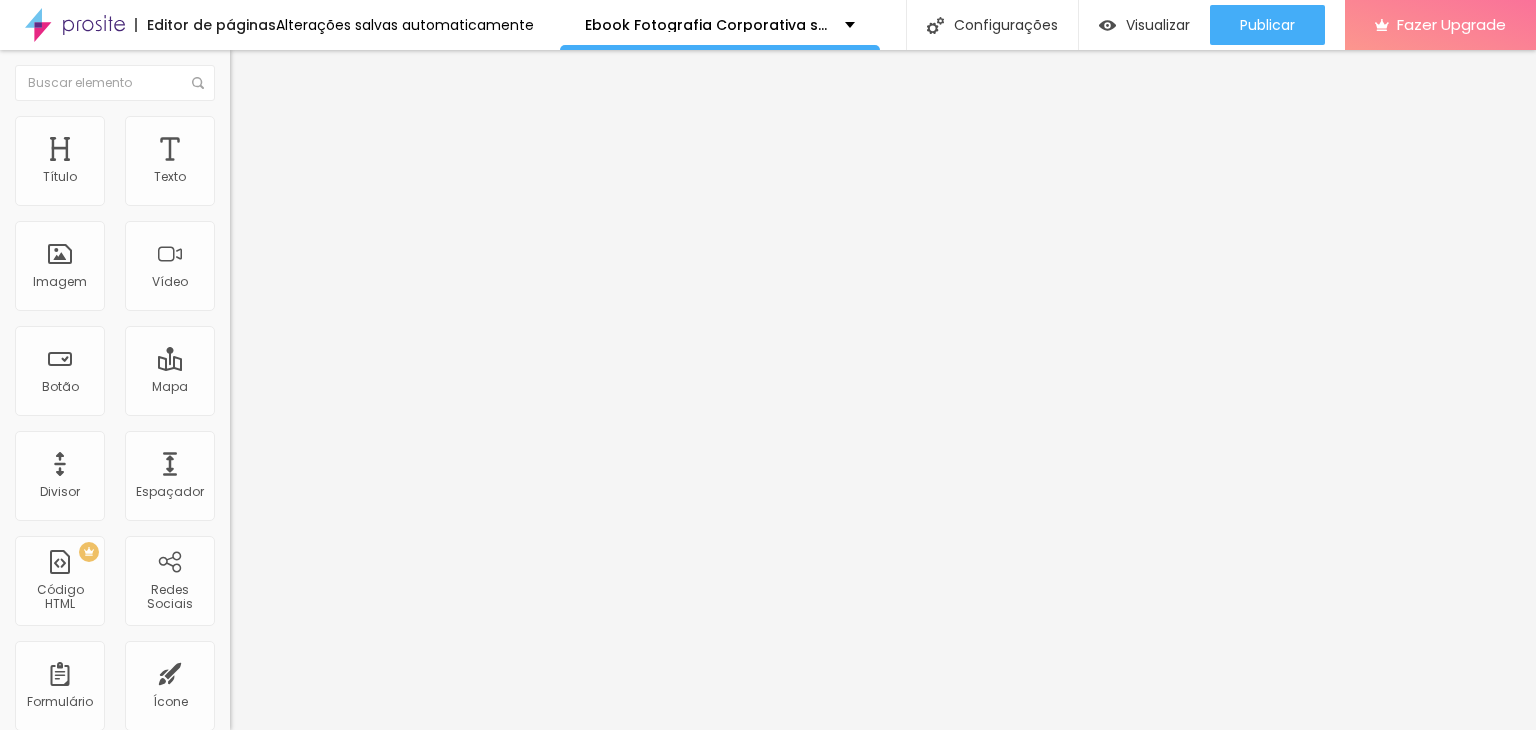 type on "45" 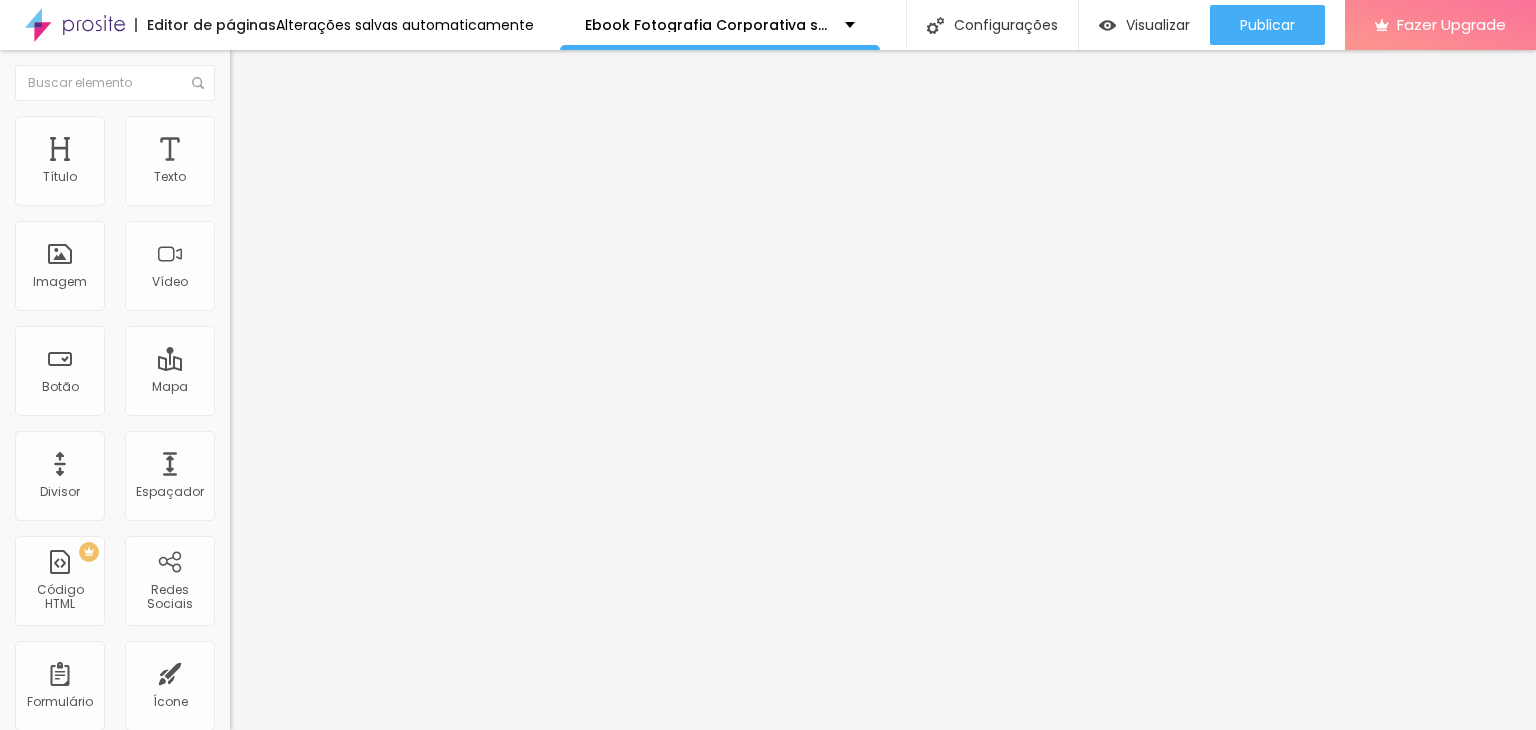 type on "45" 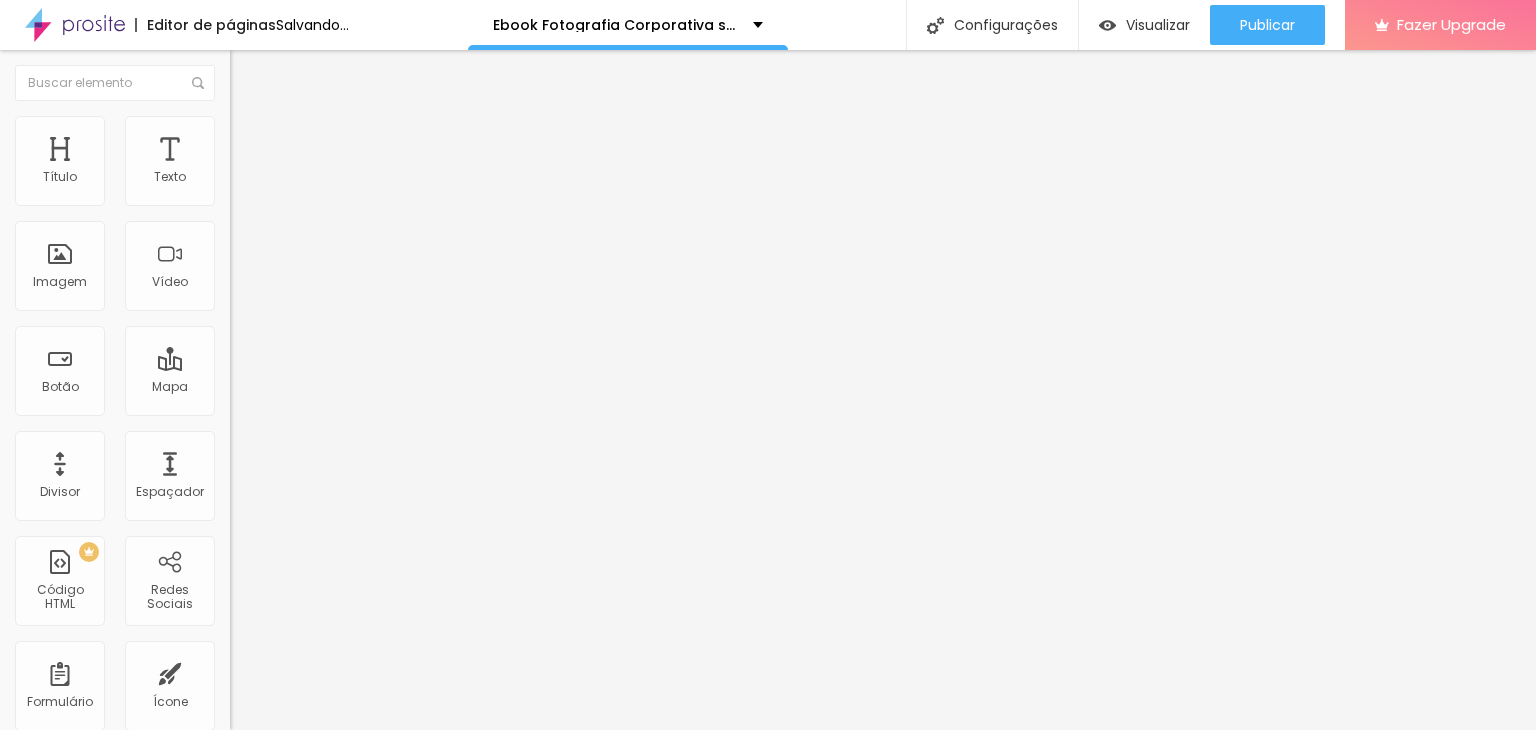 type on "40" 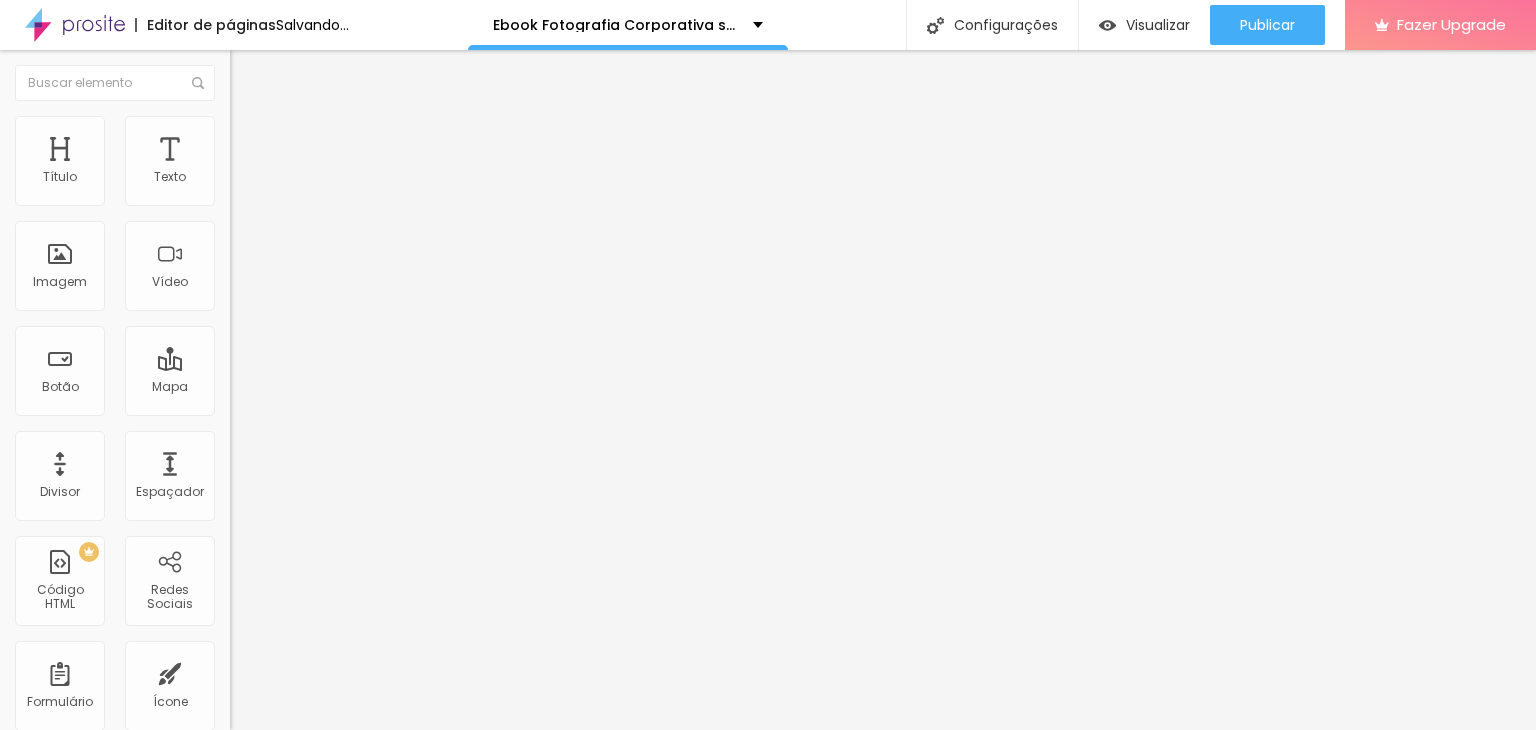 type on "40" 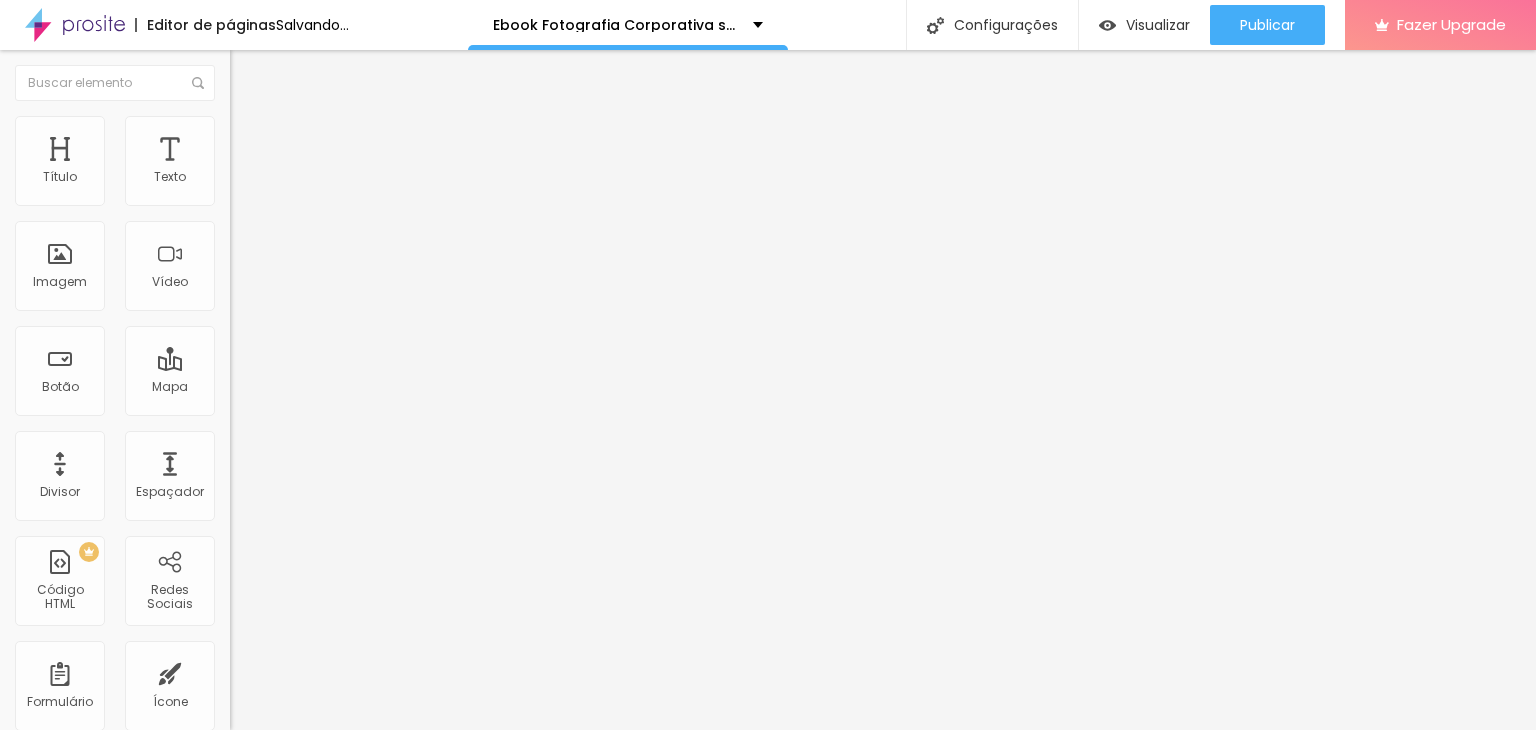 type on "35" 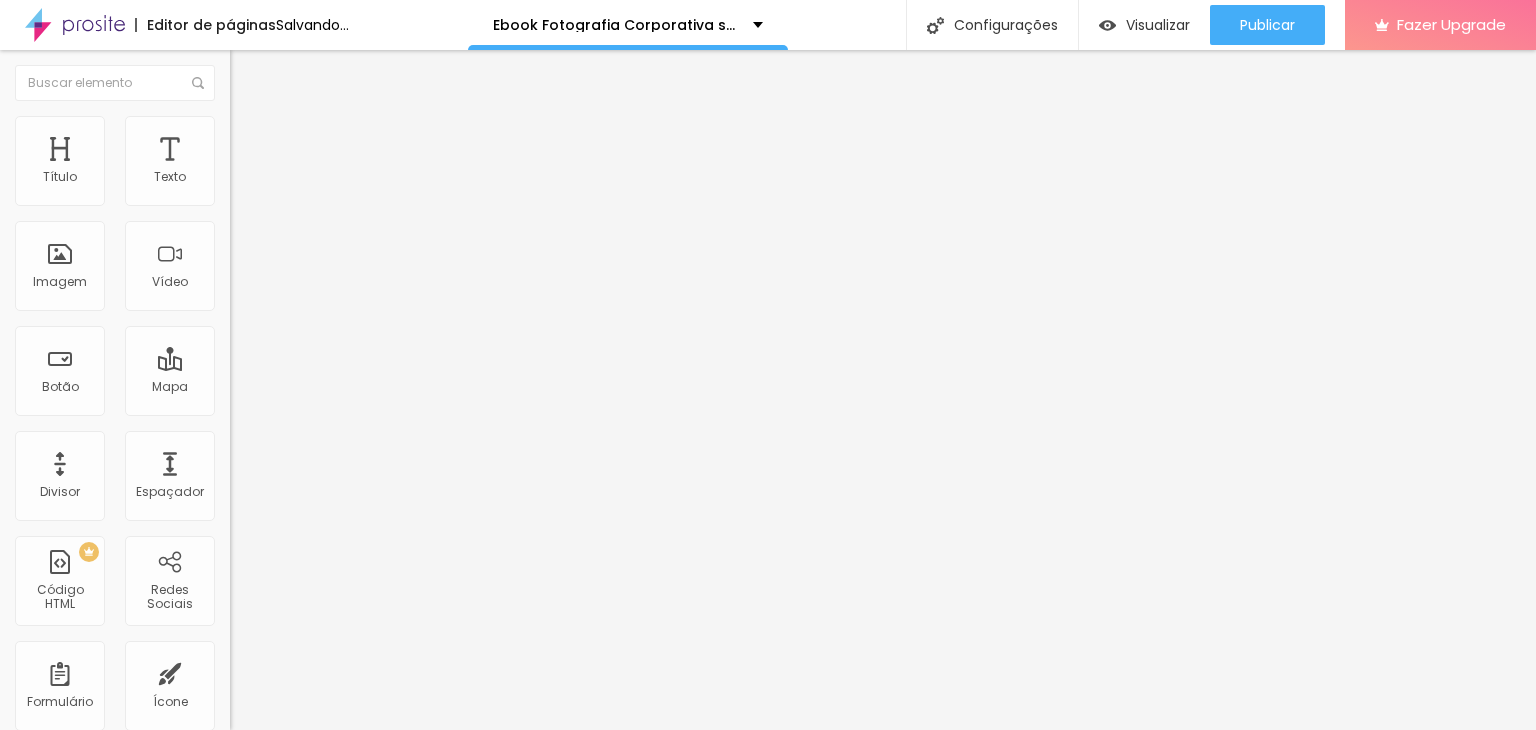 type on "30" 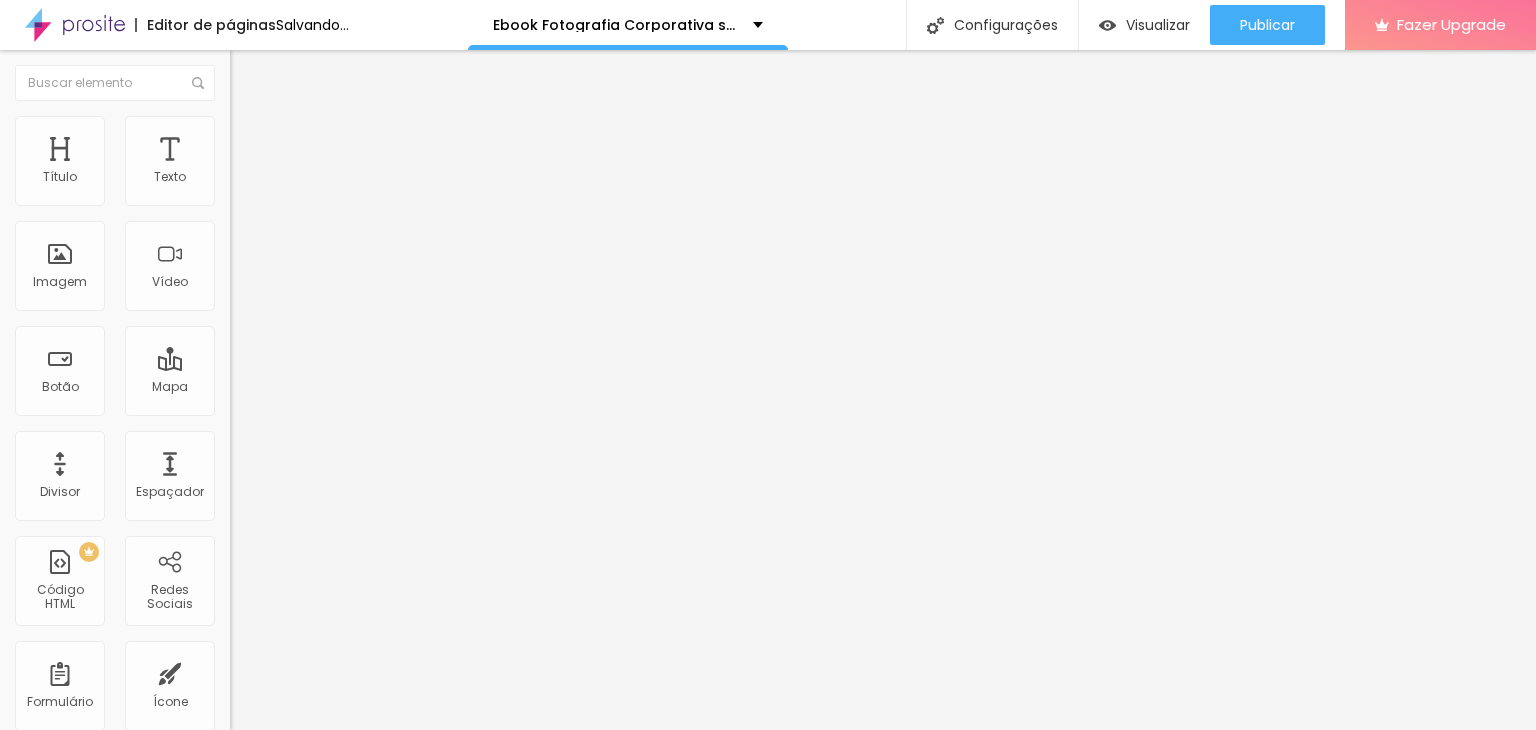 type on "30" 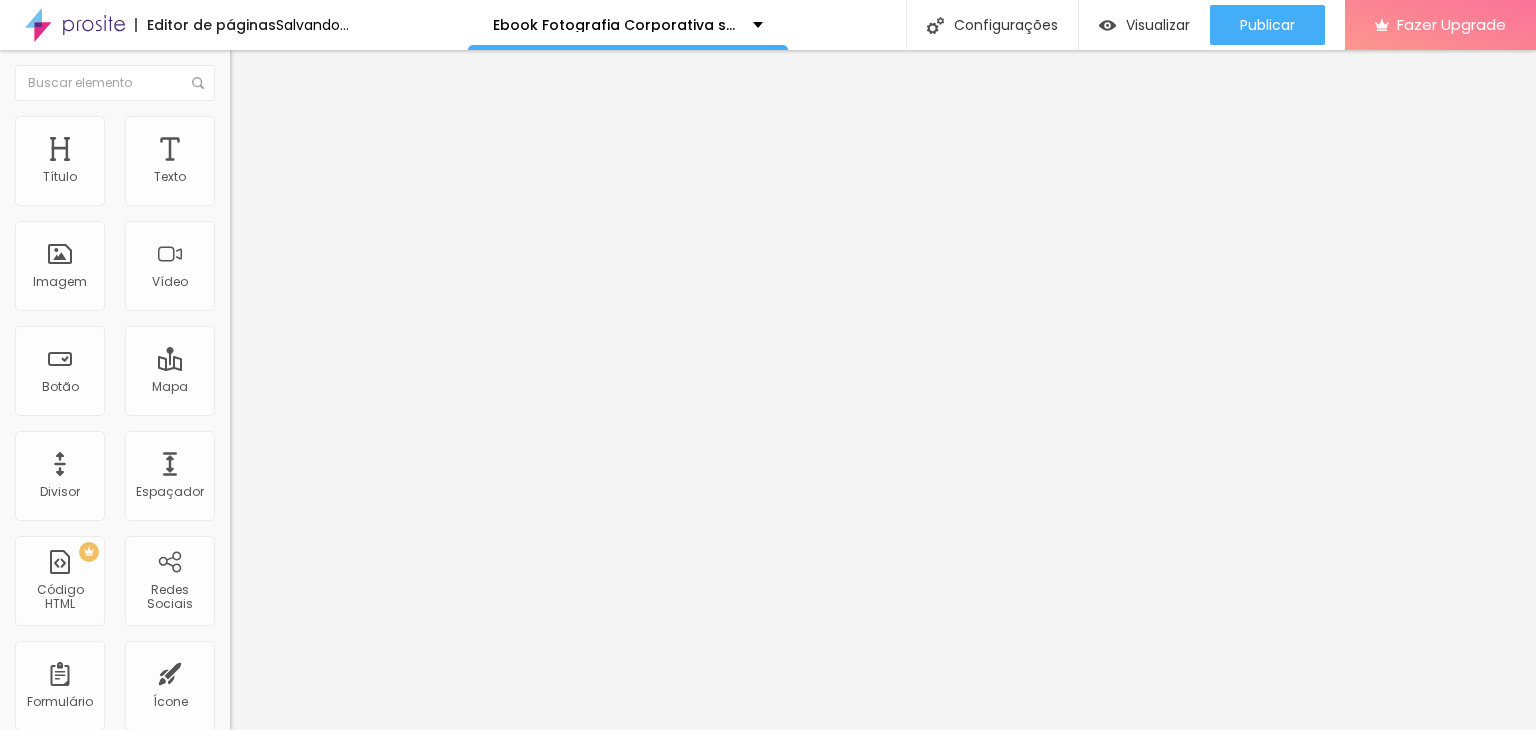 type on "25" 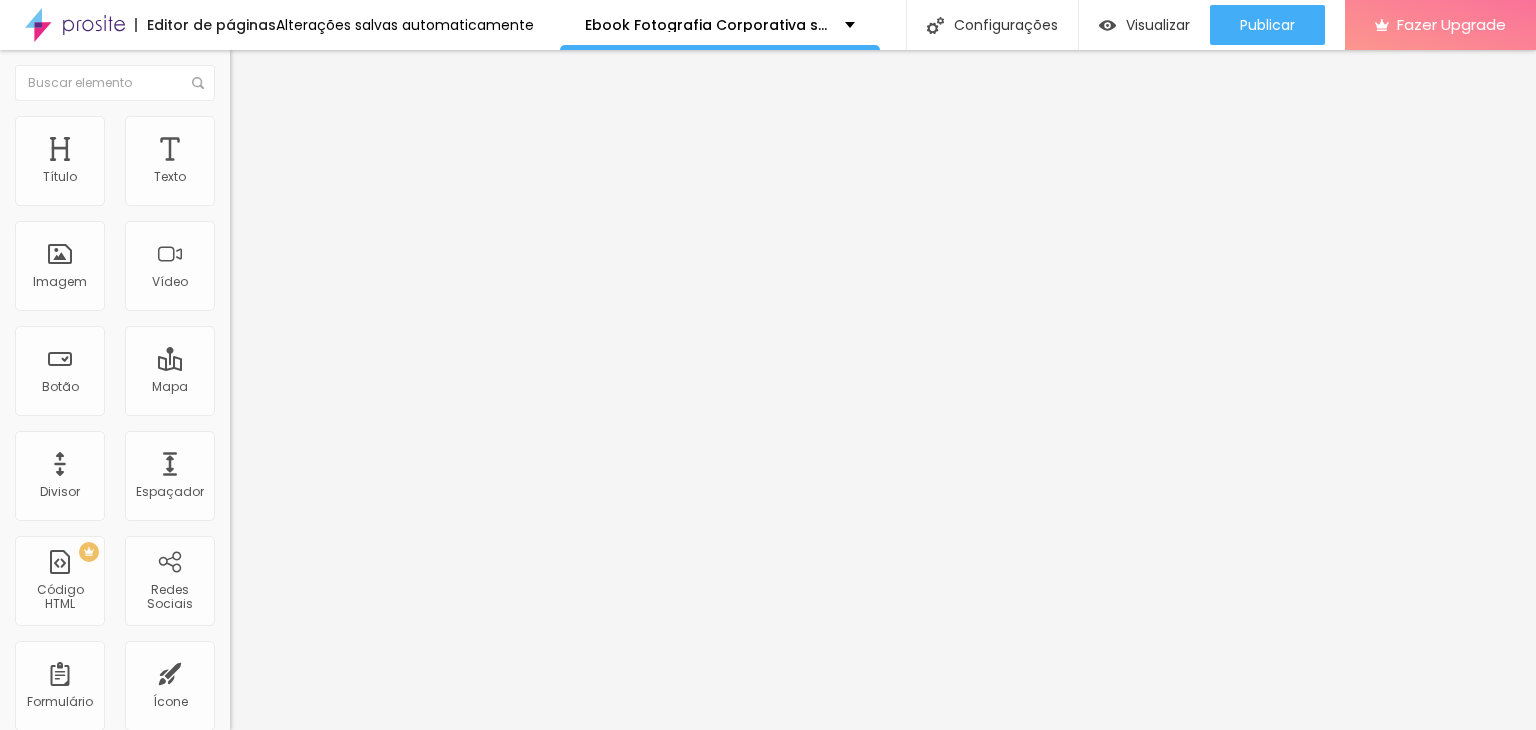 drag, startPoint x: 118, startPoint y: 213, endPoint x: 51, endPoint y: 214, distance: 67.00746 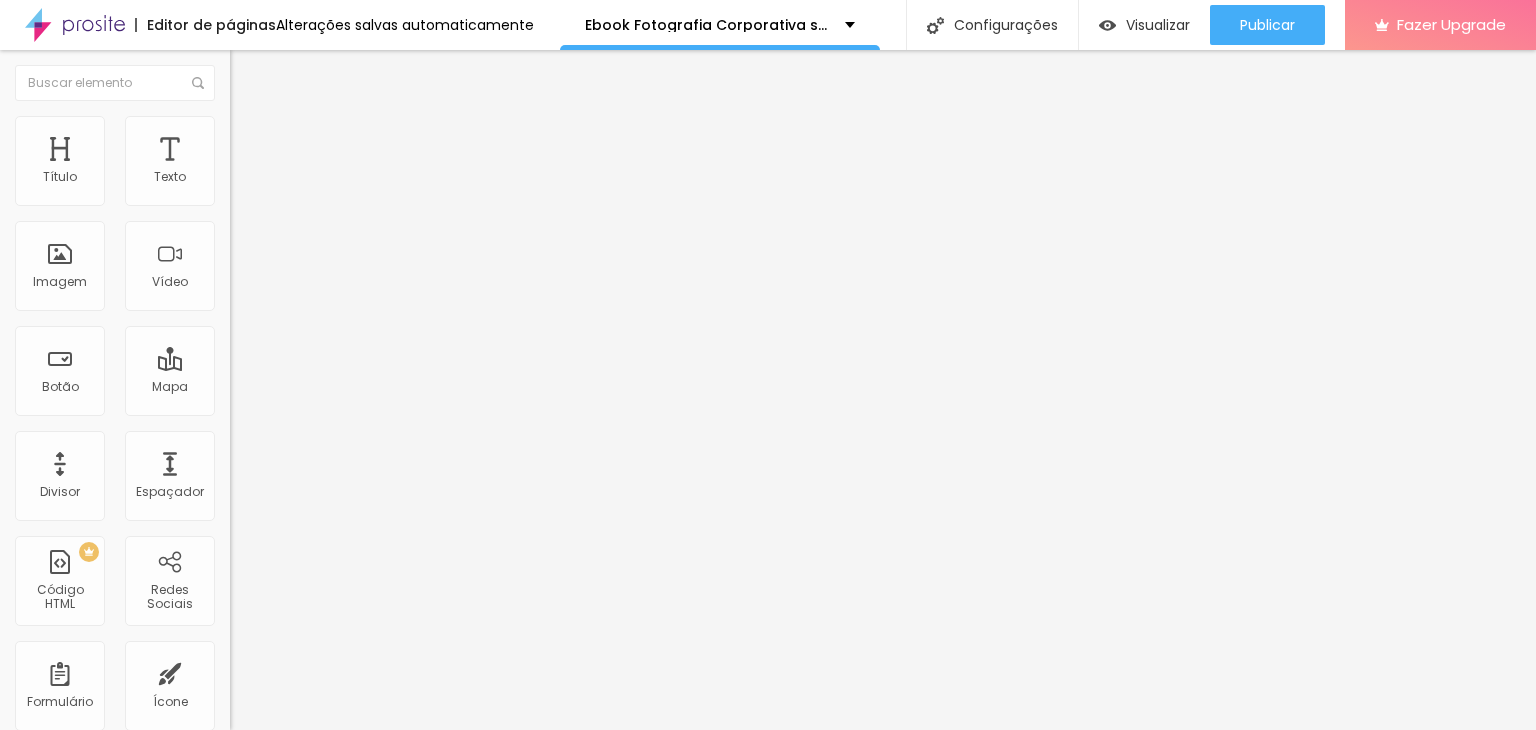click on "Conteúdo" at bounding box center (279, 109) 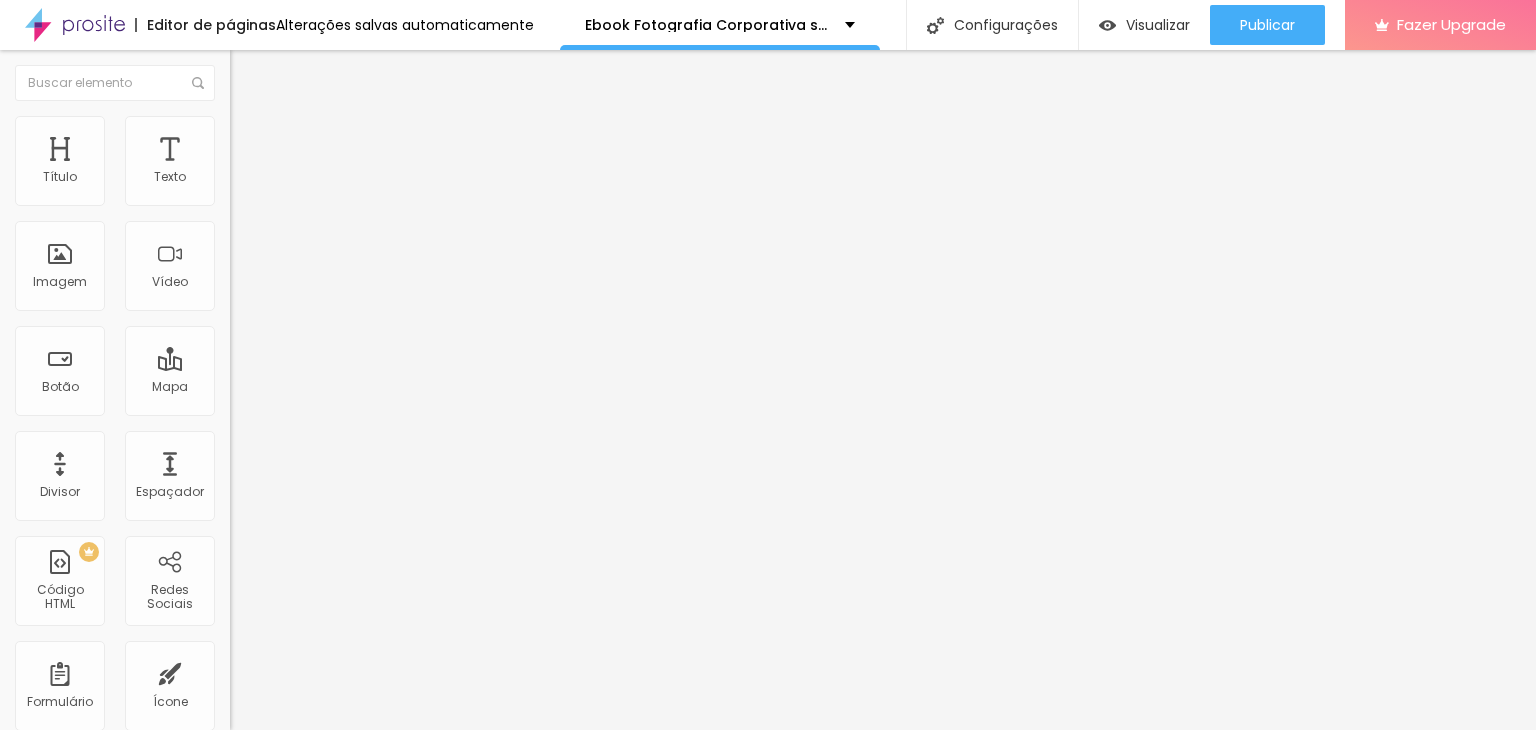 click on "16:9 Cinema" at bounding box center [268, 304] 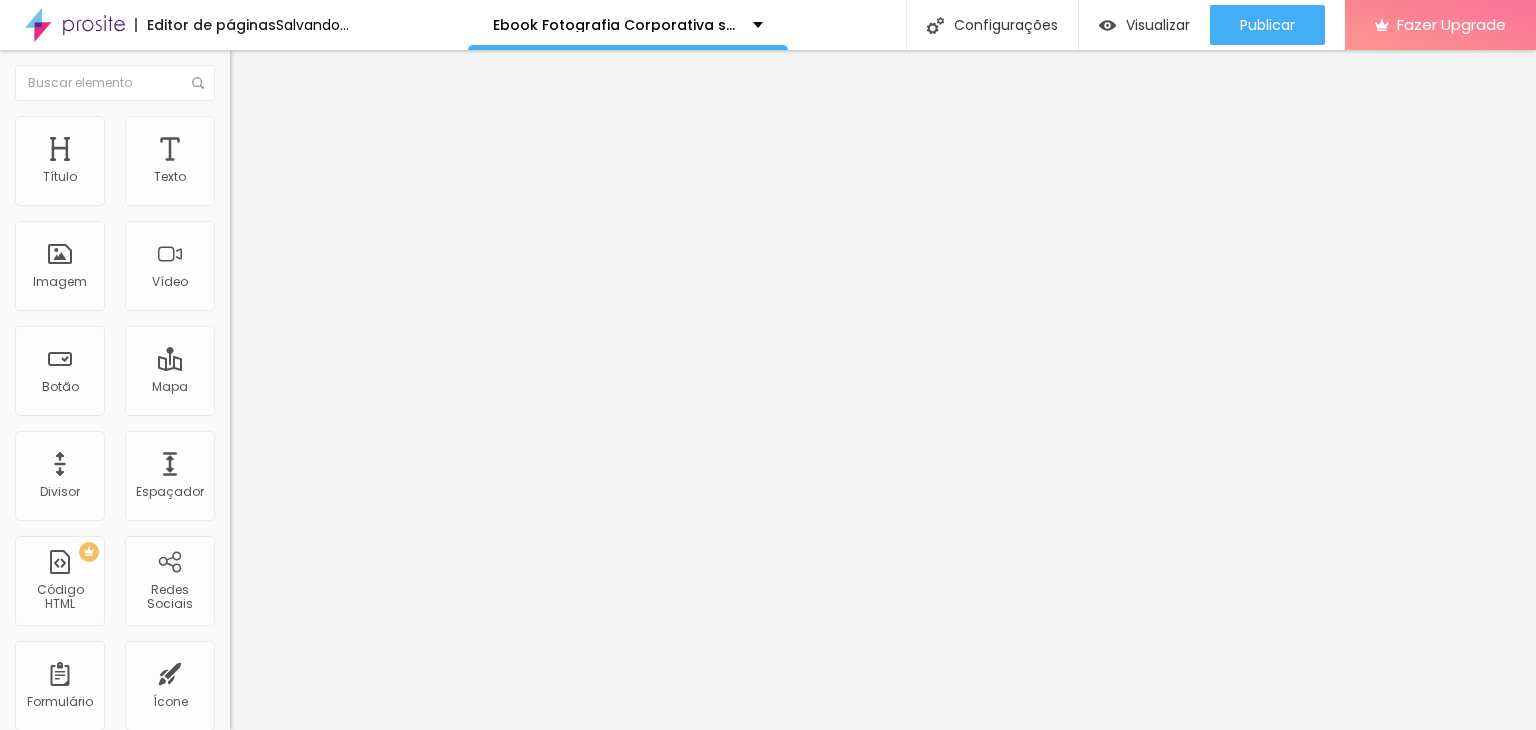 click on "Quadrado" at bounding box center (262, 347) 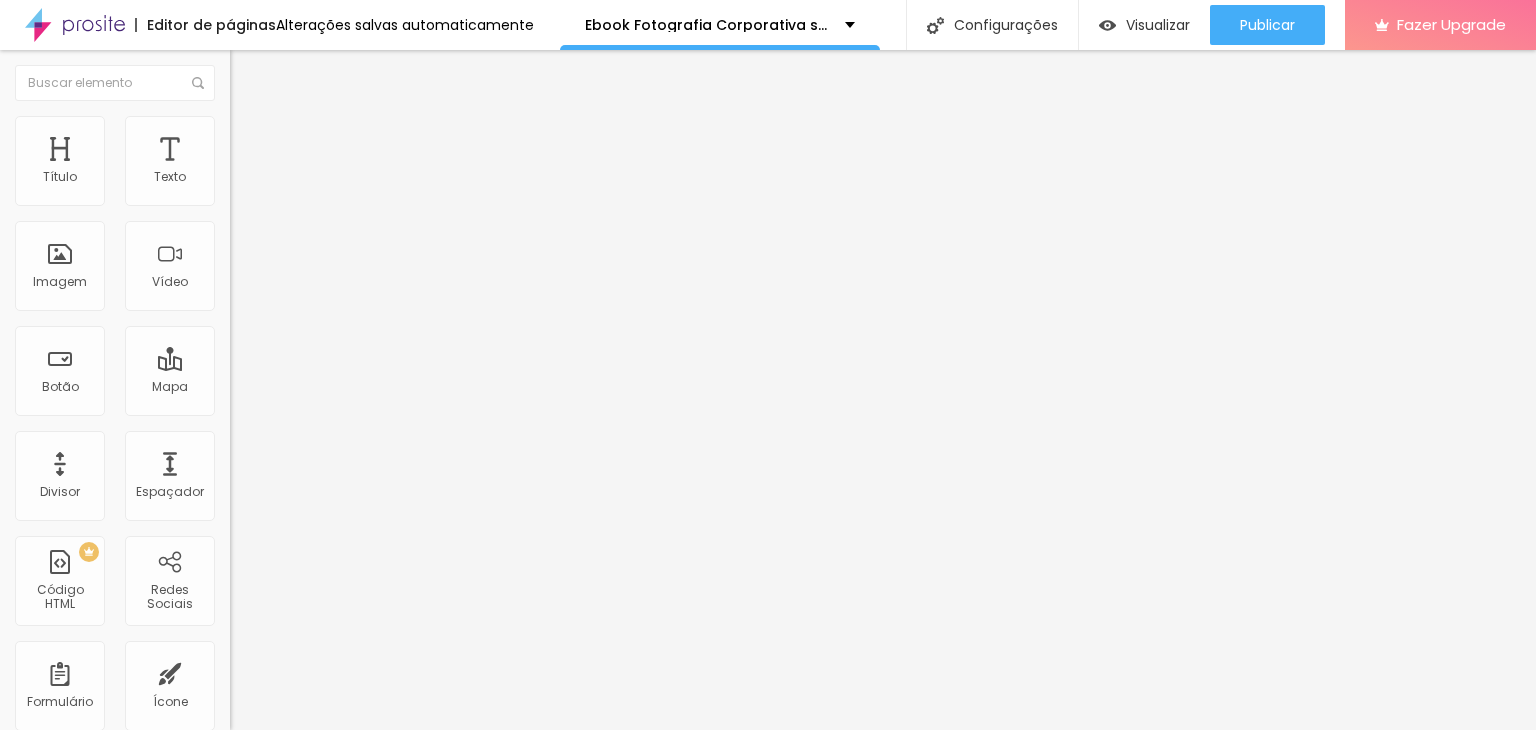 click on "Avançado" at bounding box center (281, 149) 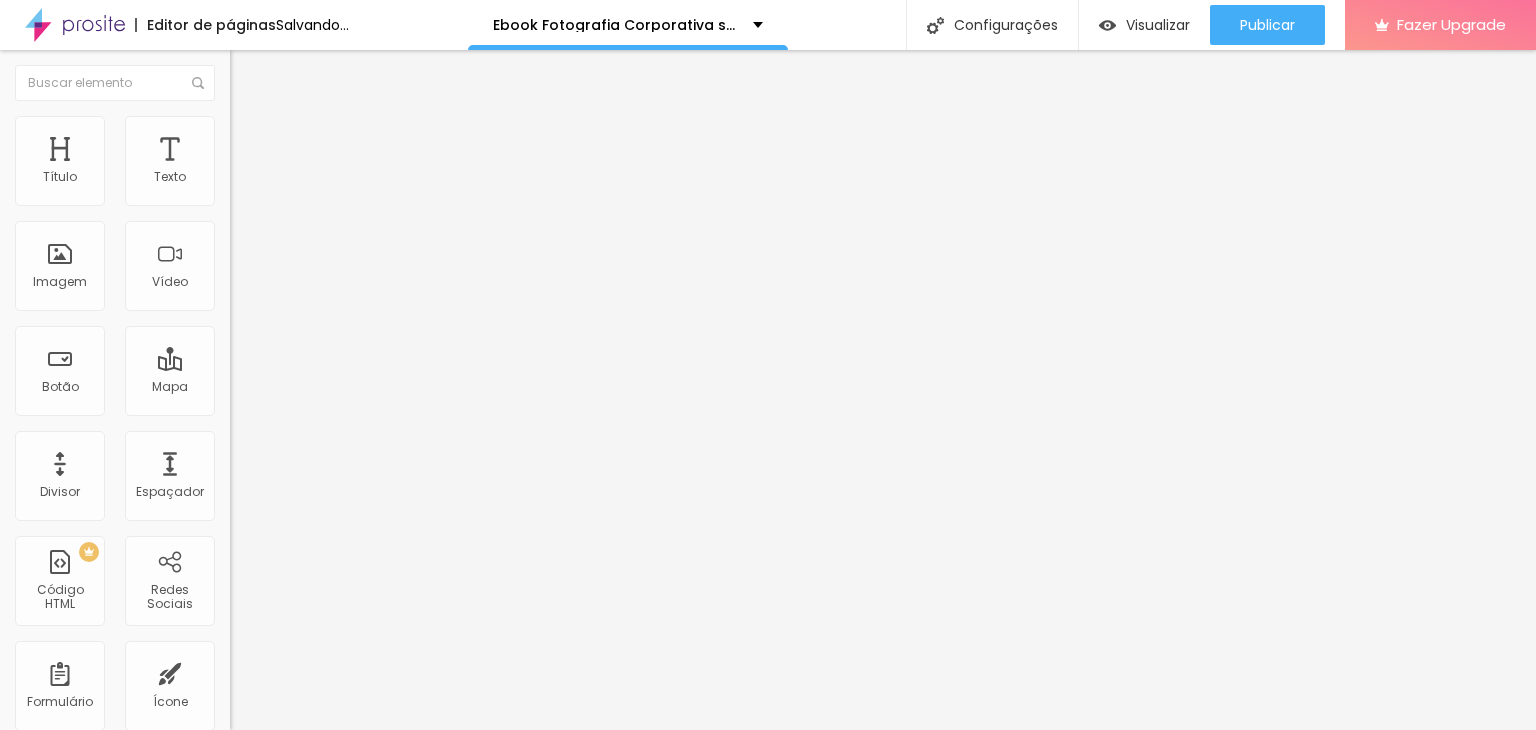 click on "Adicionar imagem" at bounding box center (294, 163) 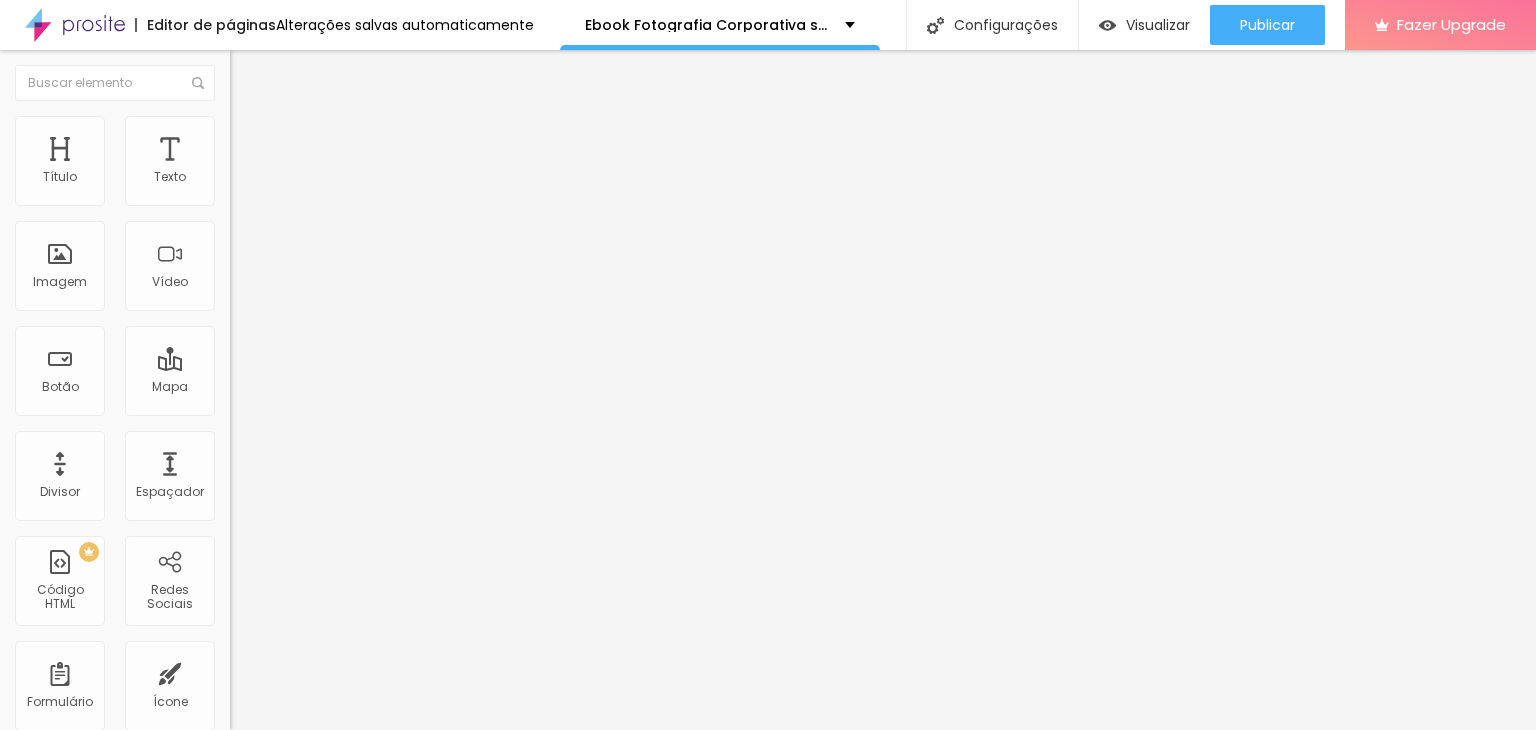 click at bounding box center (768, 924) 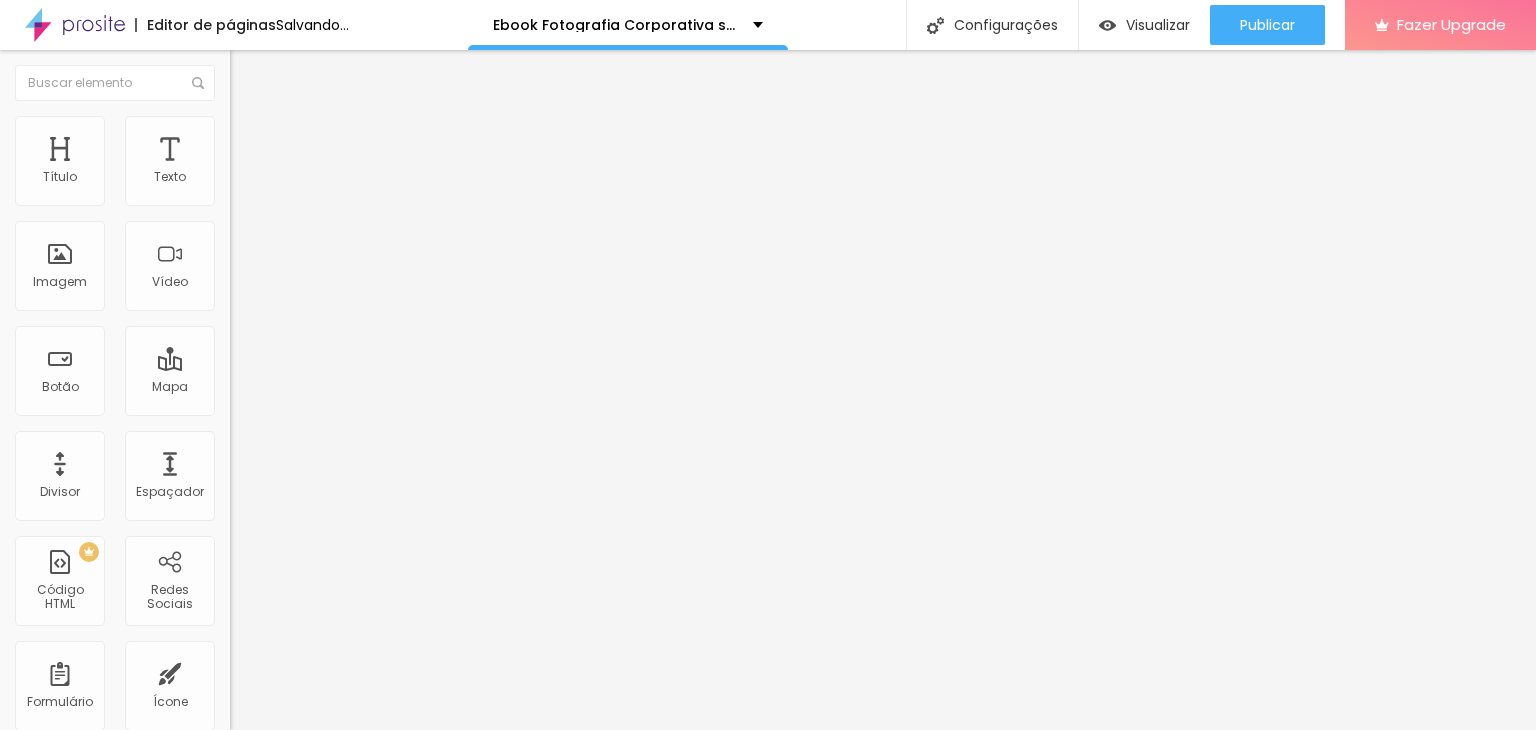 type on "70" 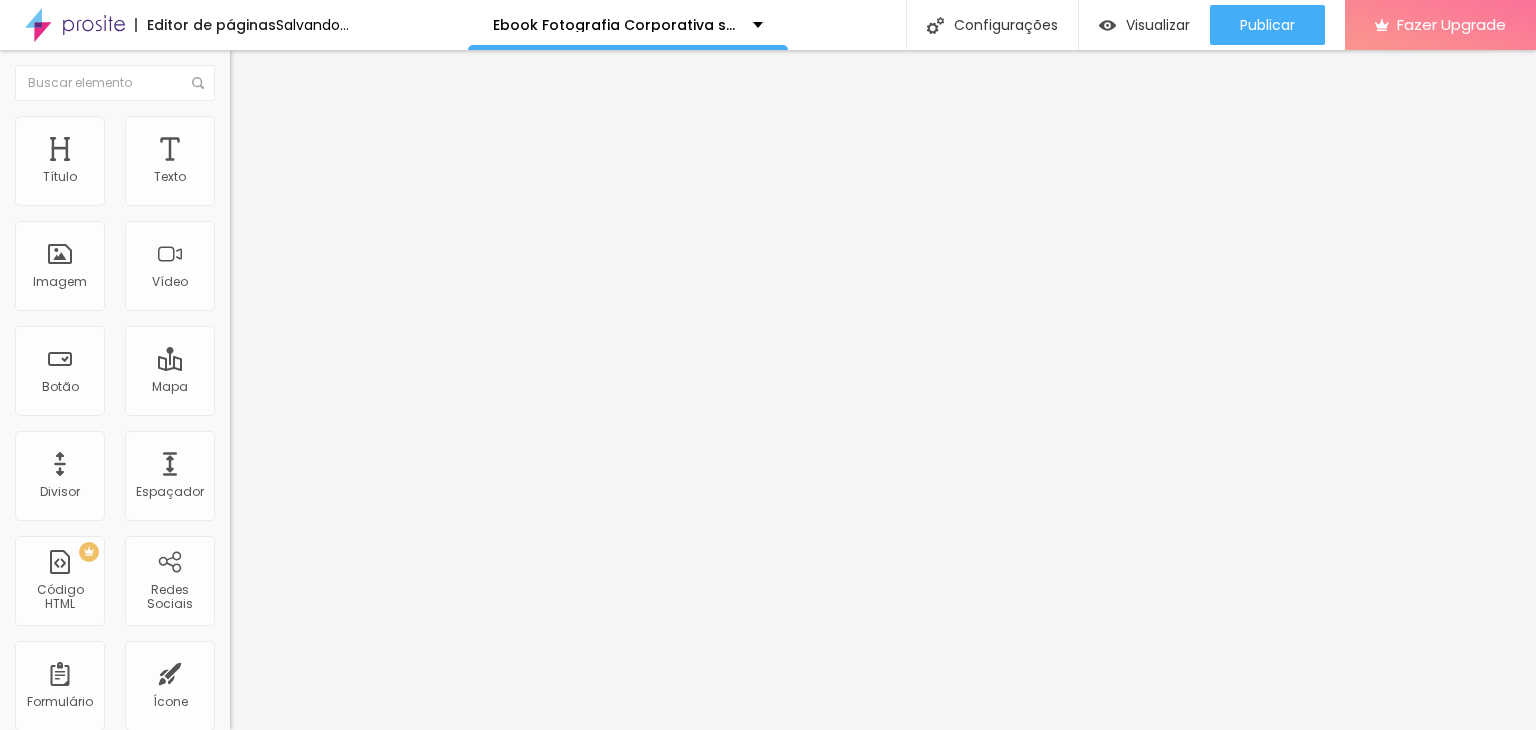 type on "55" 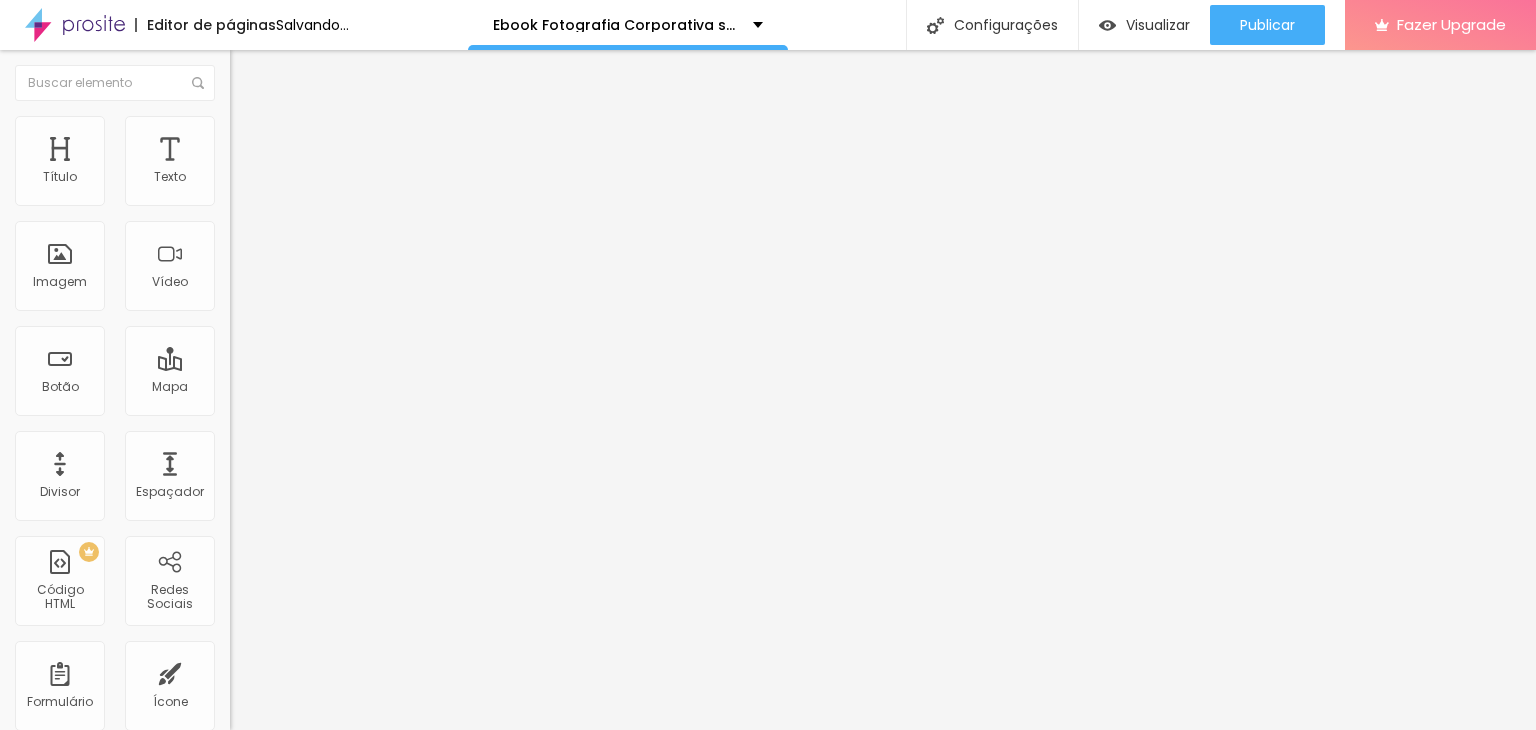type on "55" 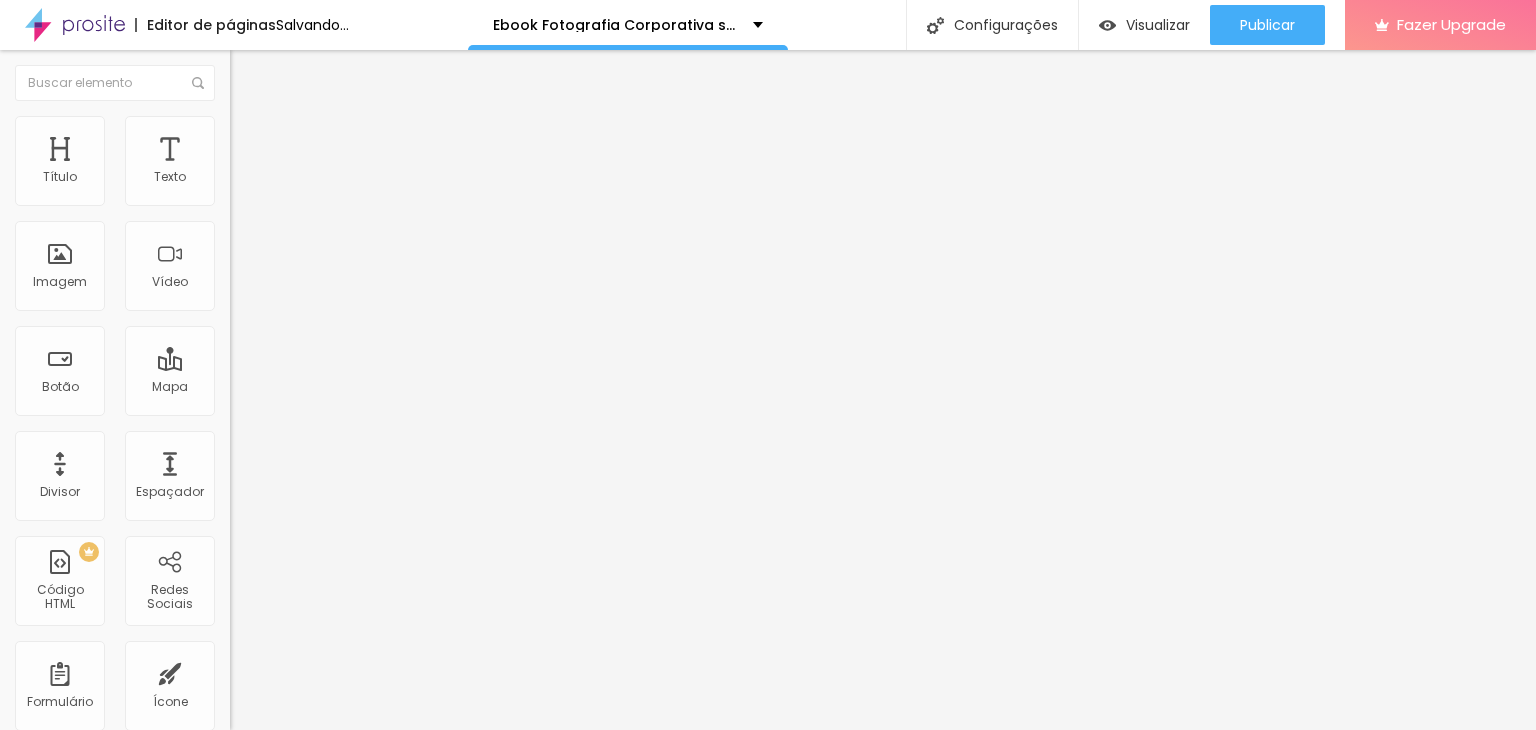 type on "50" 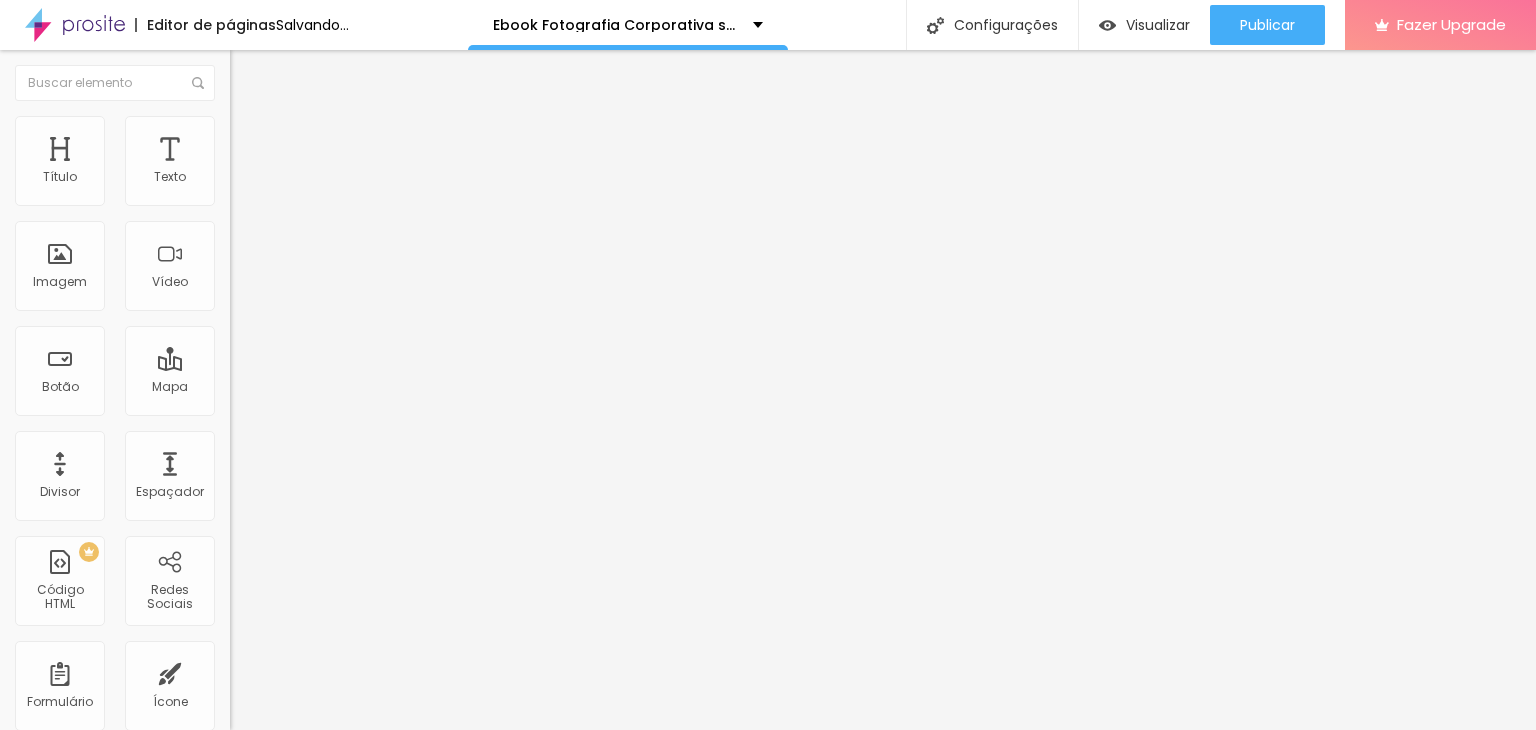 type on "50" 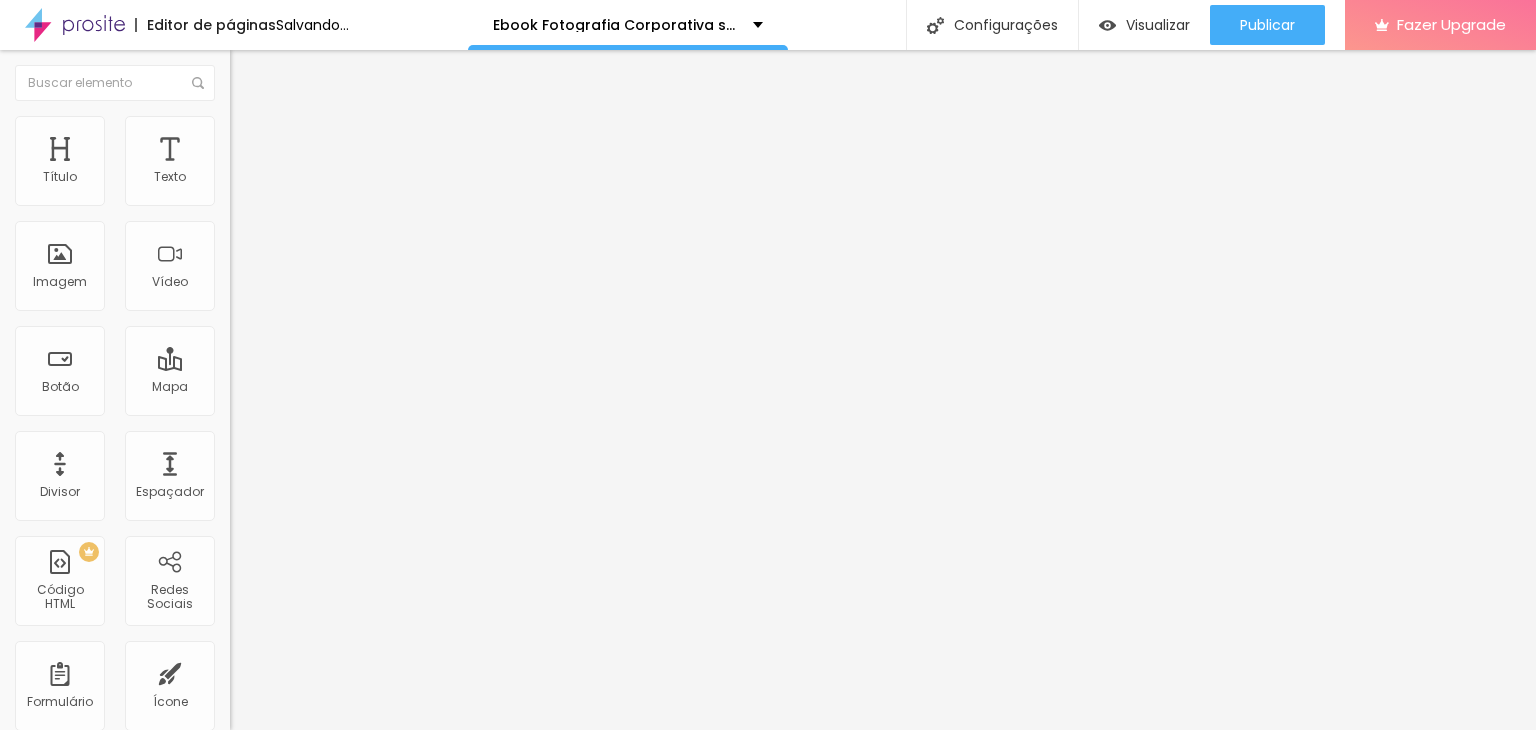 type on "45" 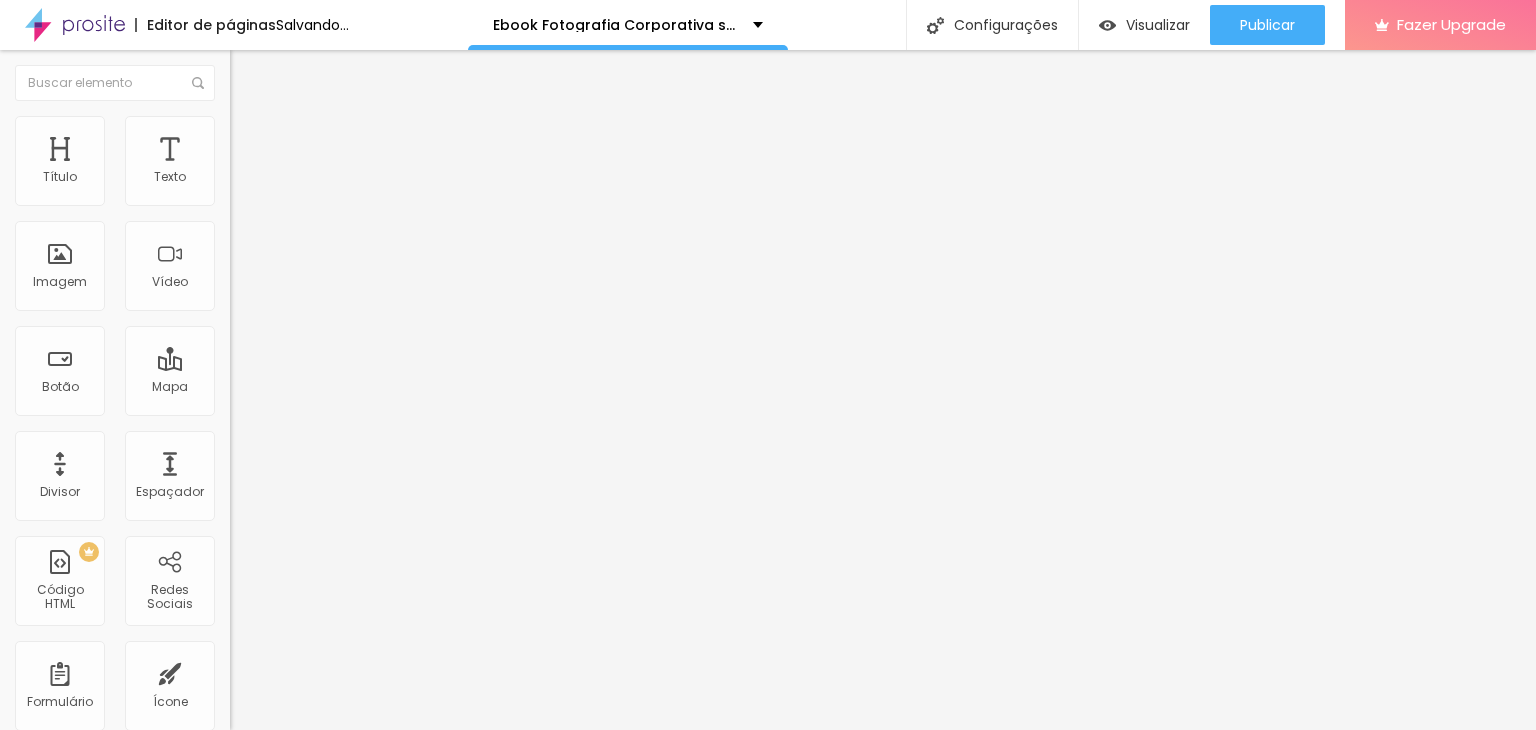 type on "45" 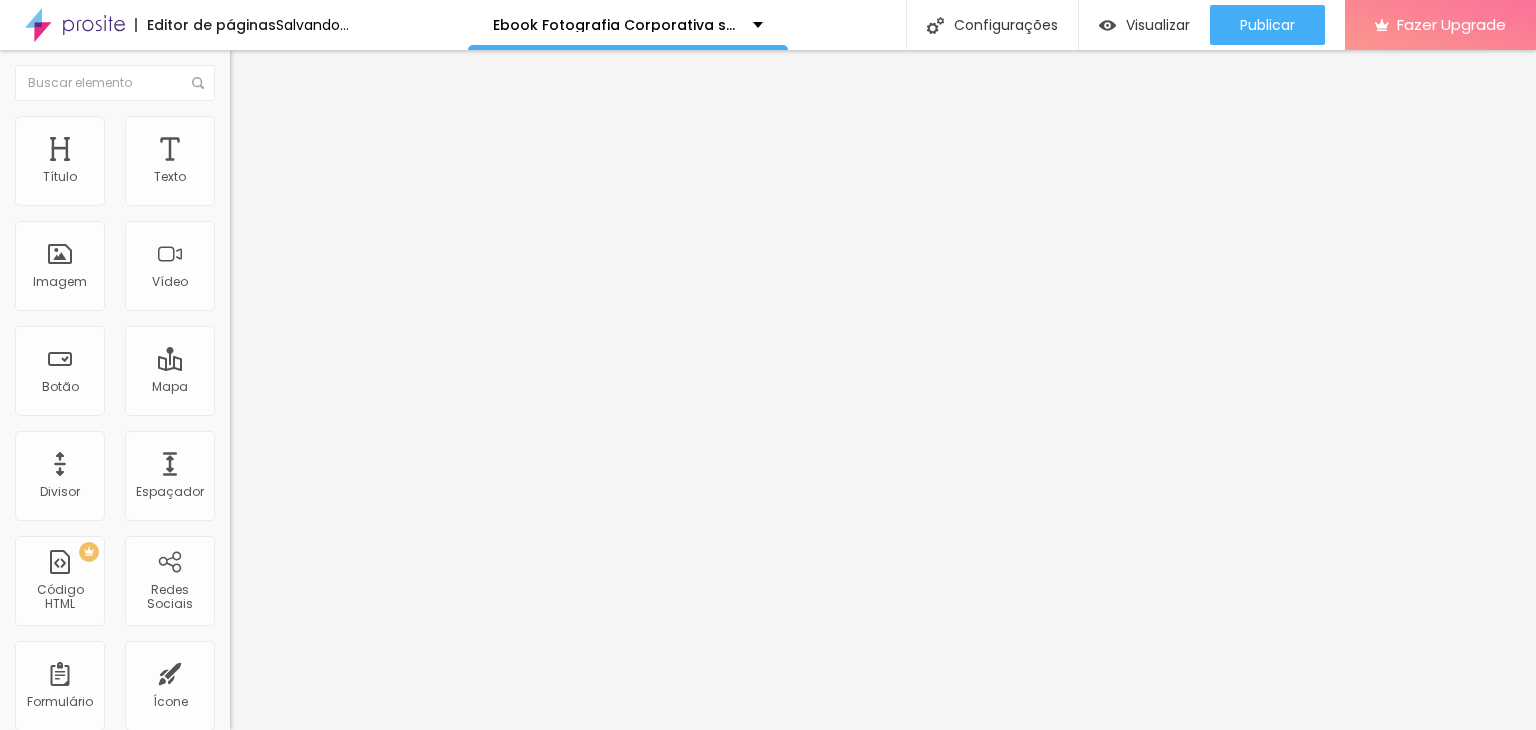 type on "40" 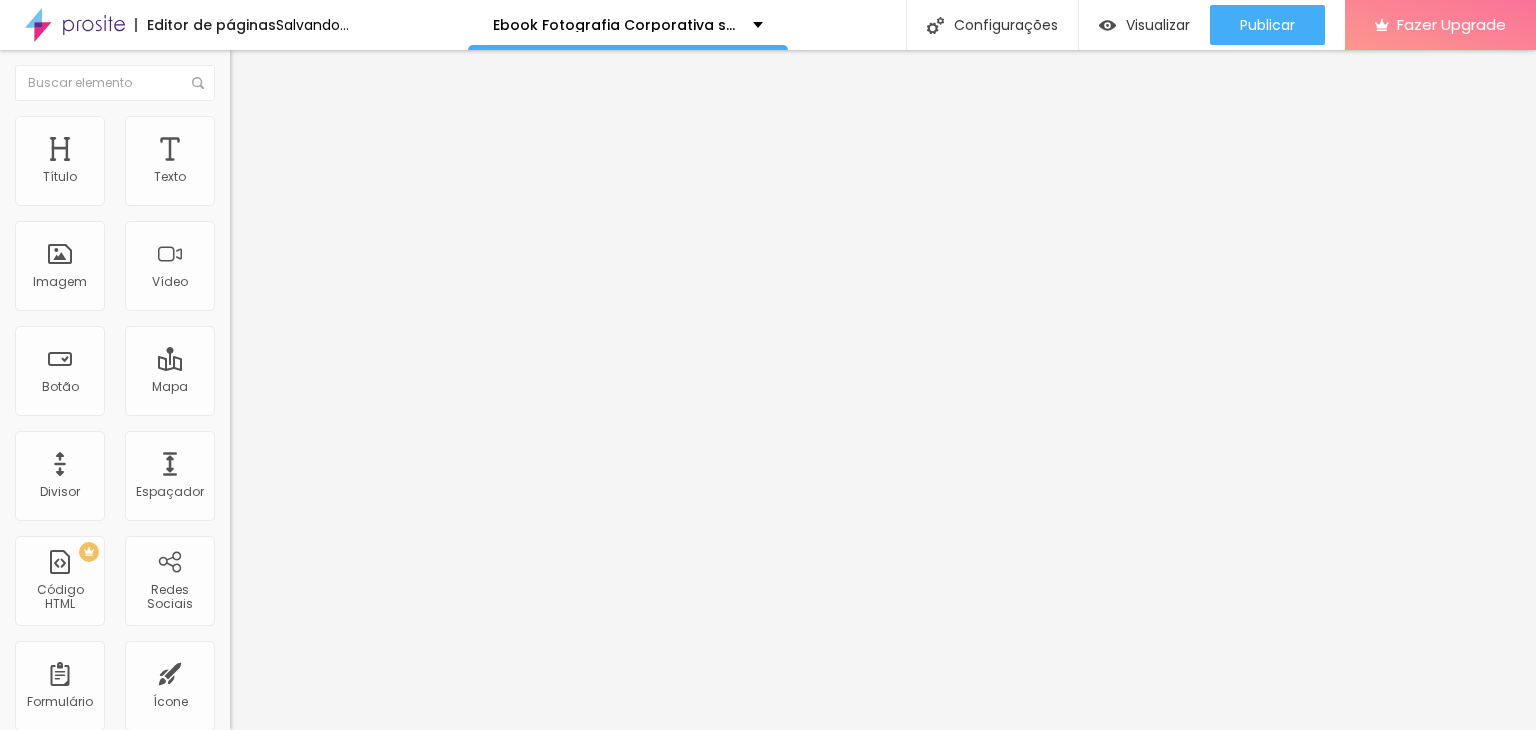 type on "0" 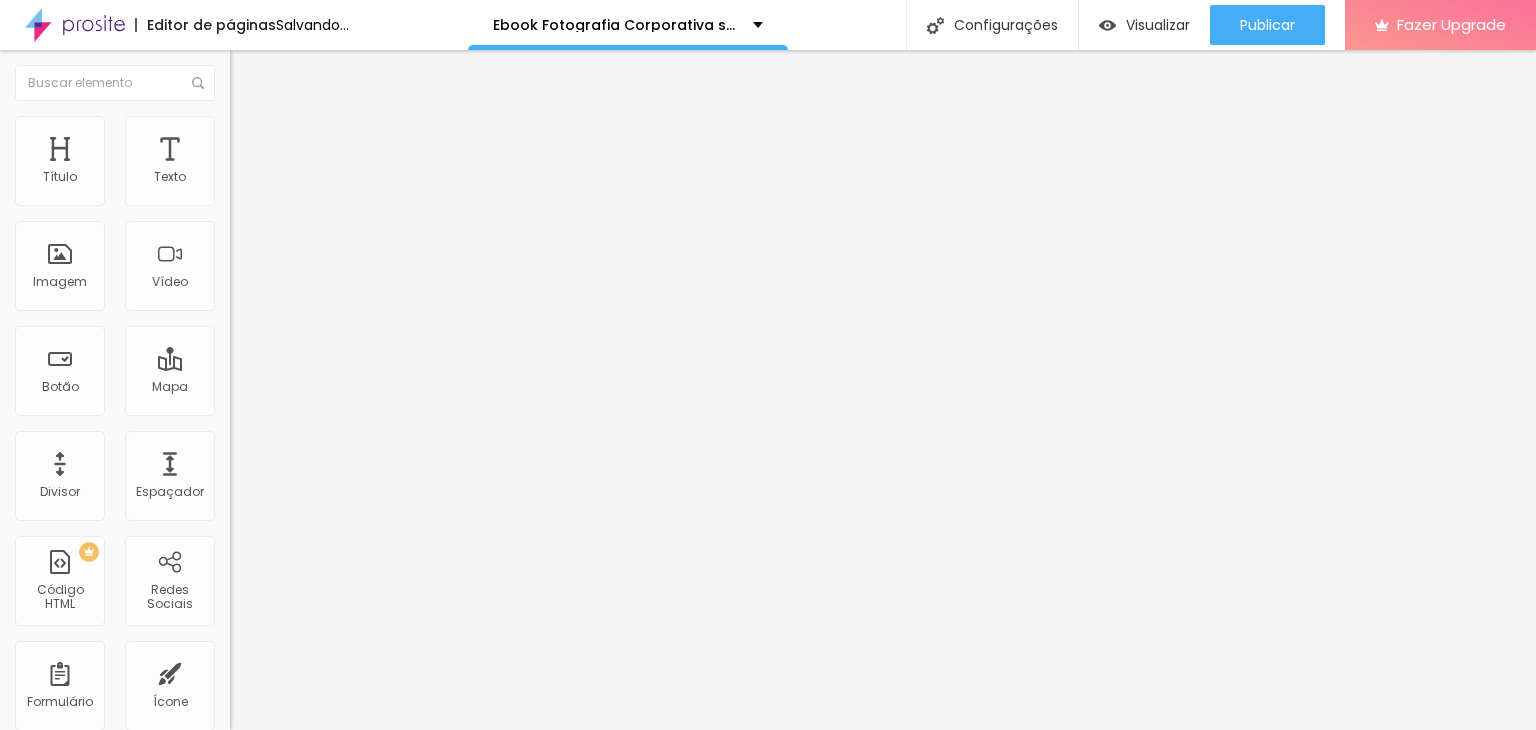 type on "95" 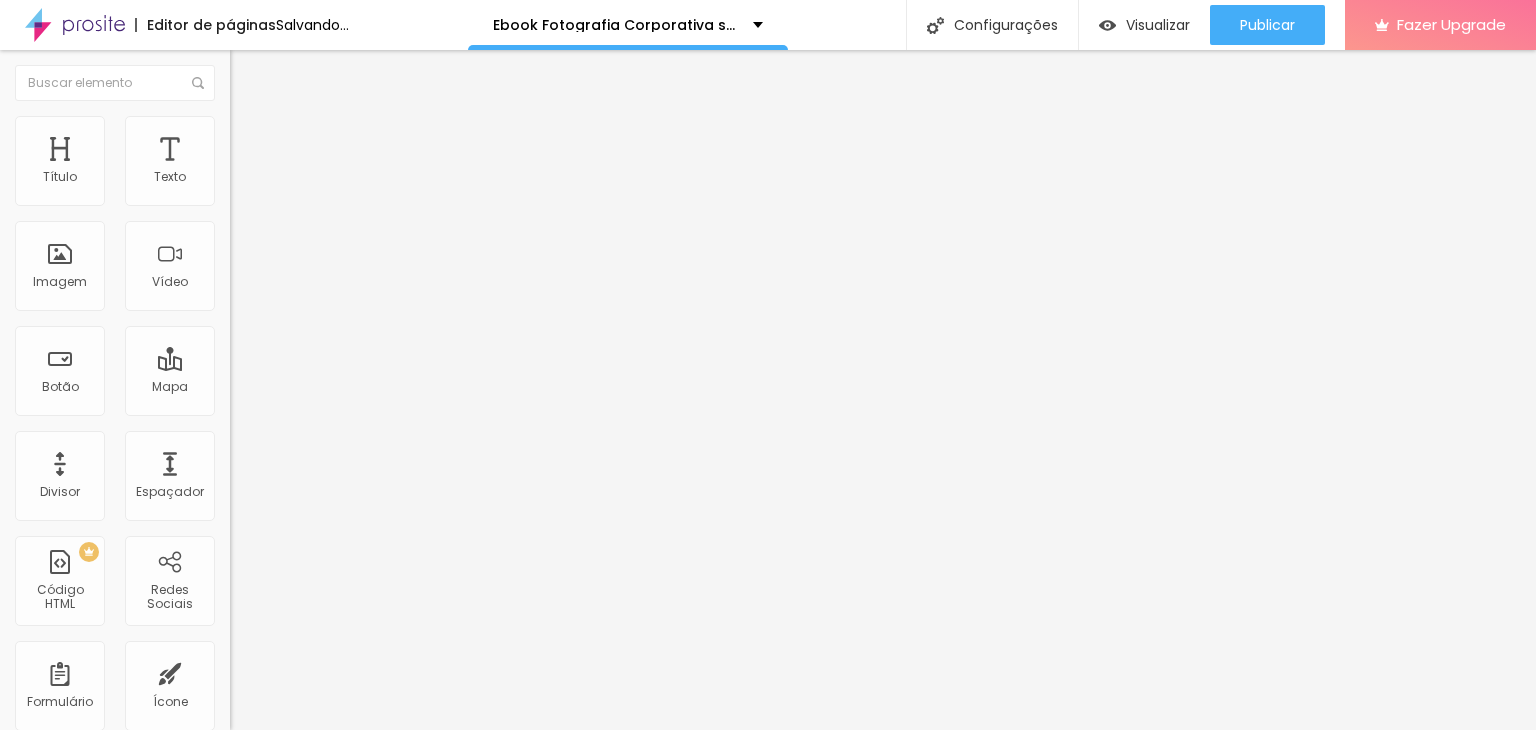 type on "90" 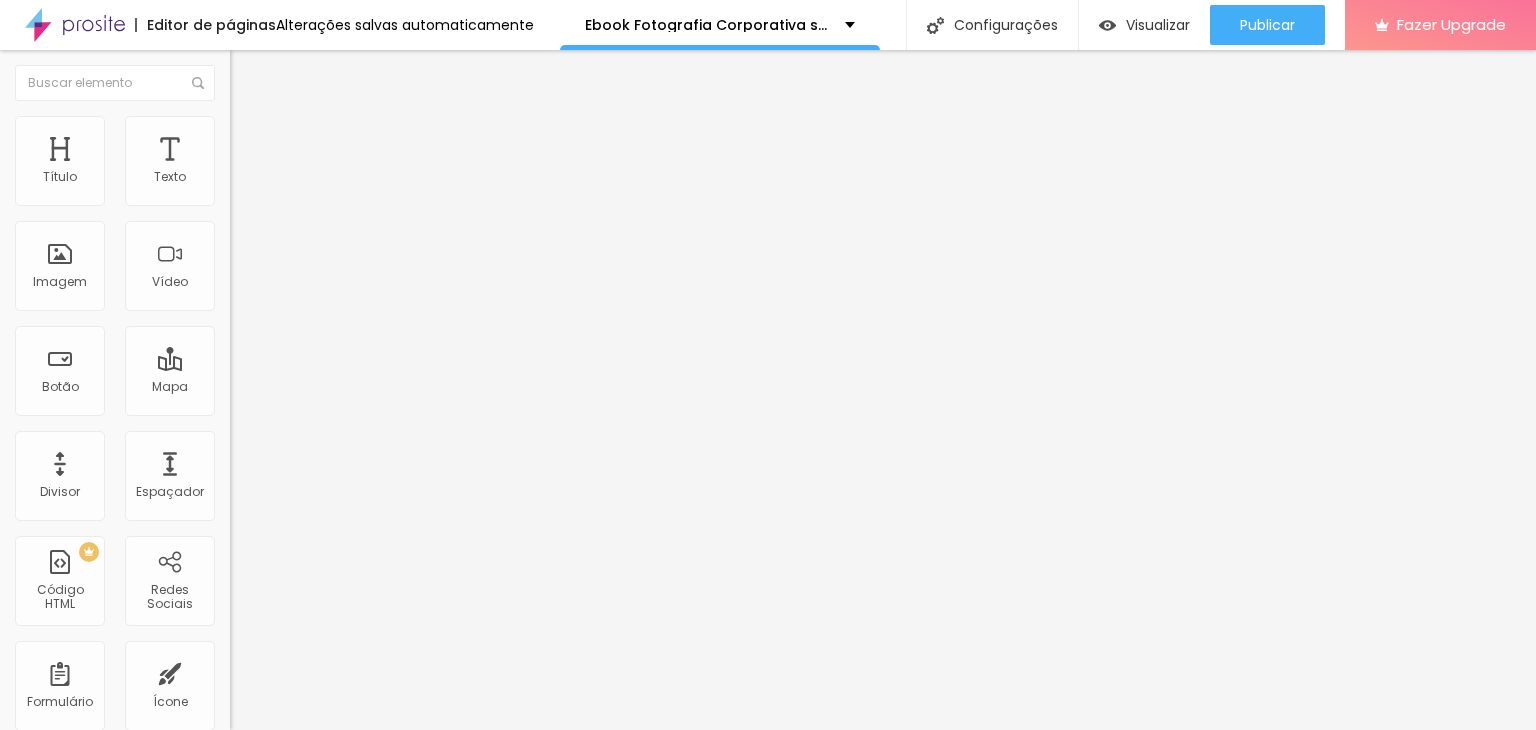 type on "45" 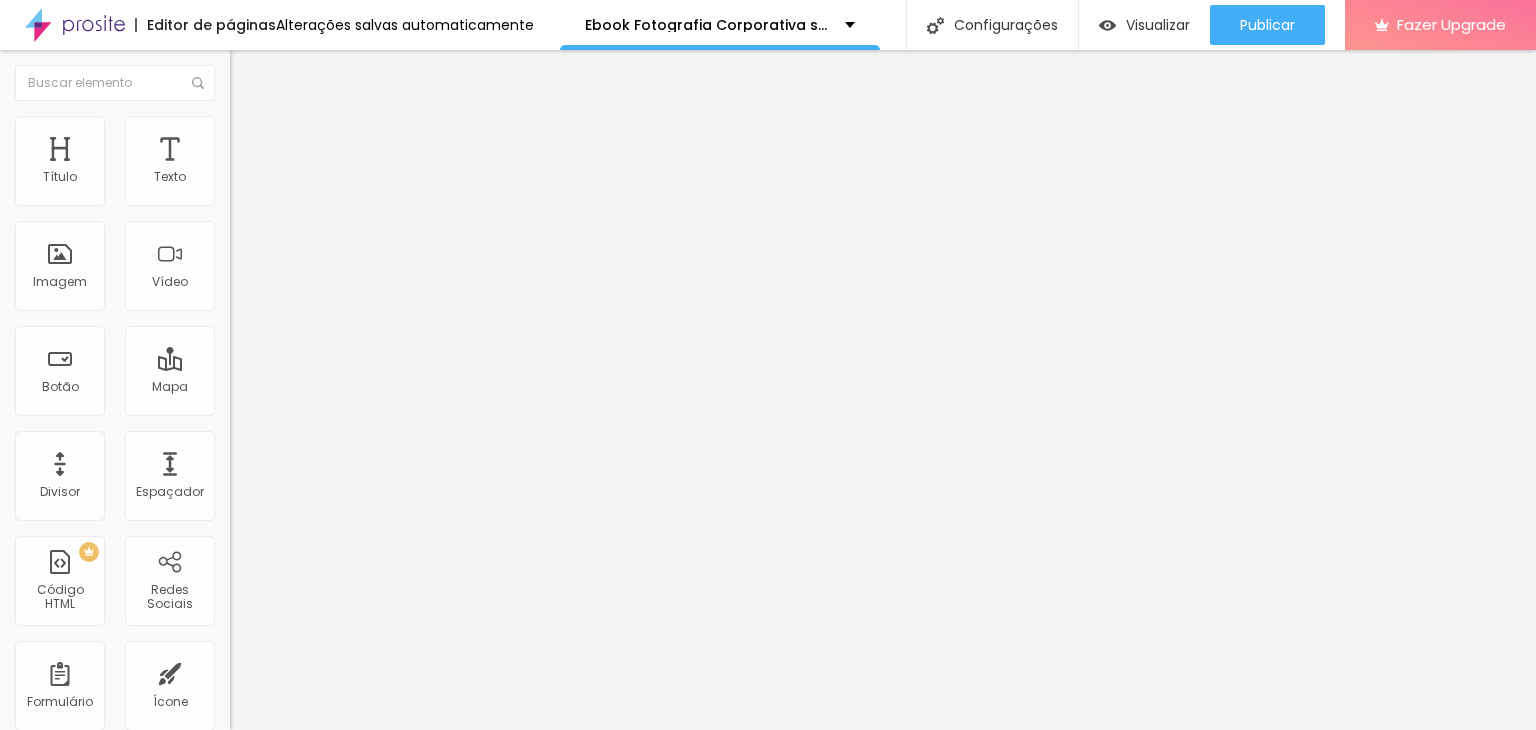 type on "50" 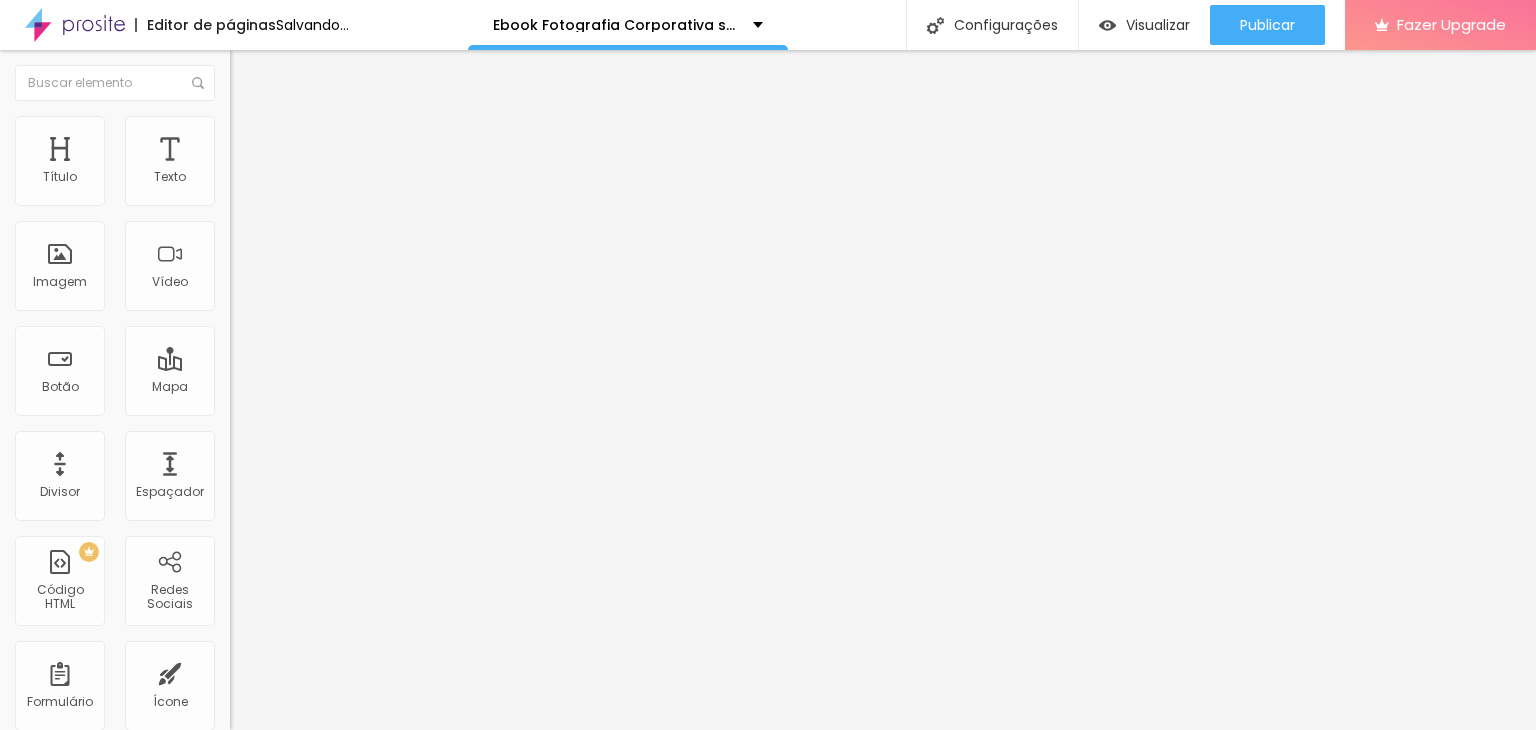 click on "Avançado" at bounding box center (345, 146) 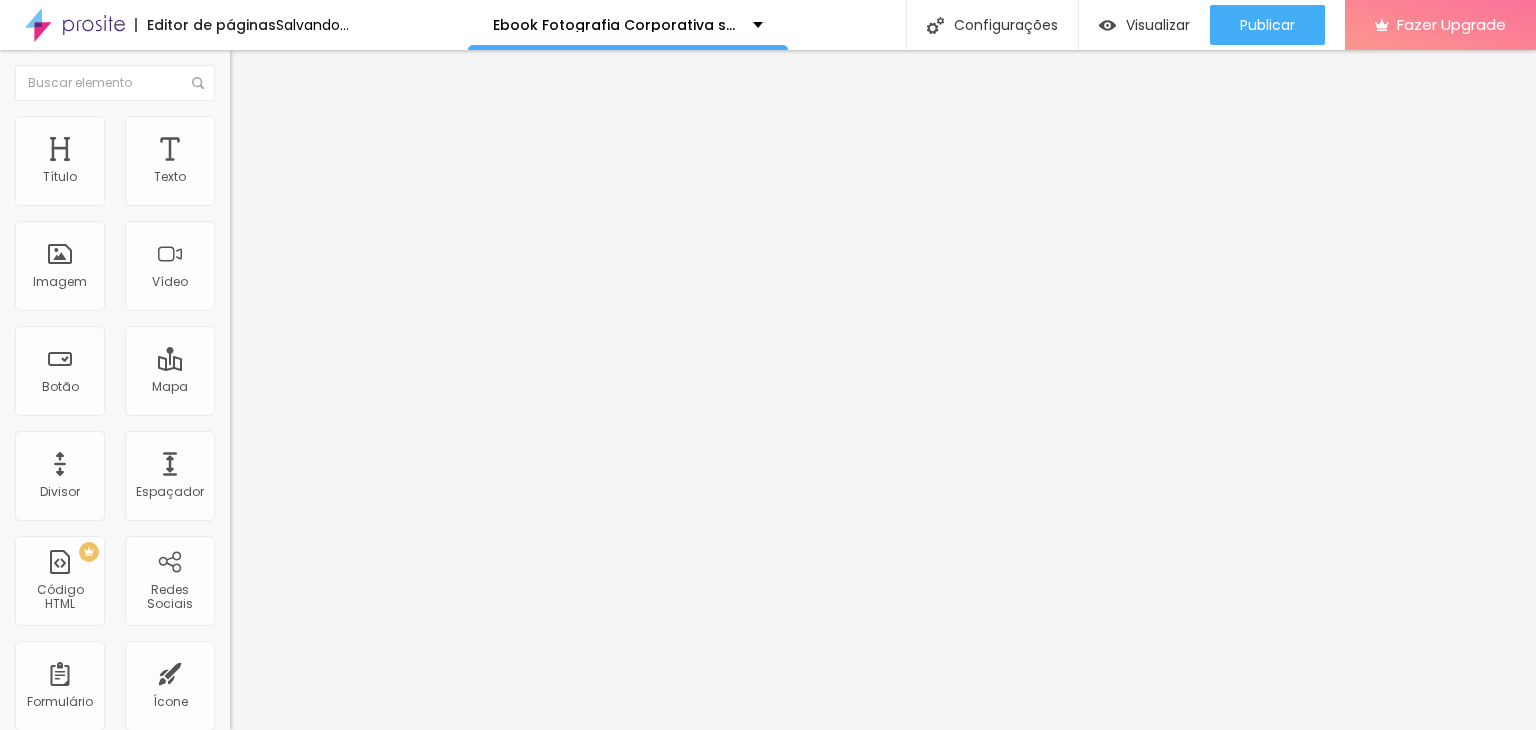 type on "0" 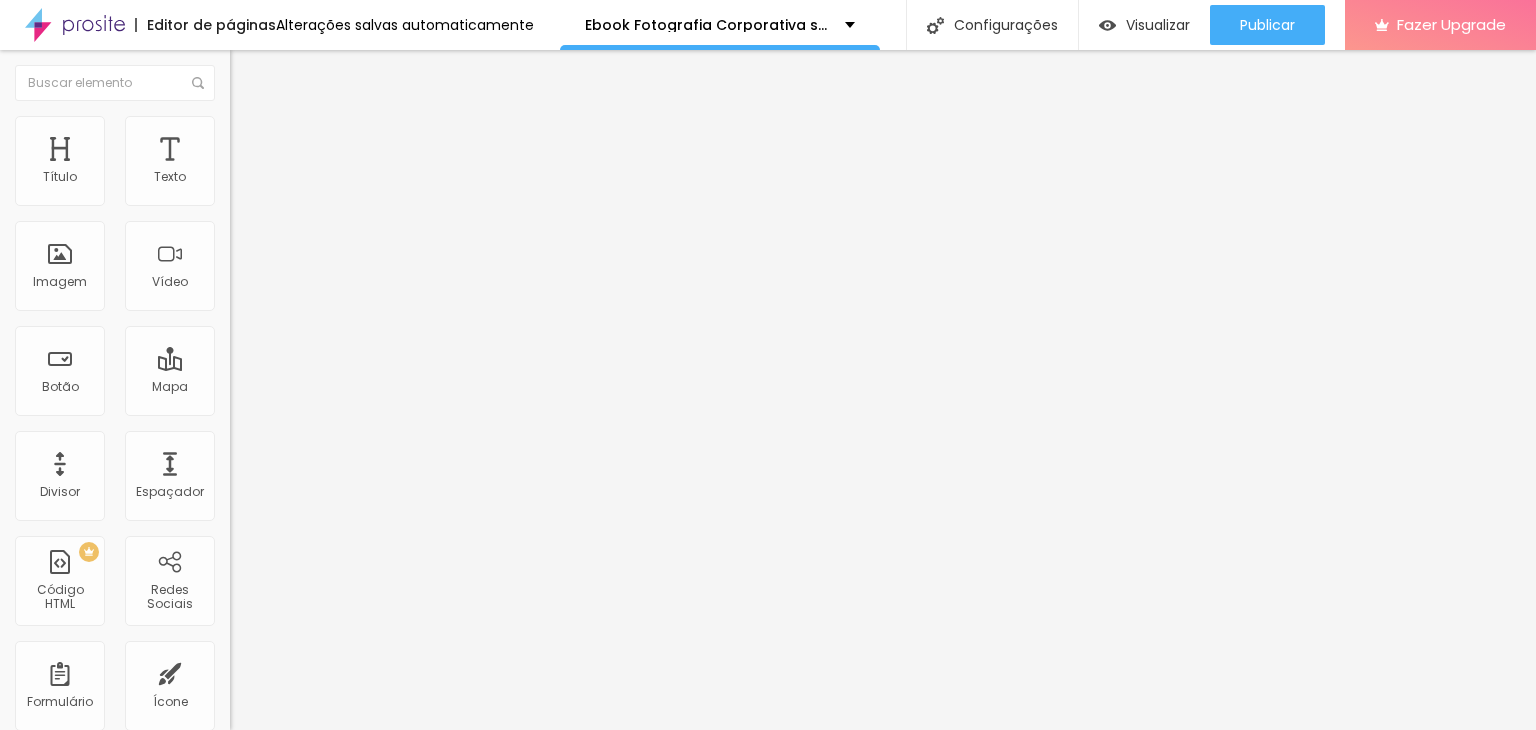 type on "0" 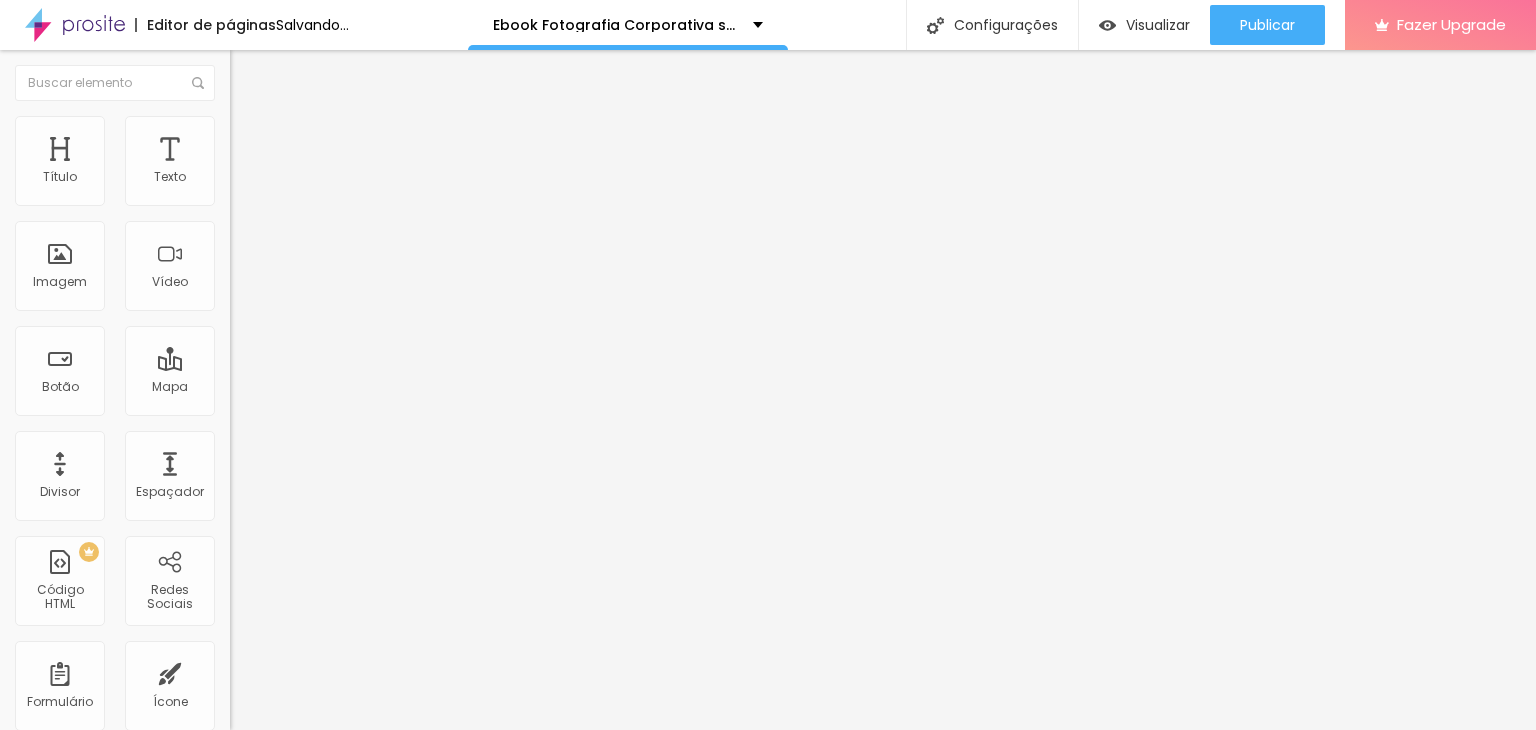 click at bounding box center [294, 197] 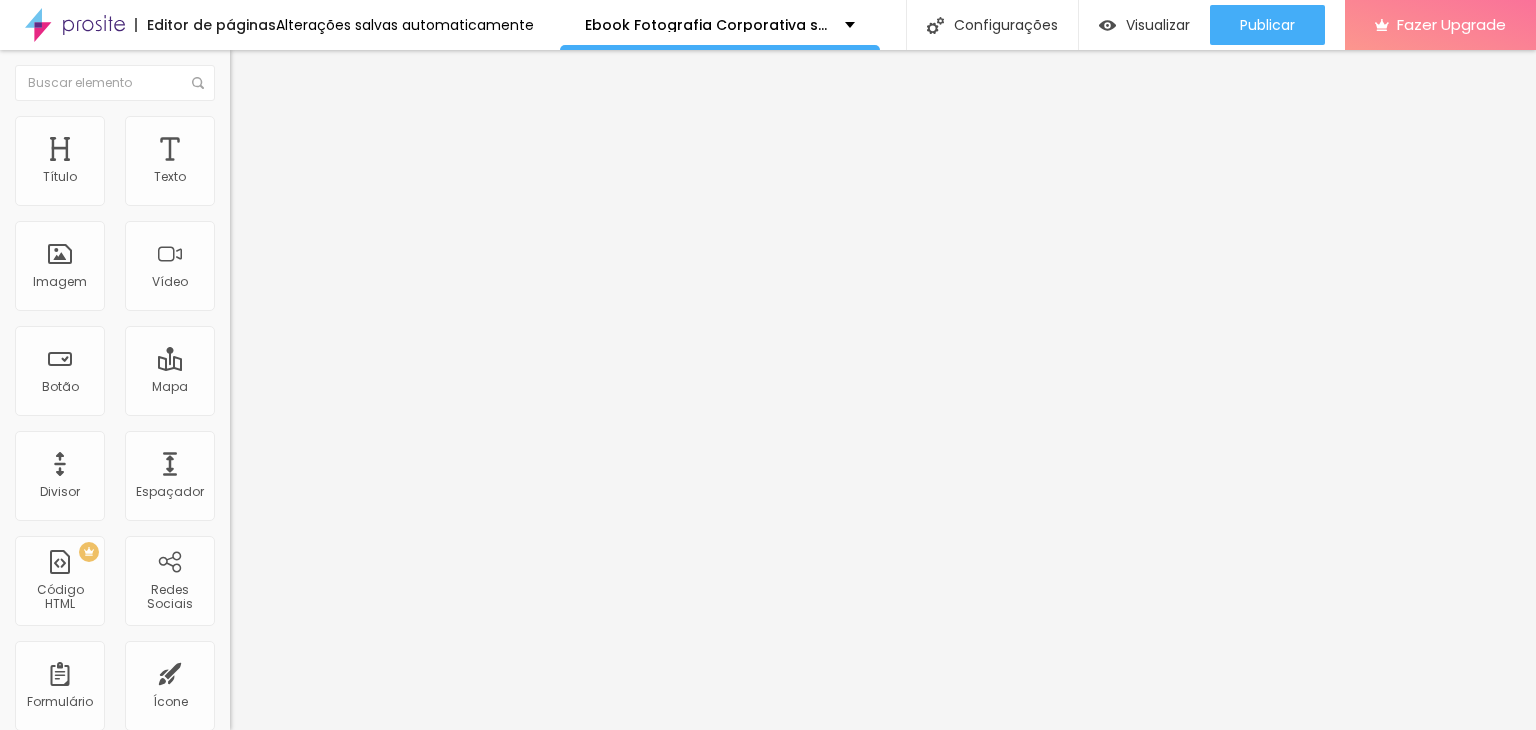 click on "Avançado" at bounding box center [345, 146] 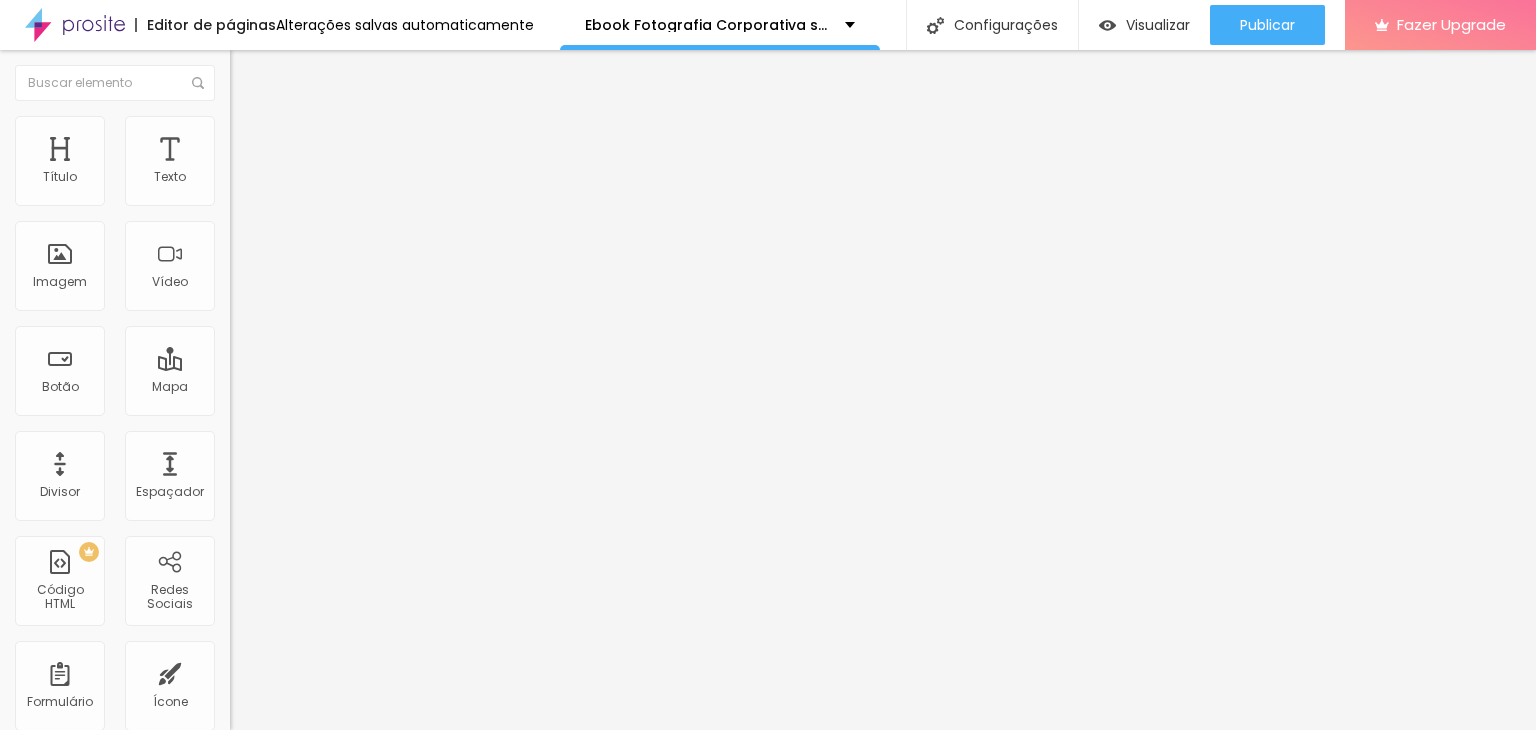 click on "Estilo" at bounding box center [345, 126] 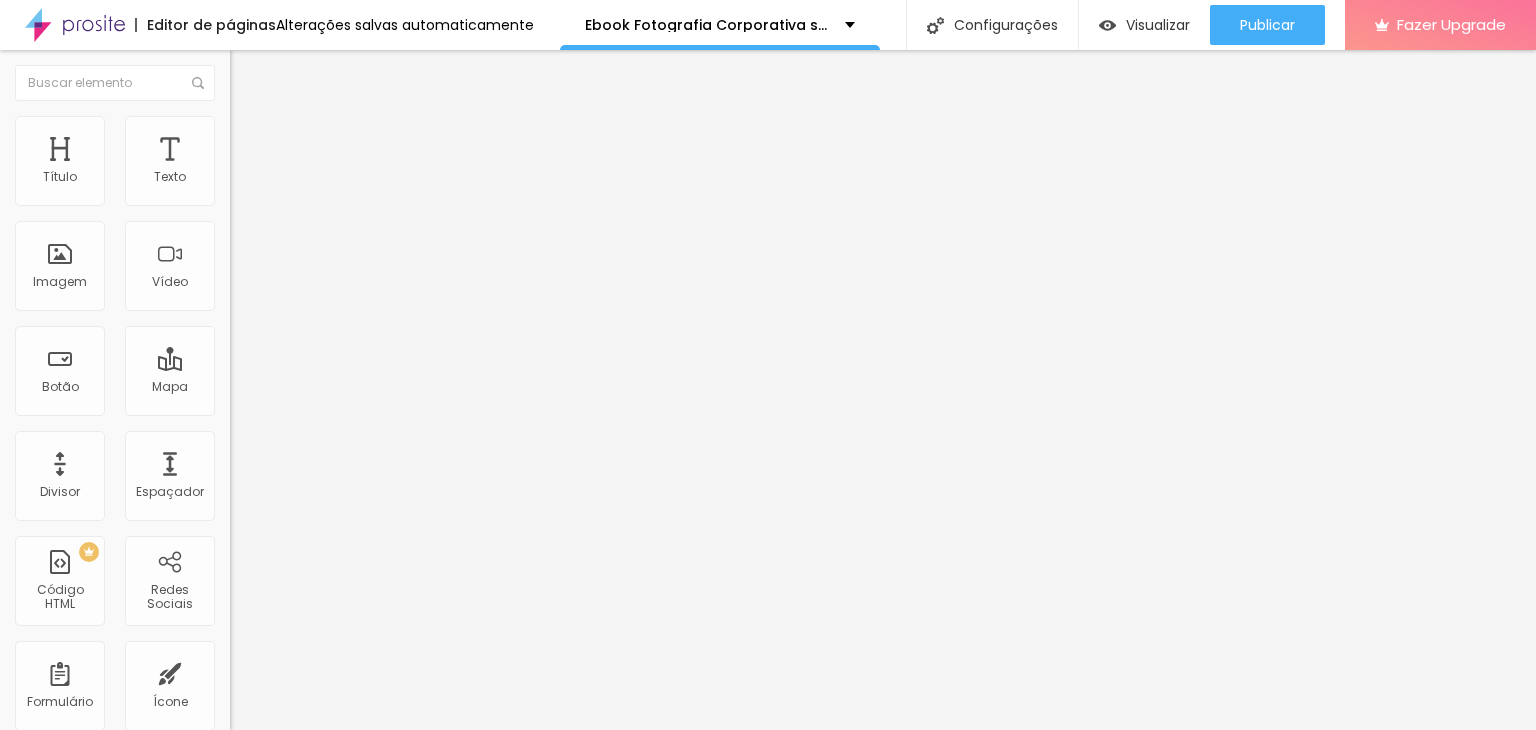 drag, startPoint x: 105, startPoint y: 211, endPoint x: 116, endPoint y: 212, distance: 11.045361 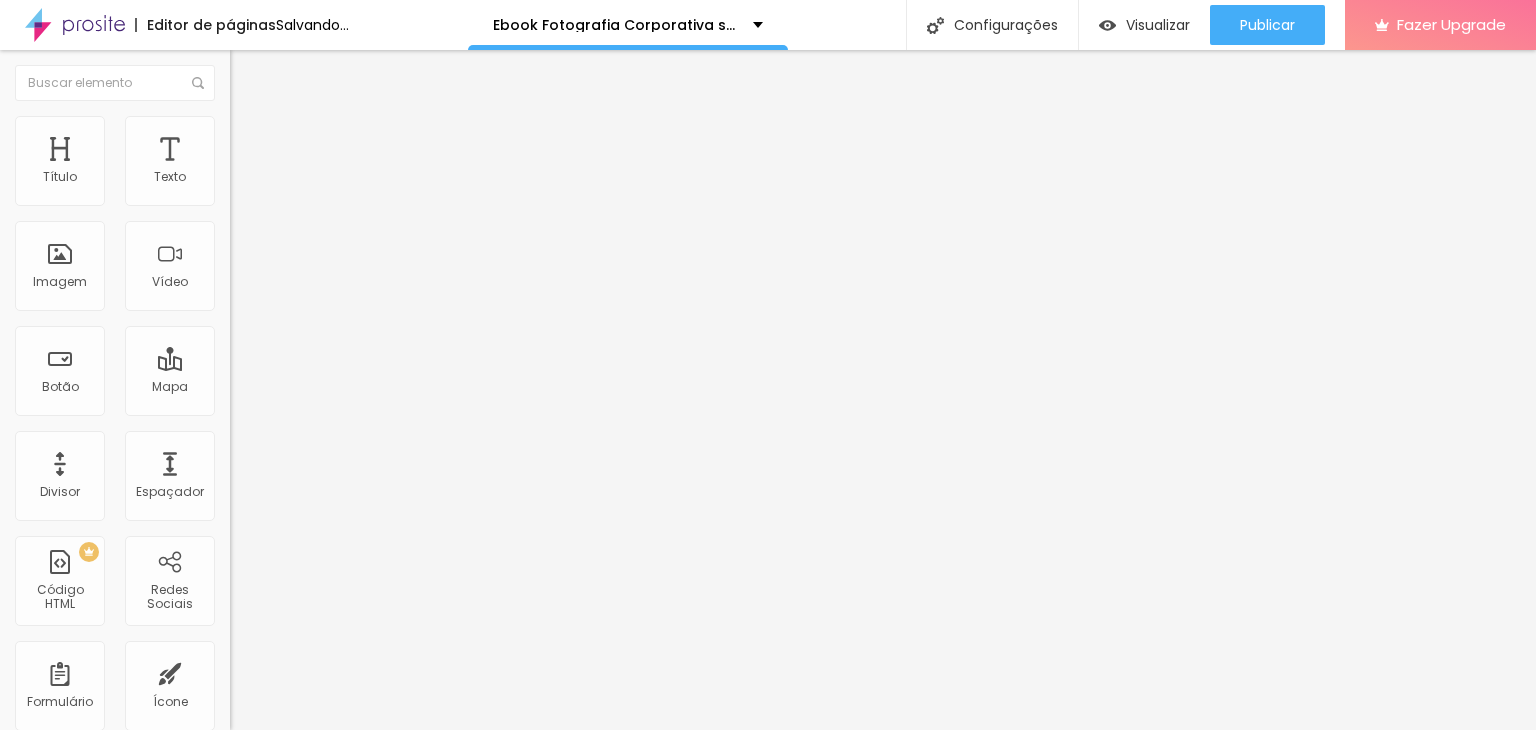 click on "Adicionar imagem" at bounding box center (294, 163) 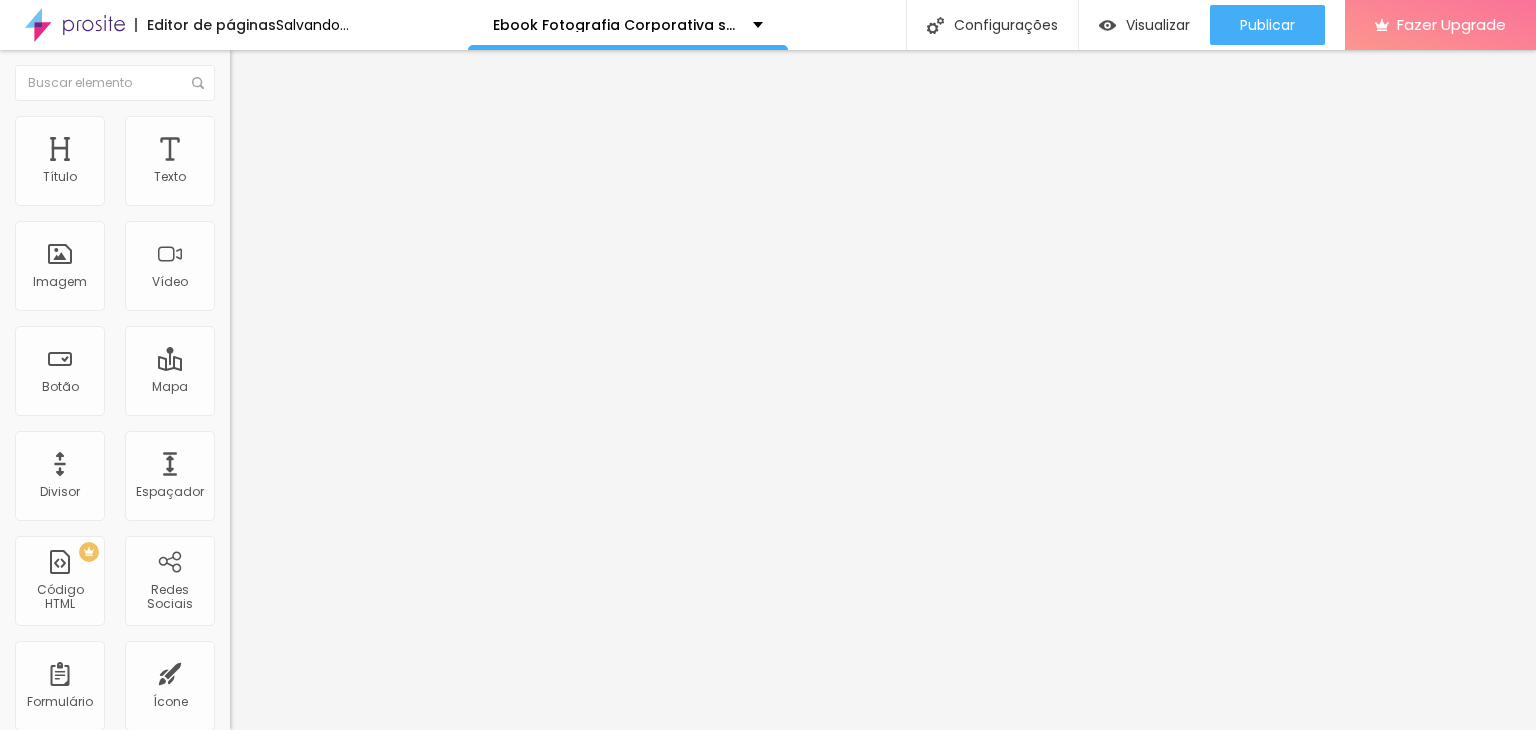 type on "40" 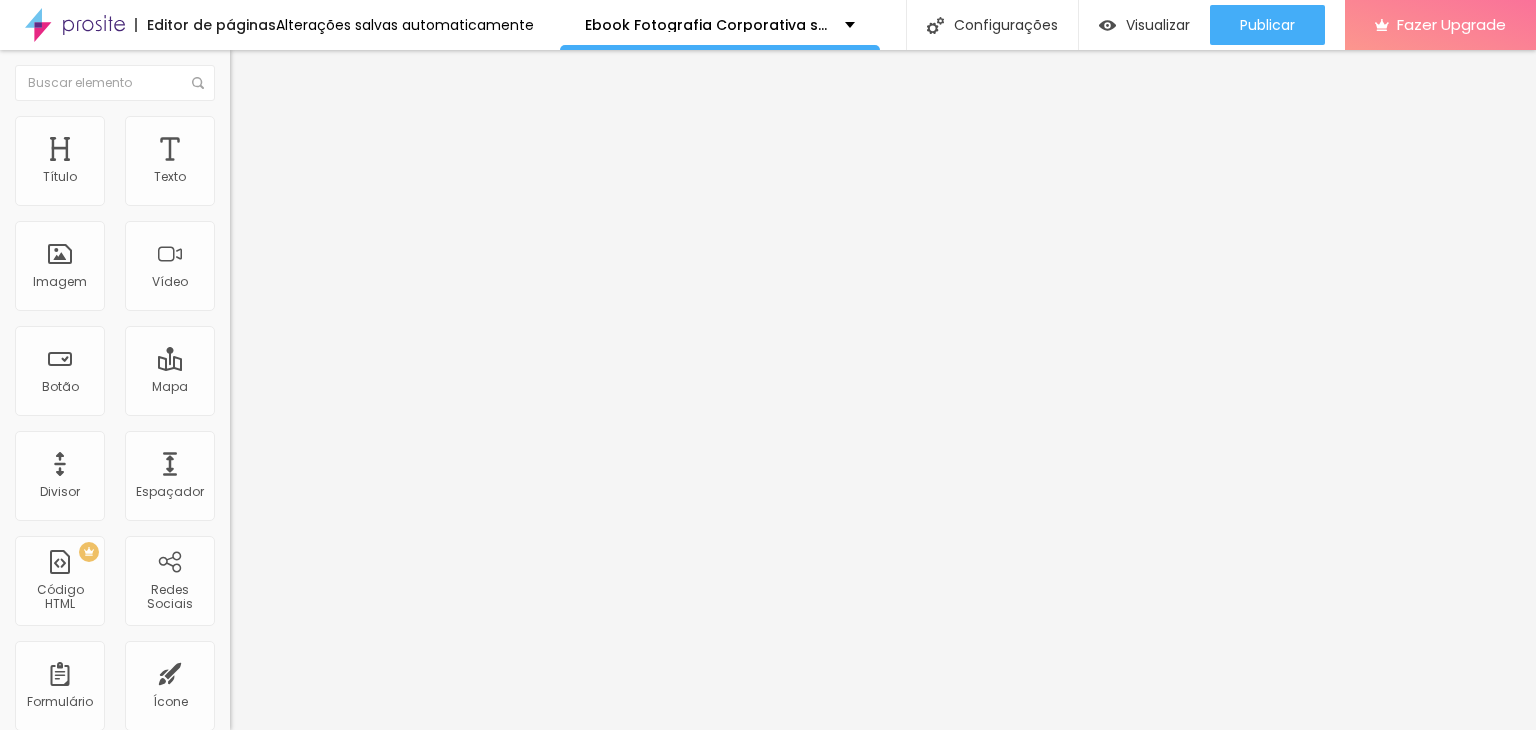 type on "20" 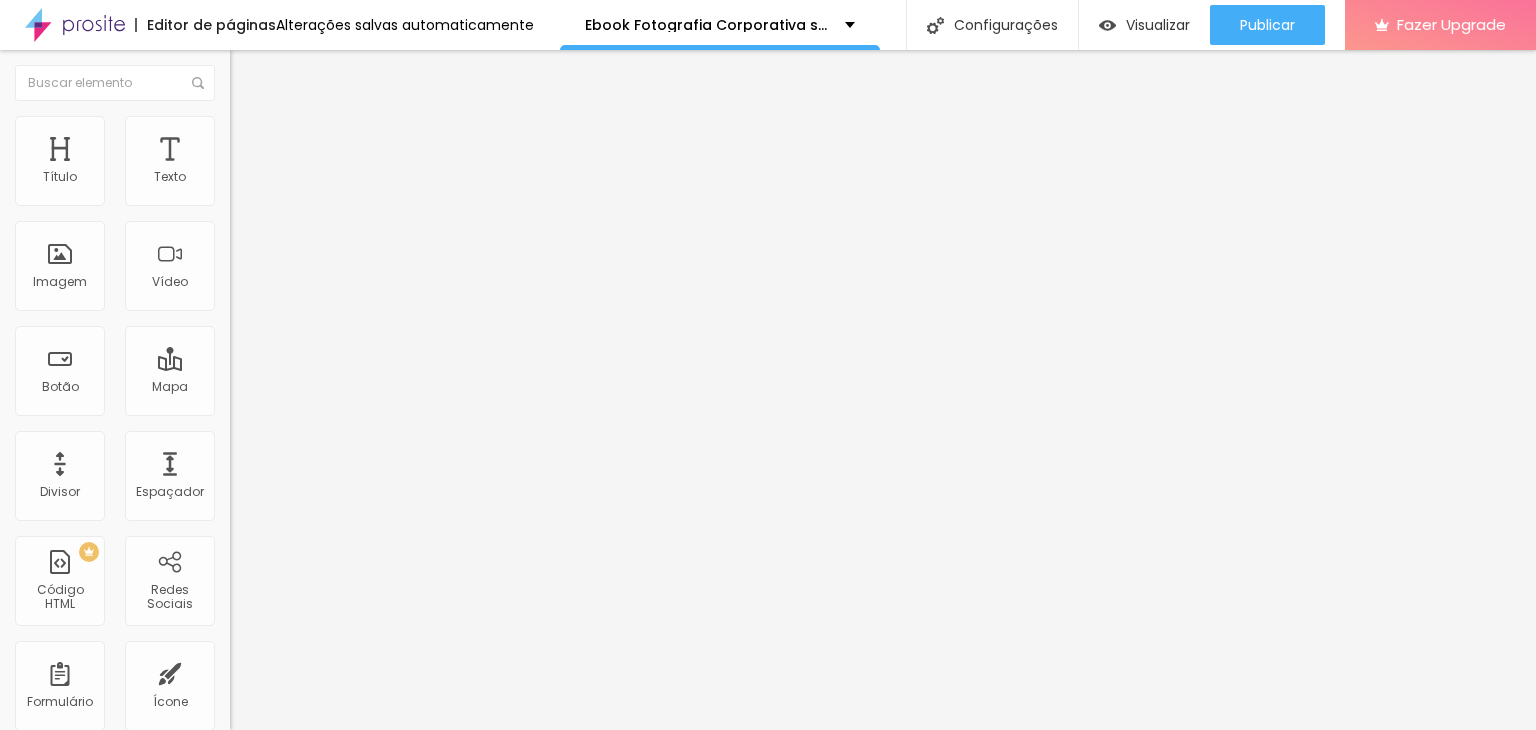 type on "20" 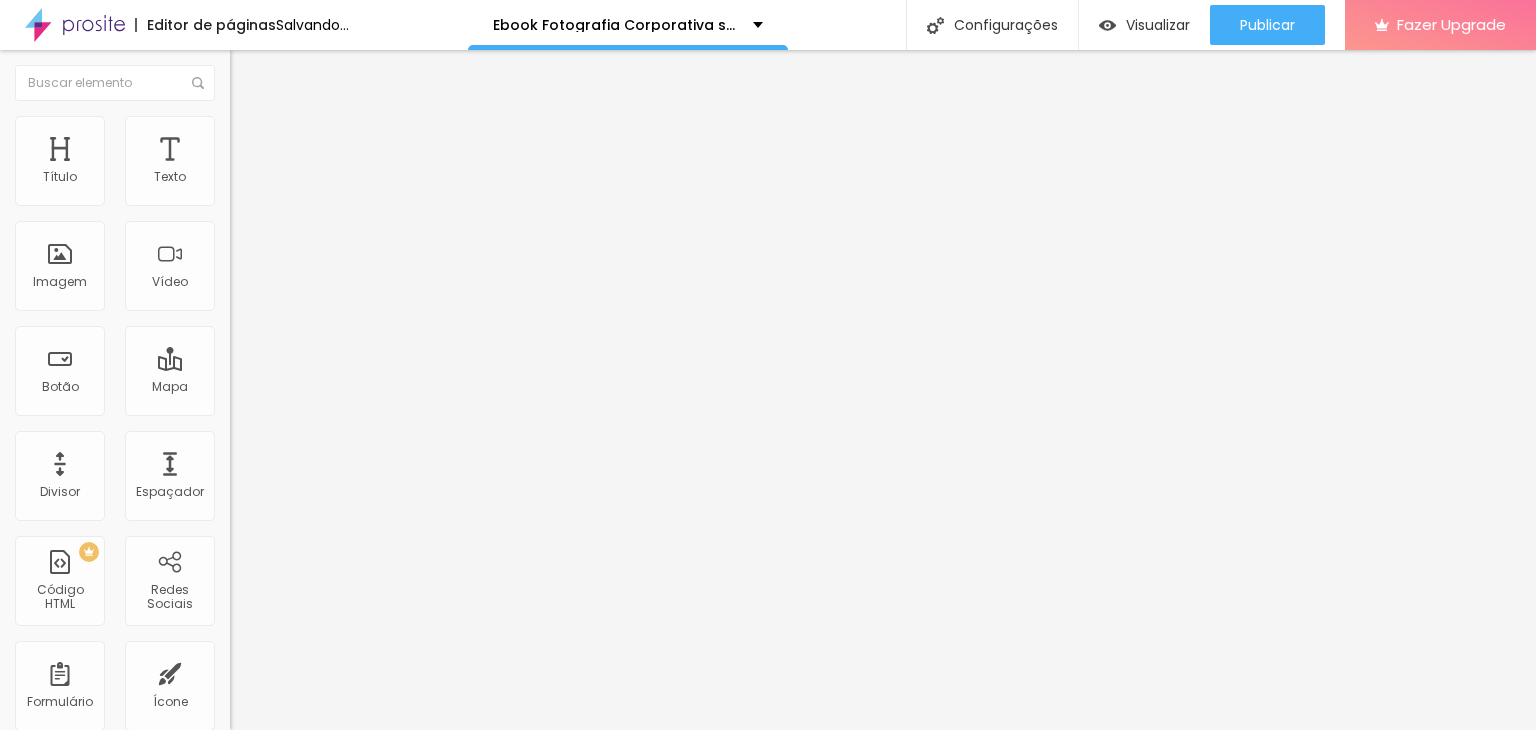 type on "15" 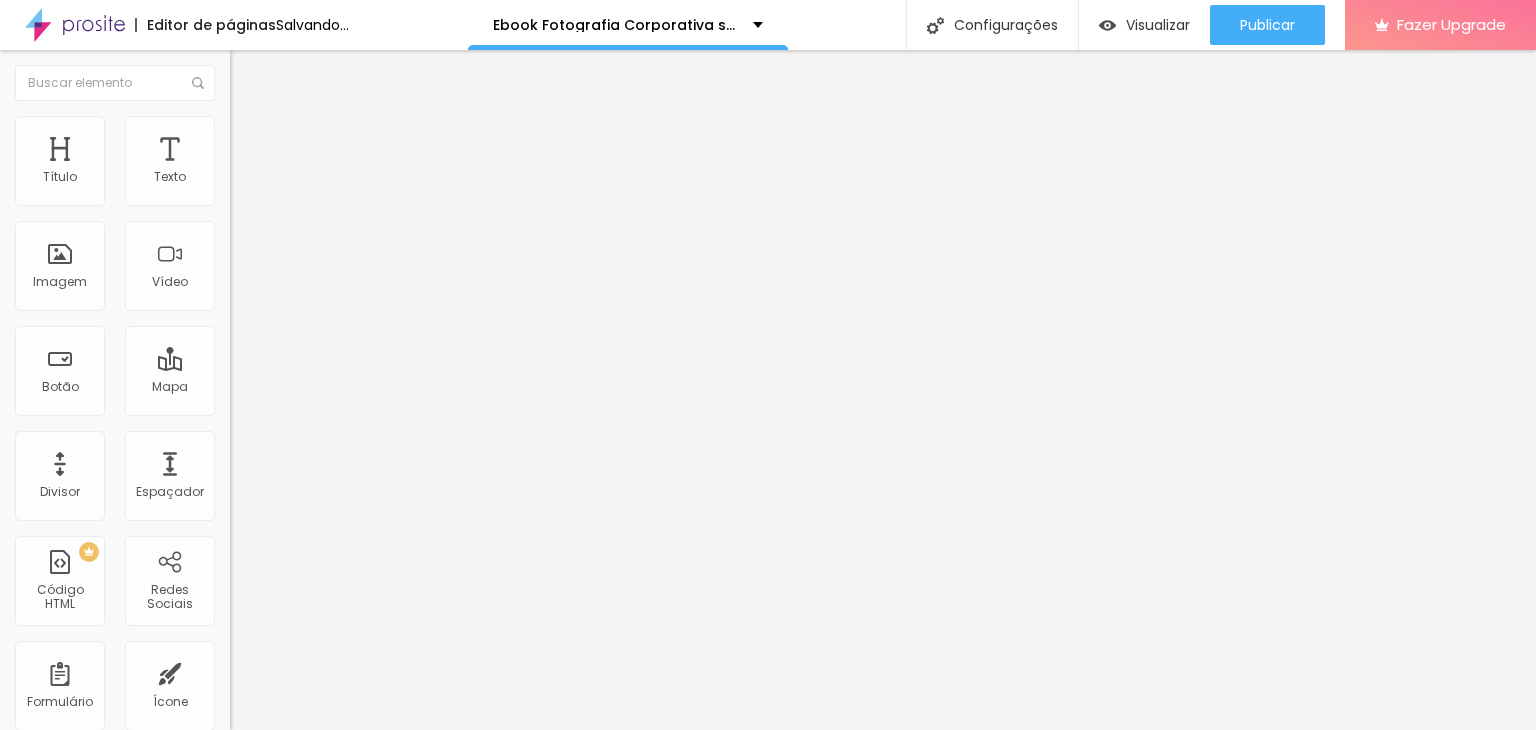 drag, startPoint x: 88, startPoint y: 212, endPoint x: 37, endPoint y: 209, distance: 51.088158 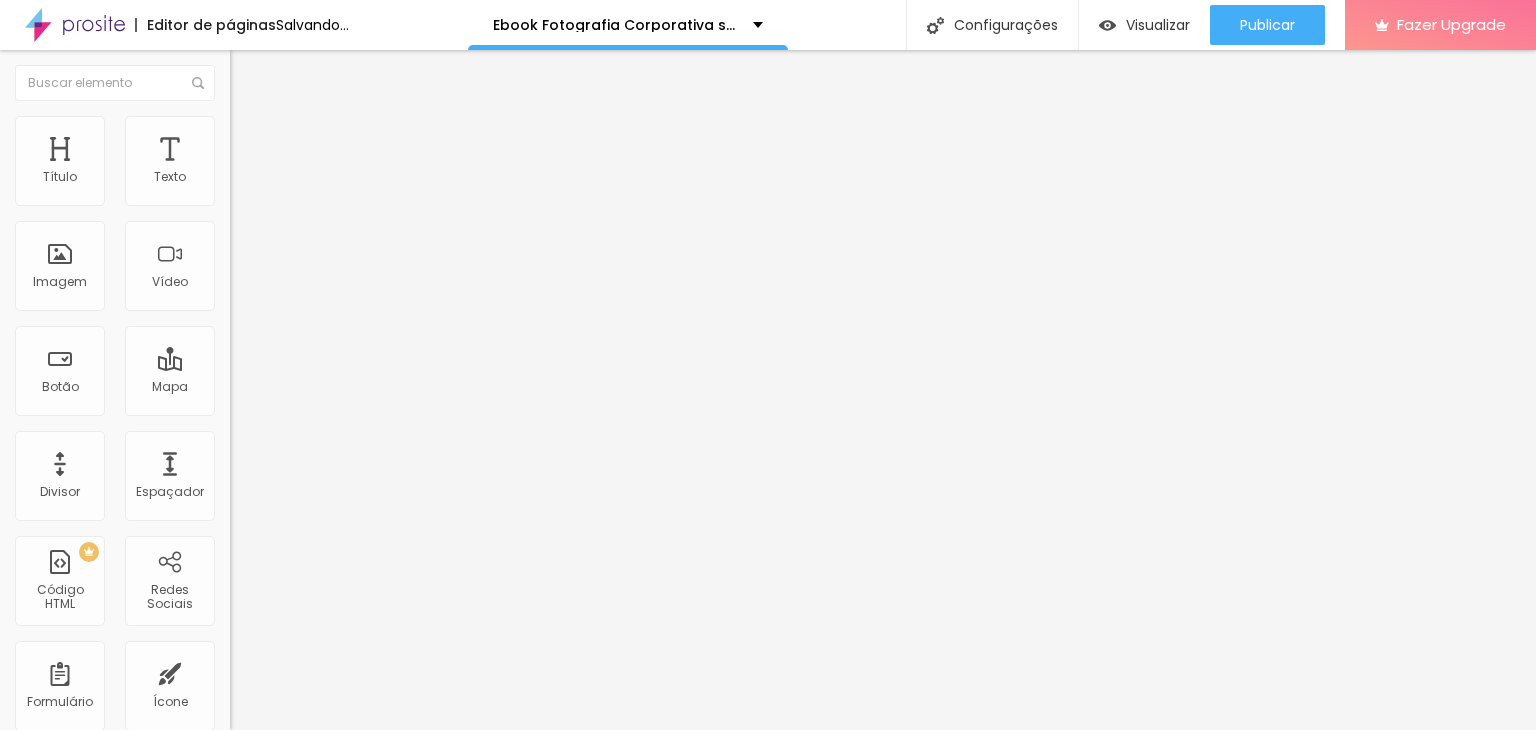type on "15" 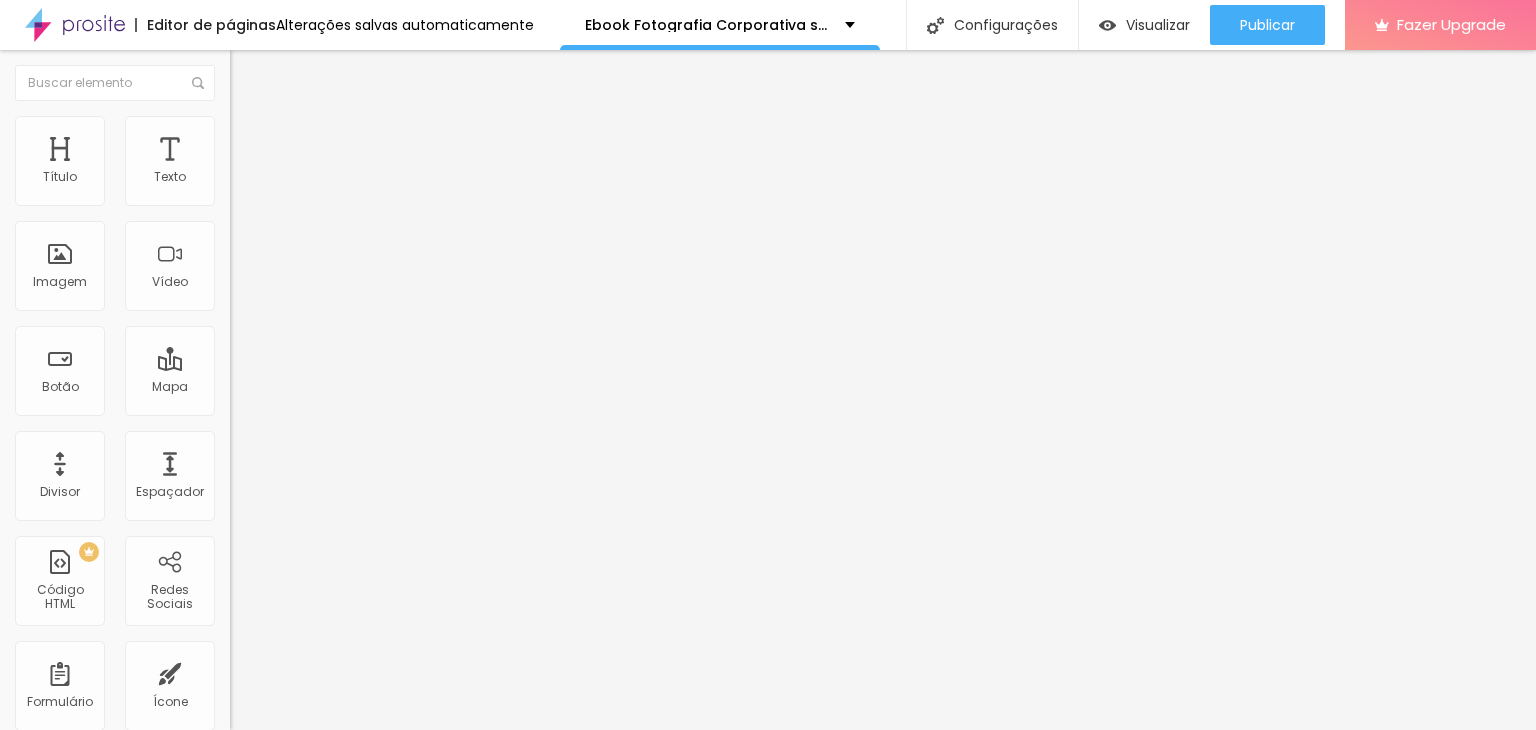 click at bounding box center (294, 197) 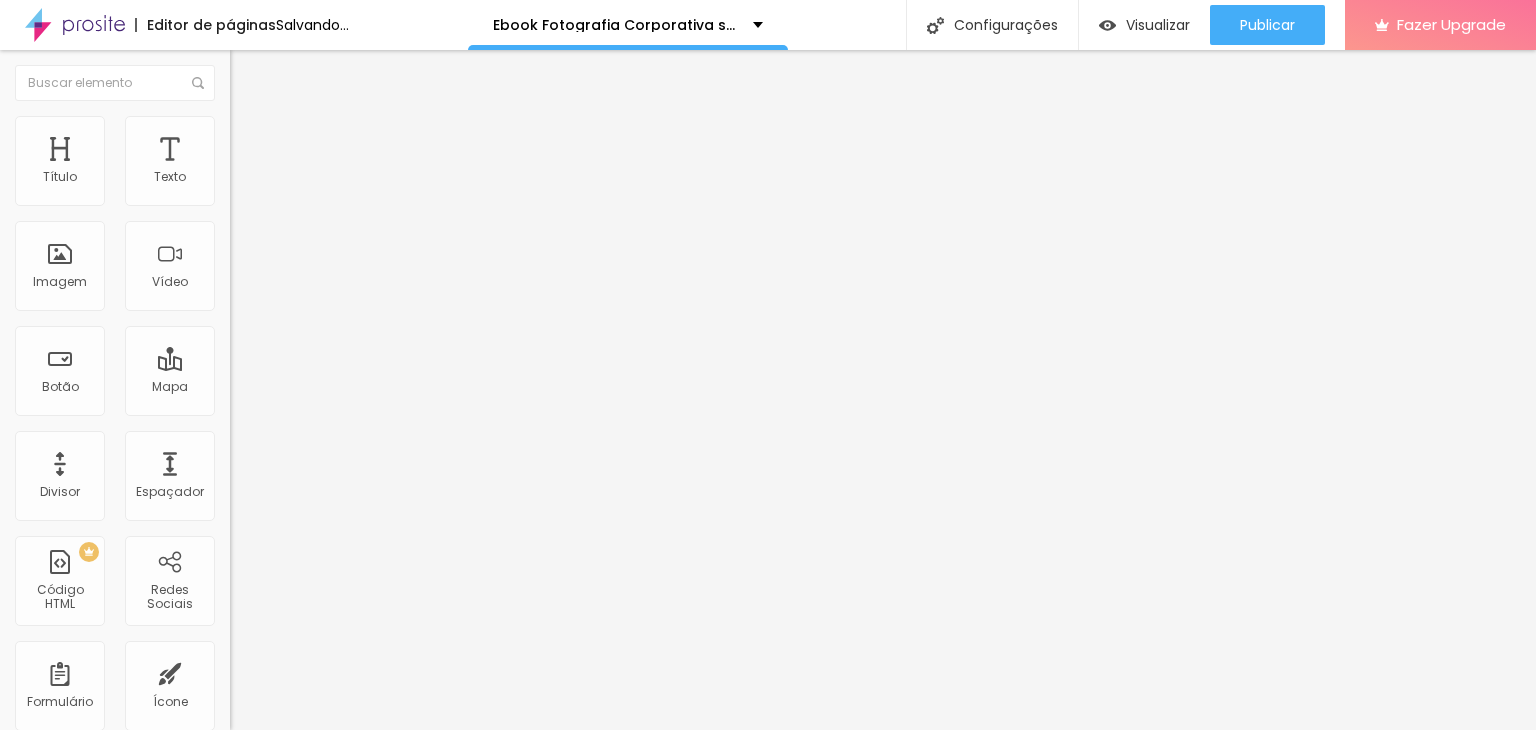 click on "Avançado" at bounding box center [281, 149] 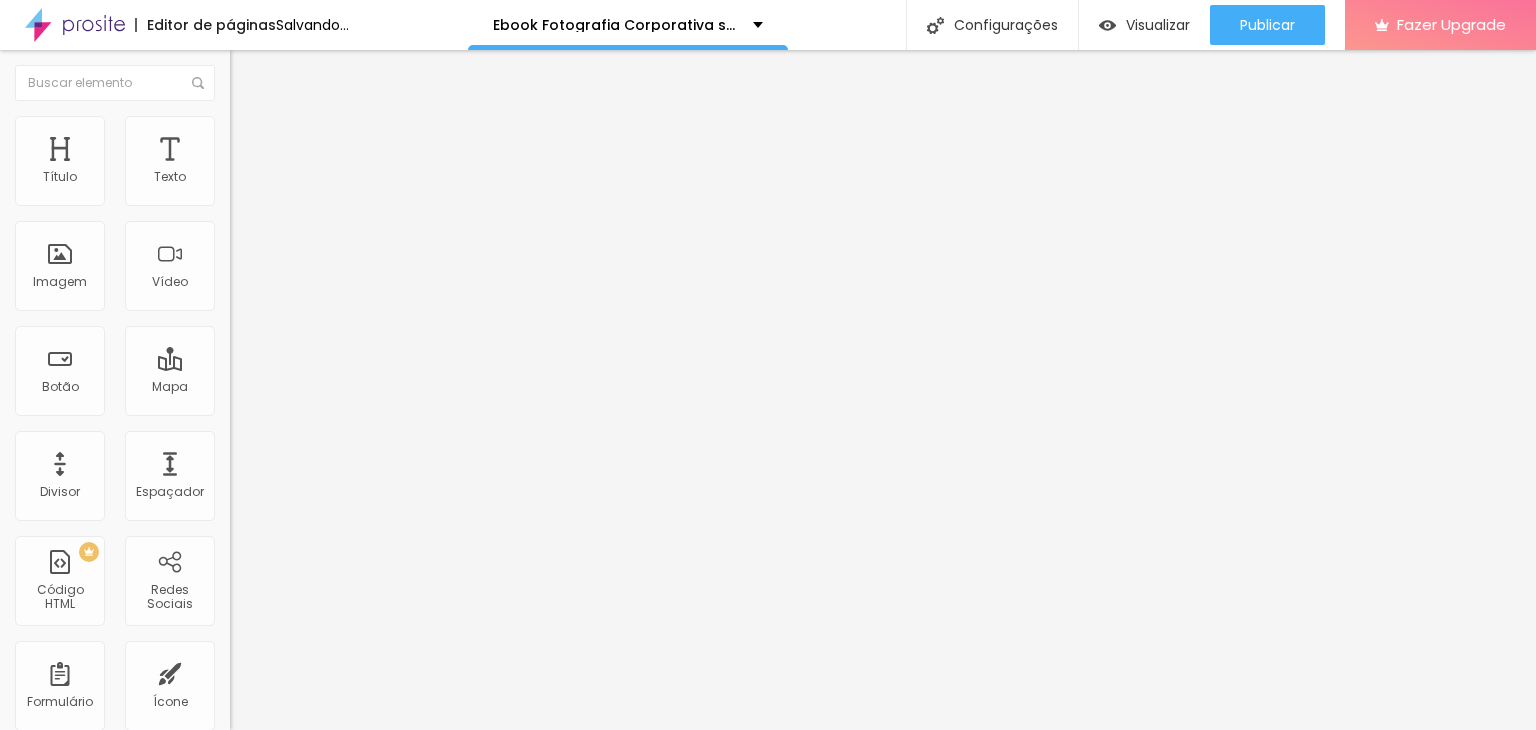 drag, startPoint x: 53, startPoint y: 194, endPoint x: 26, endPoint y: 212, distance: 32.449963 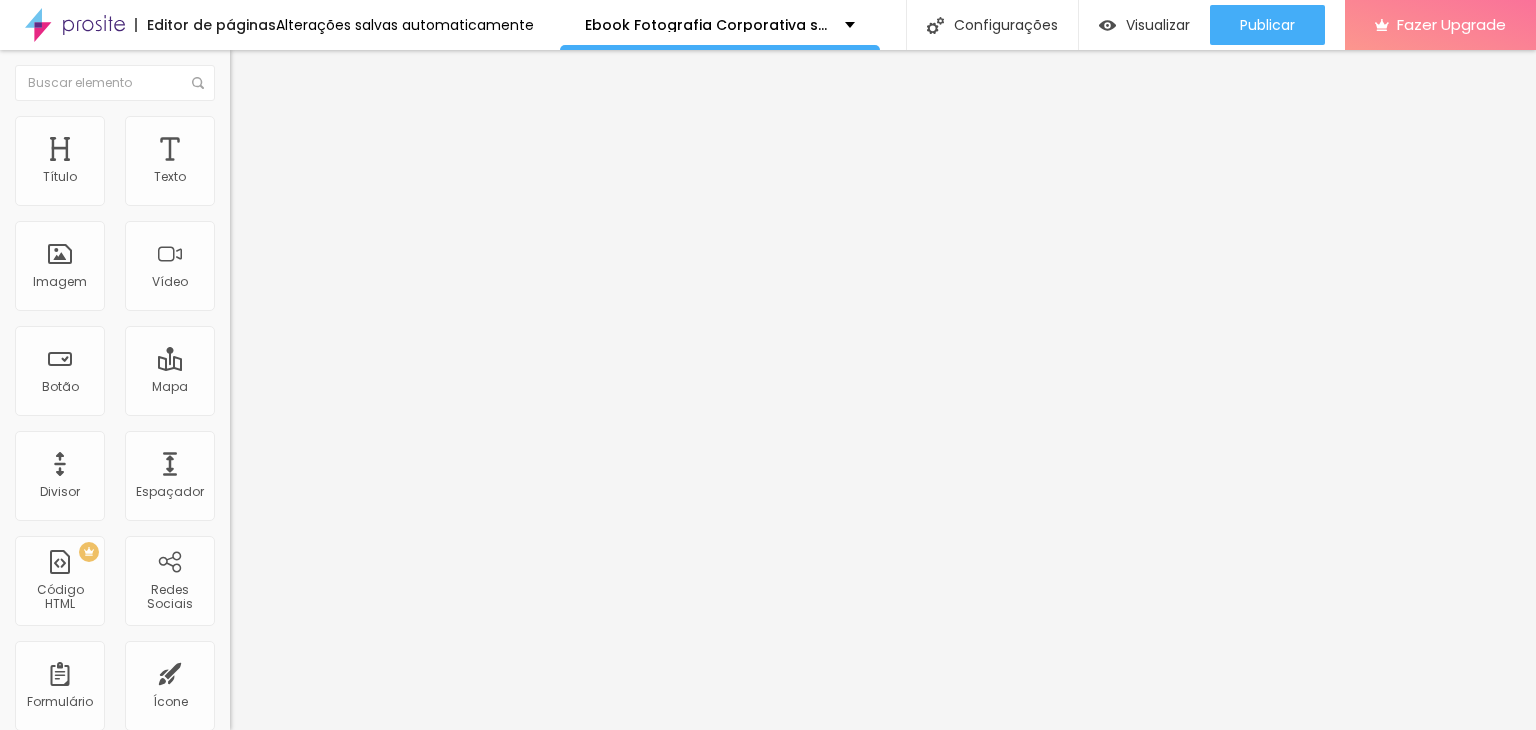 click on "Conteúdo Estilo Avançado" at bounding box center (345, 126) 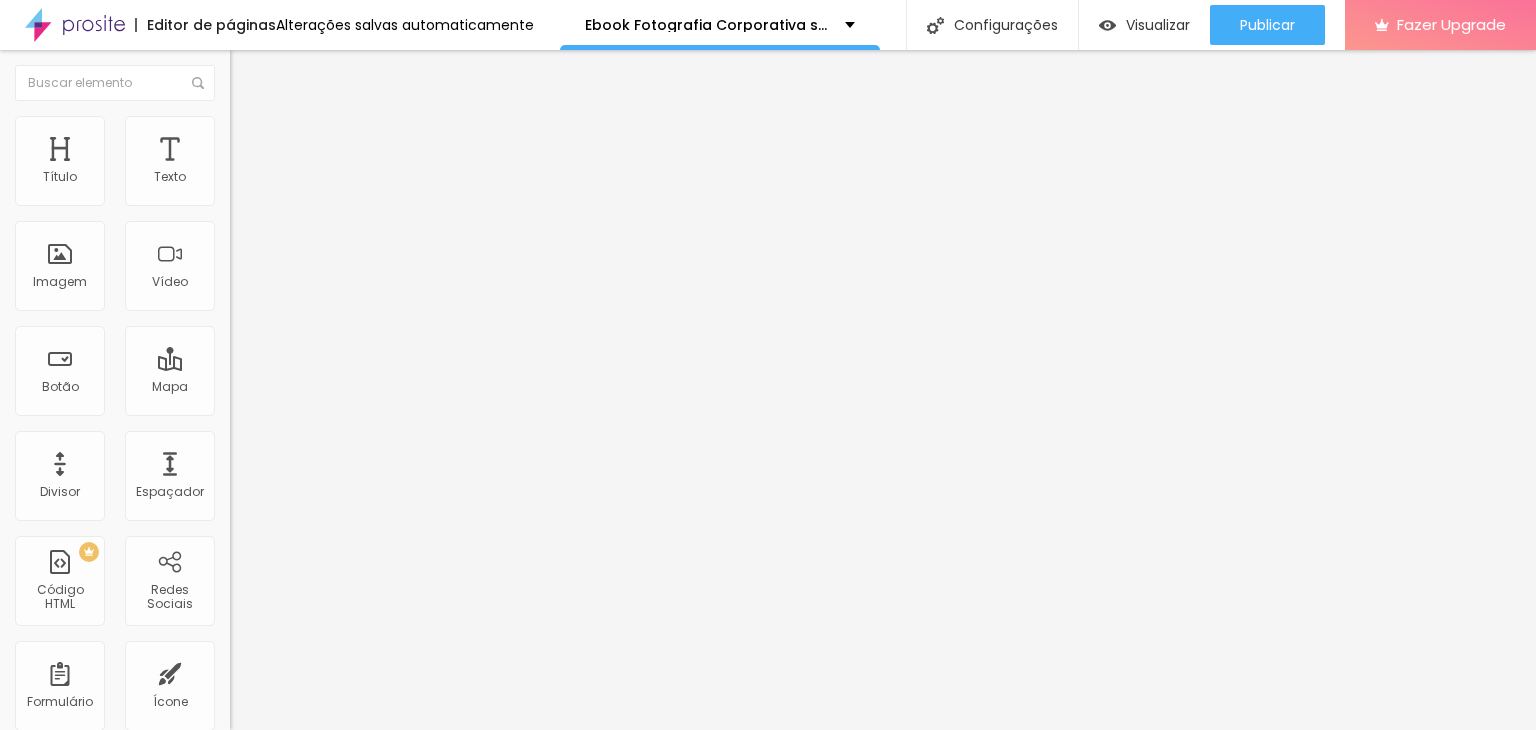 type on "15" 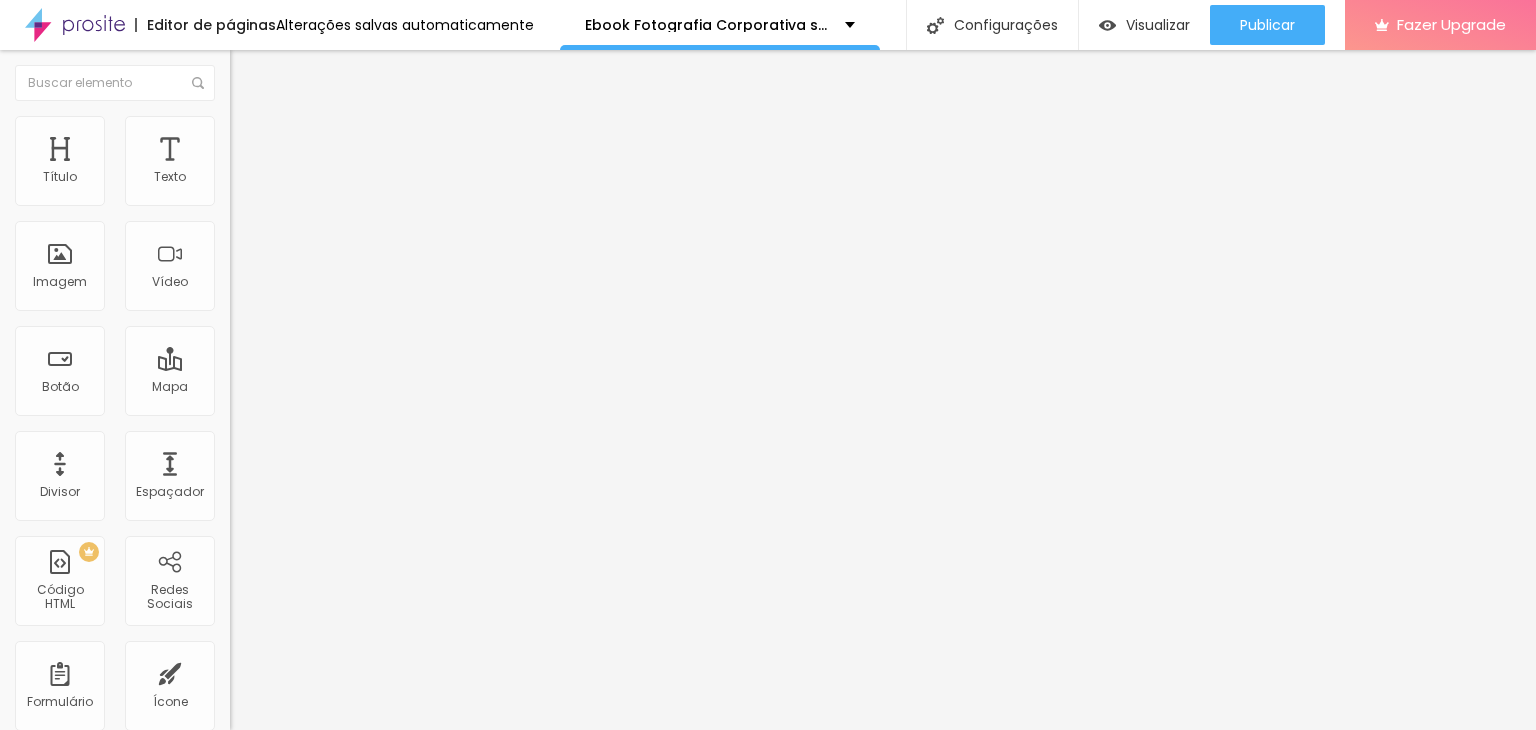 type on "15" 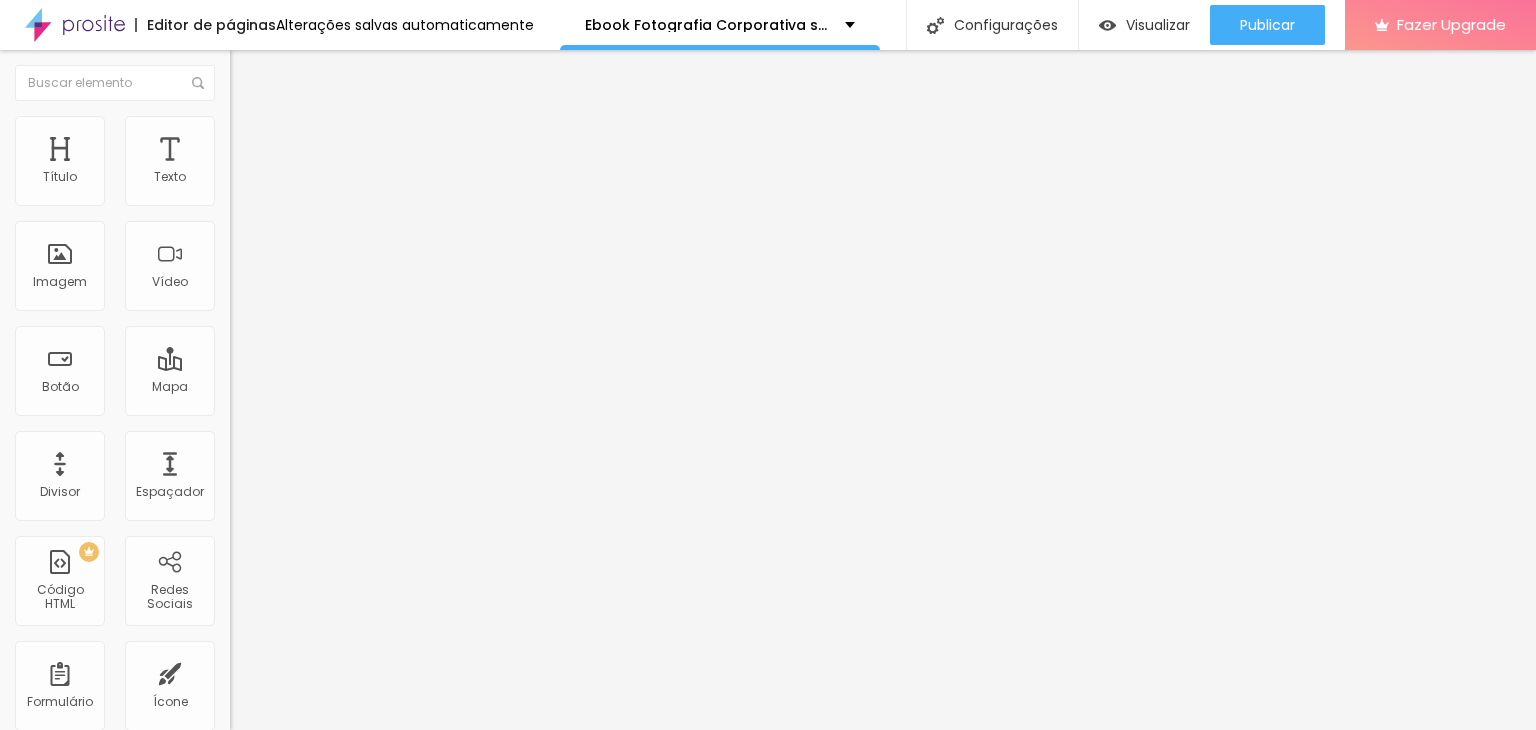 type on "20" 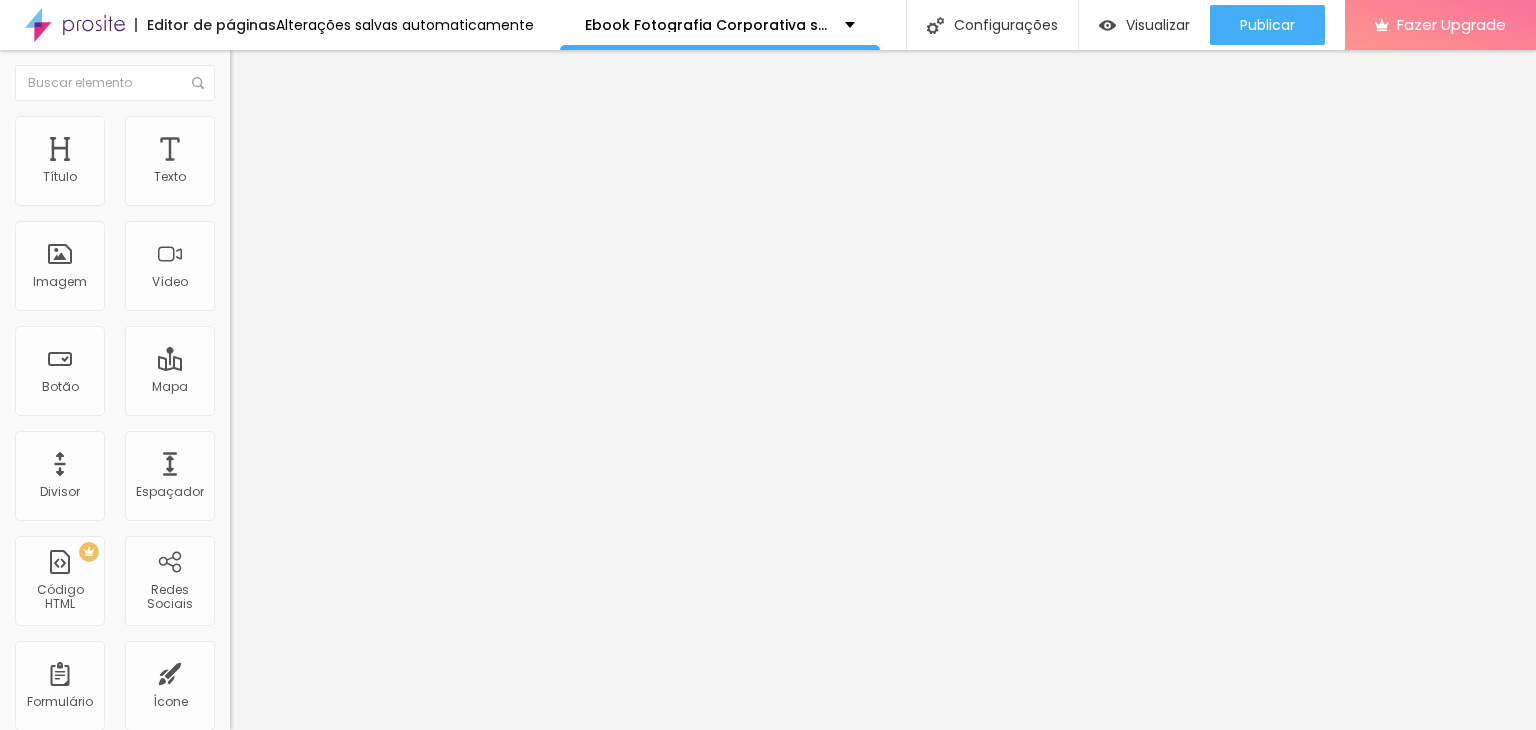 type on "20" 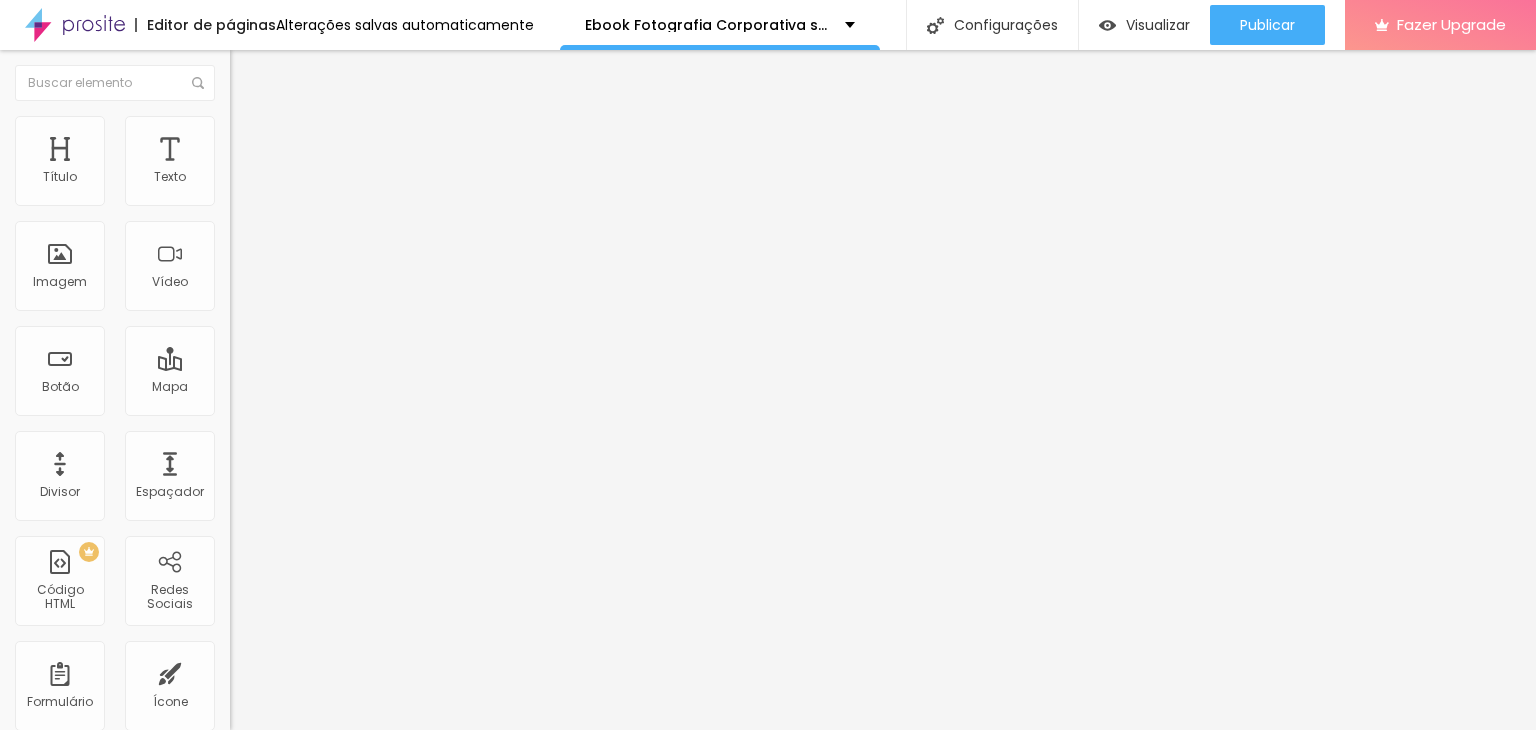 type on "15" 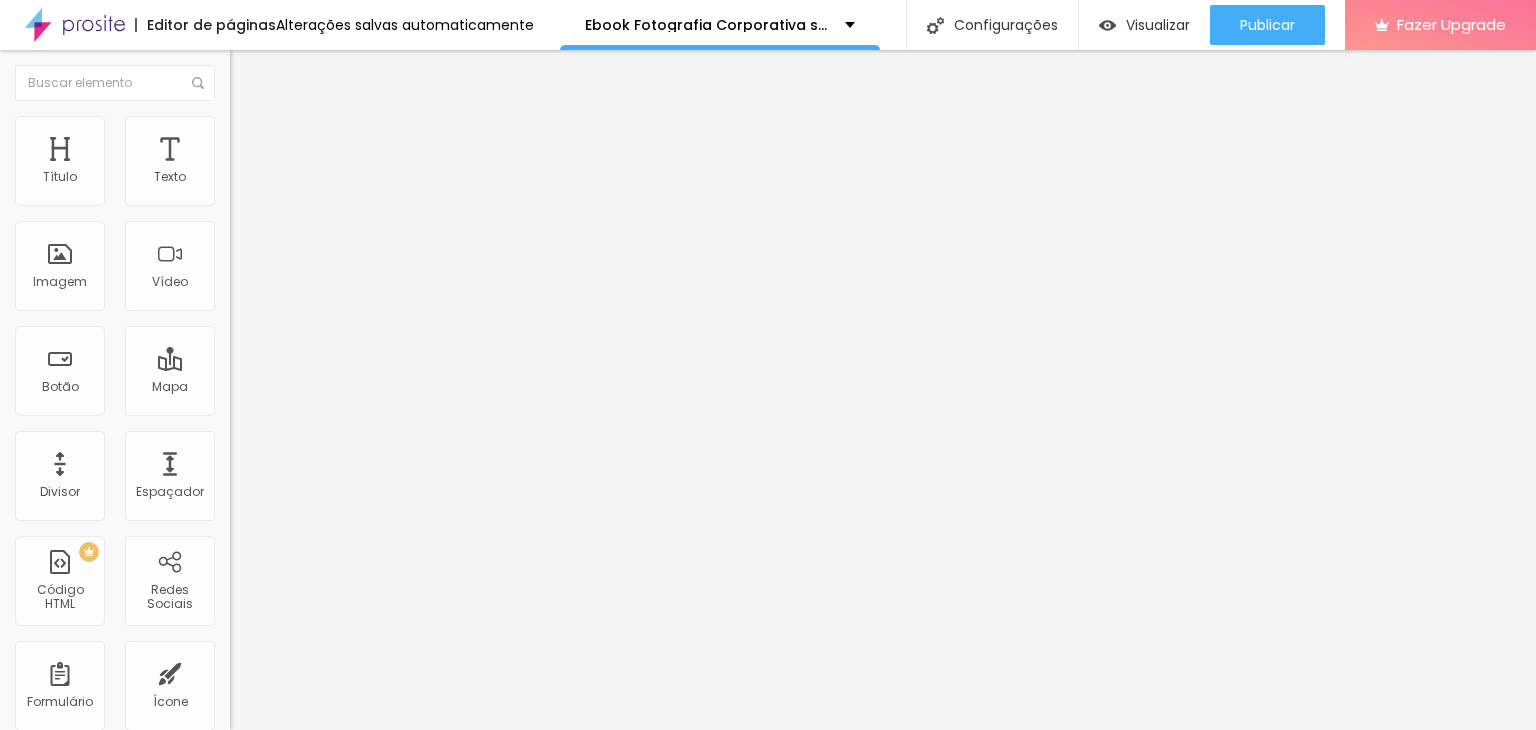 type on "15" 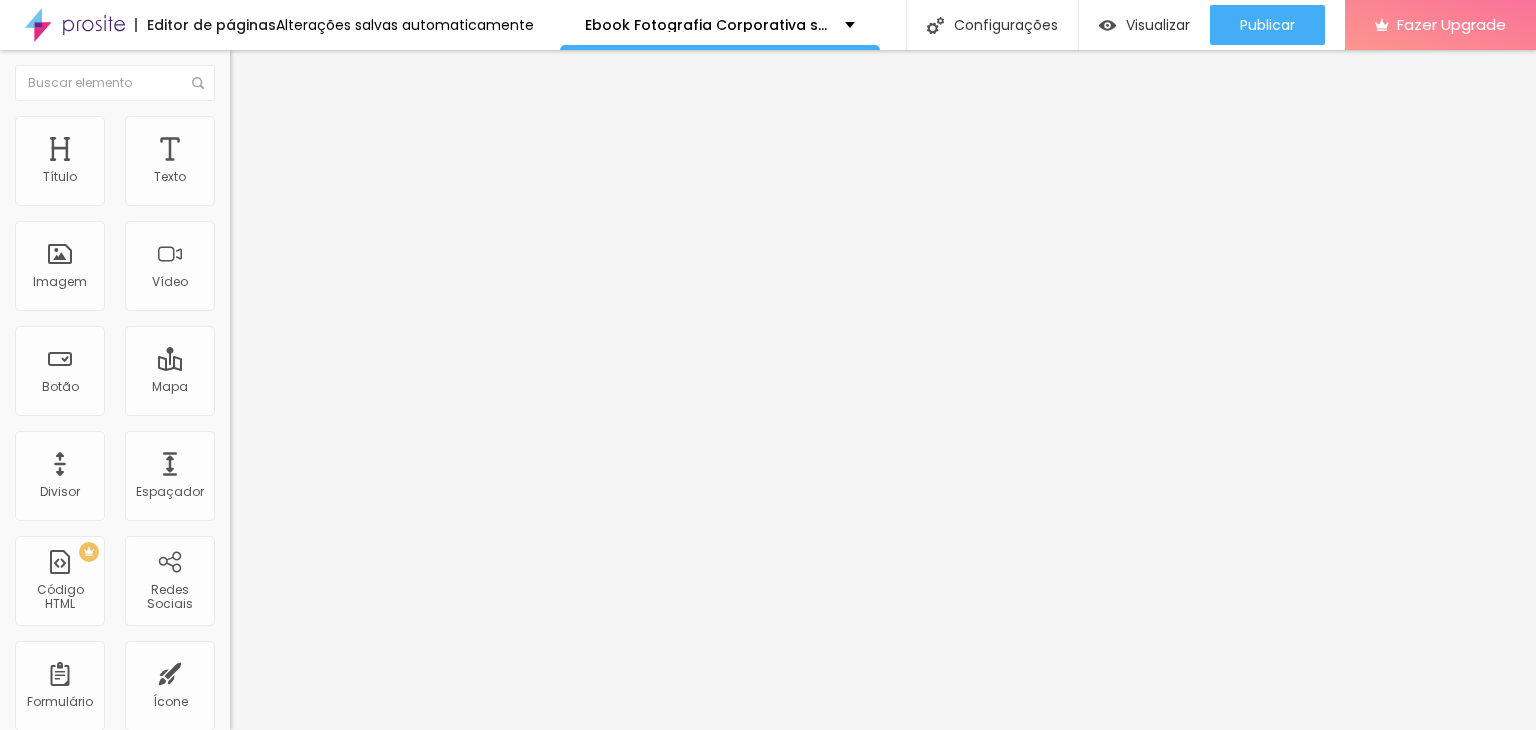 click at bounding box center [294, 197] 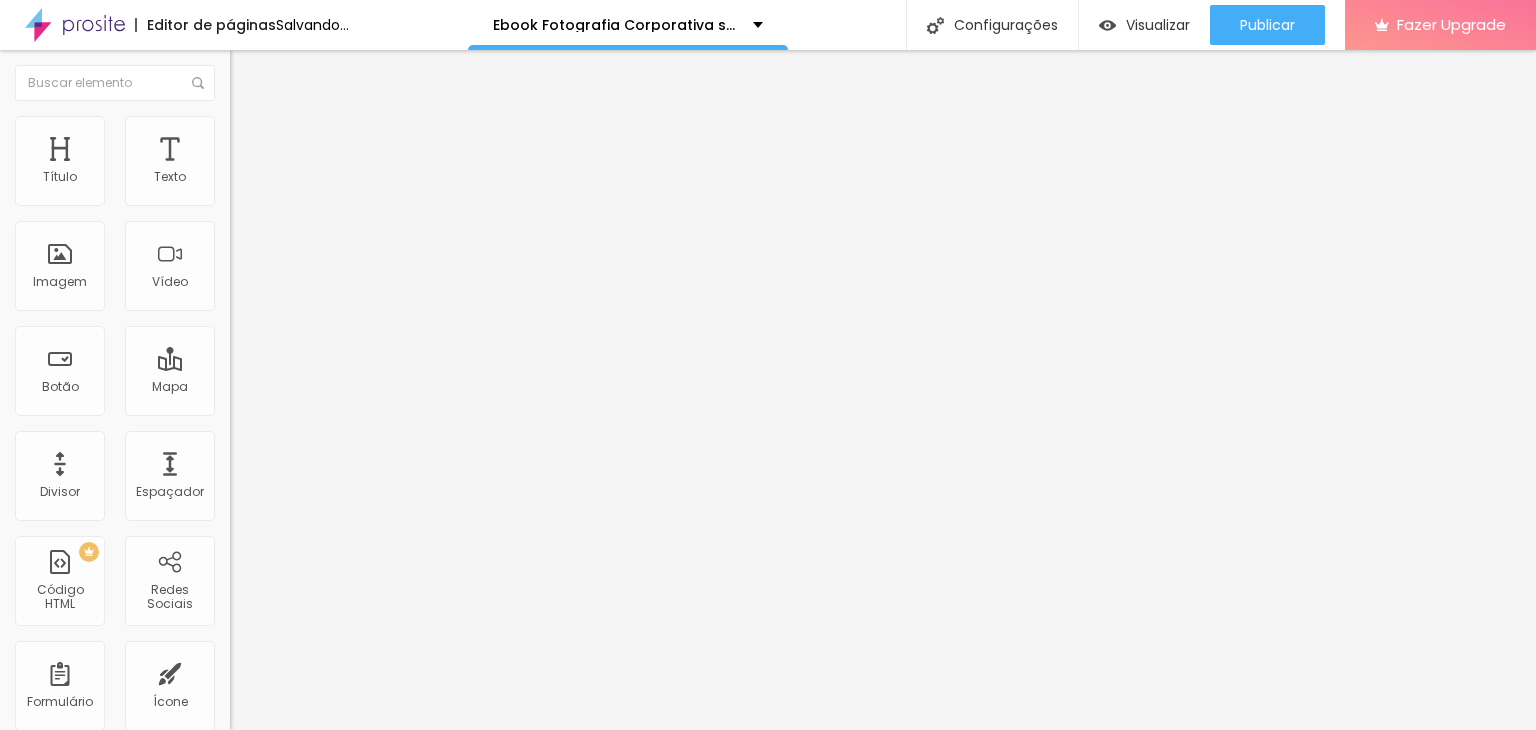 type on "1" 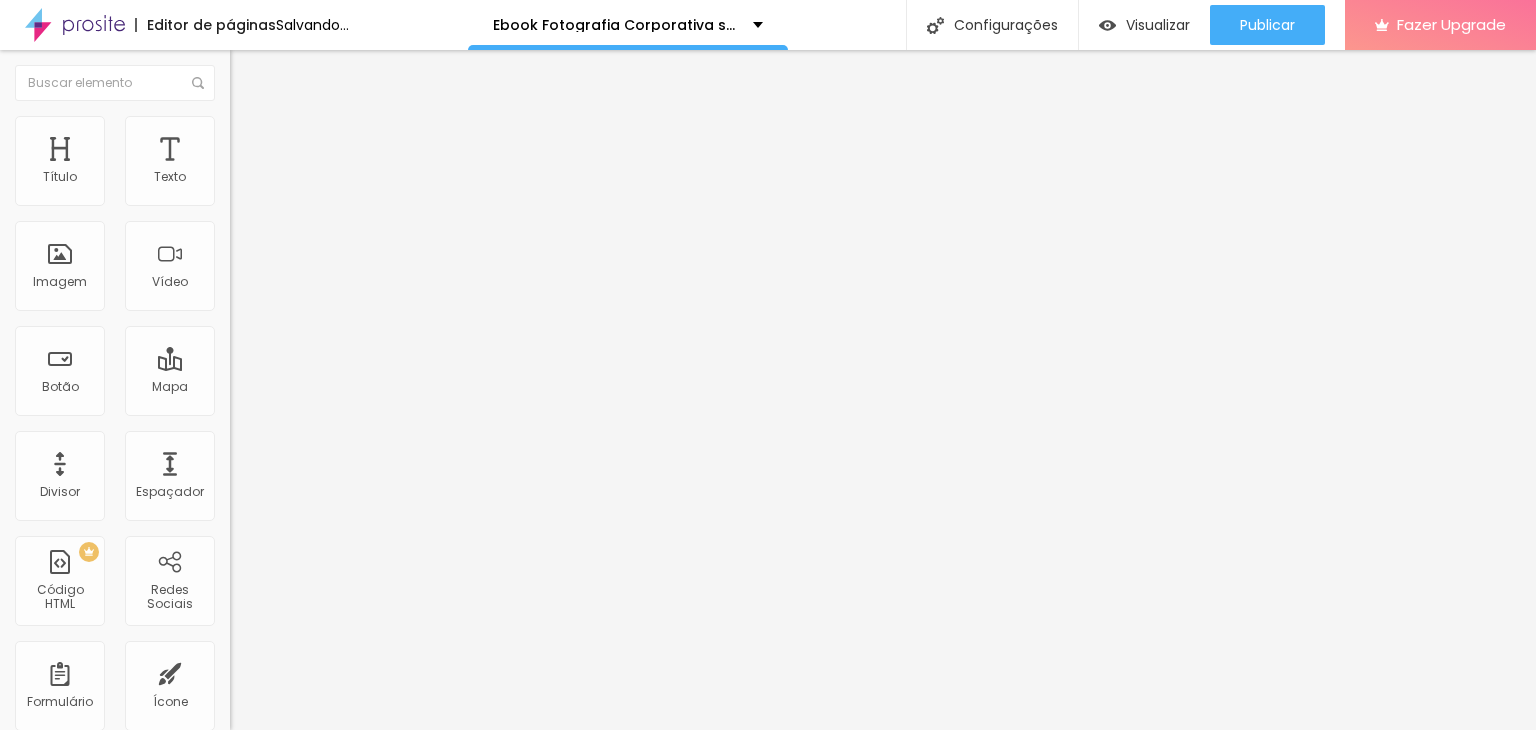 type on "10" 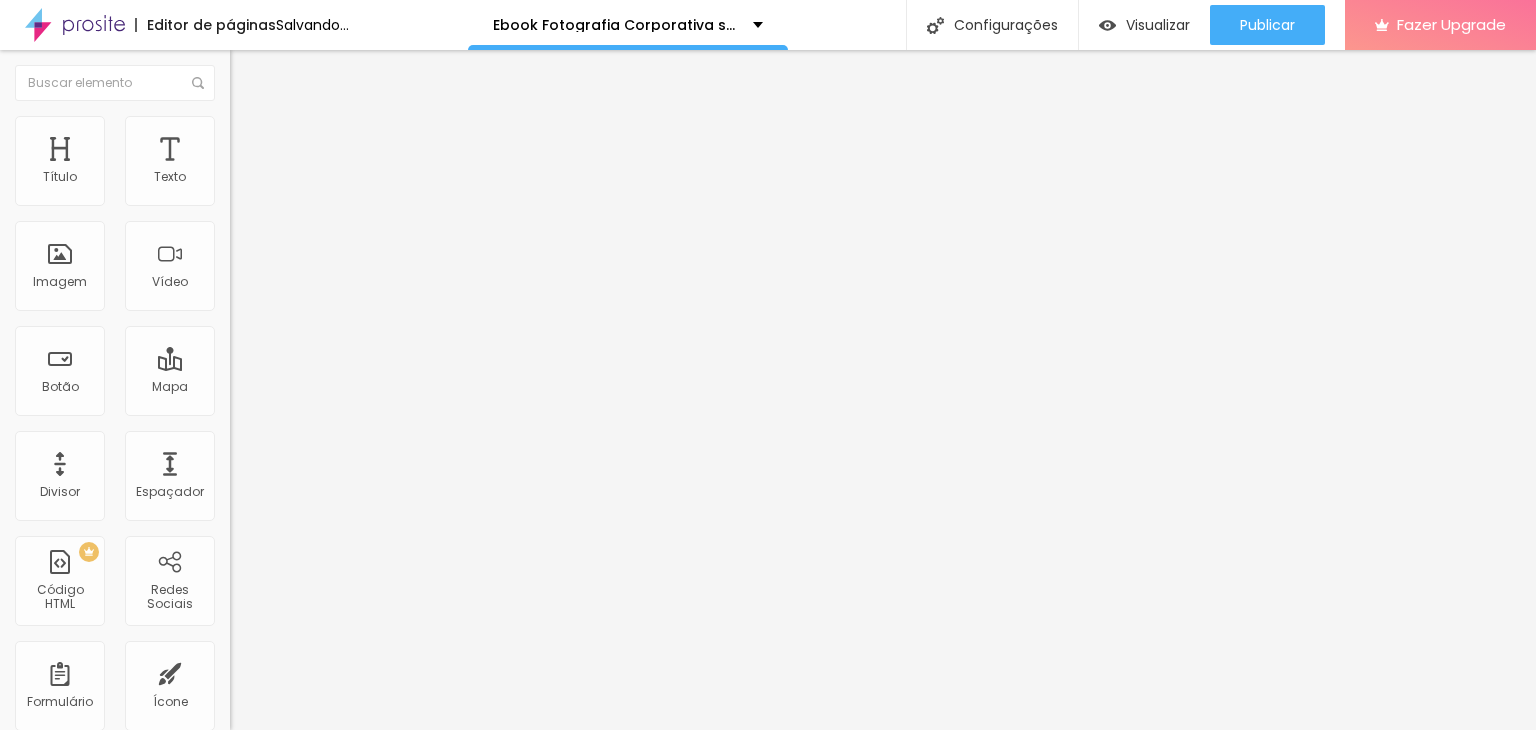 type on "15" 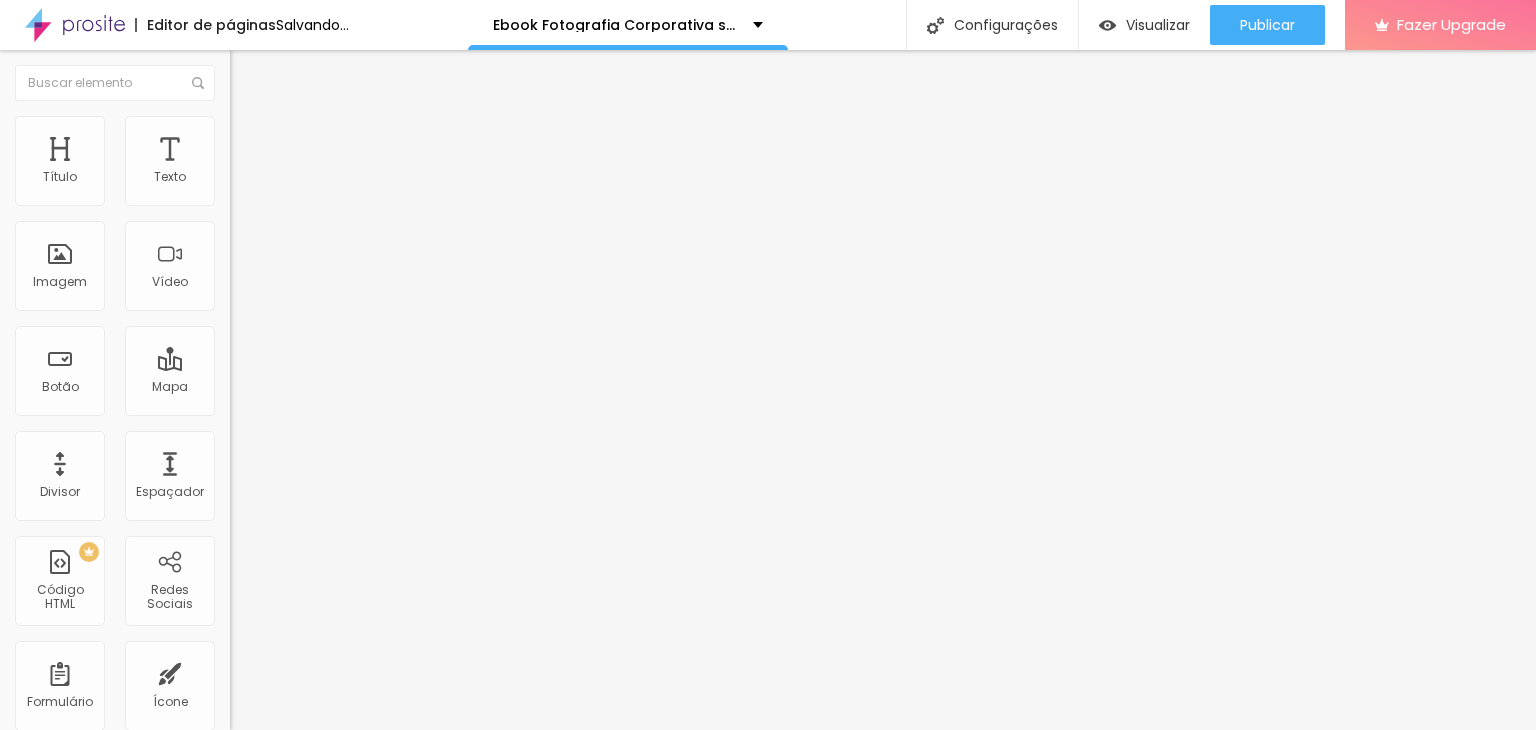 click on "Adicionar imagem" at bounding box center [294, 163] 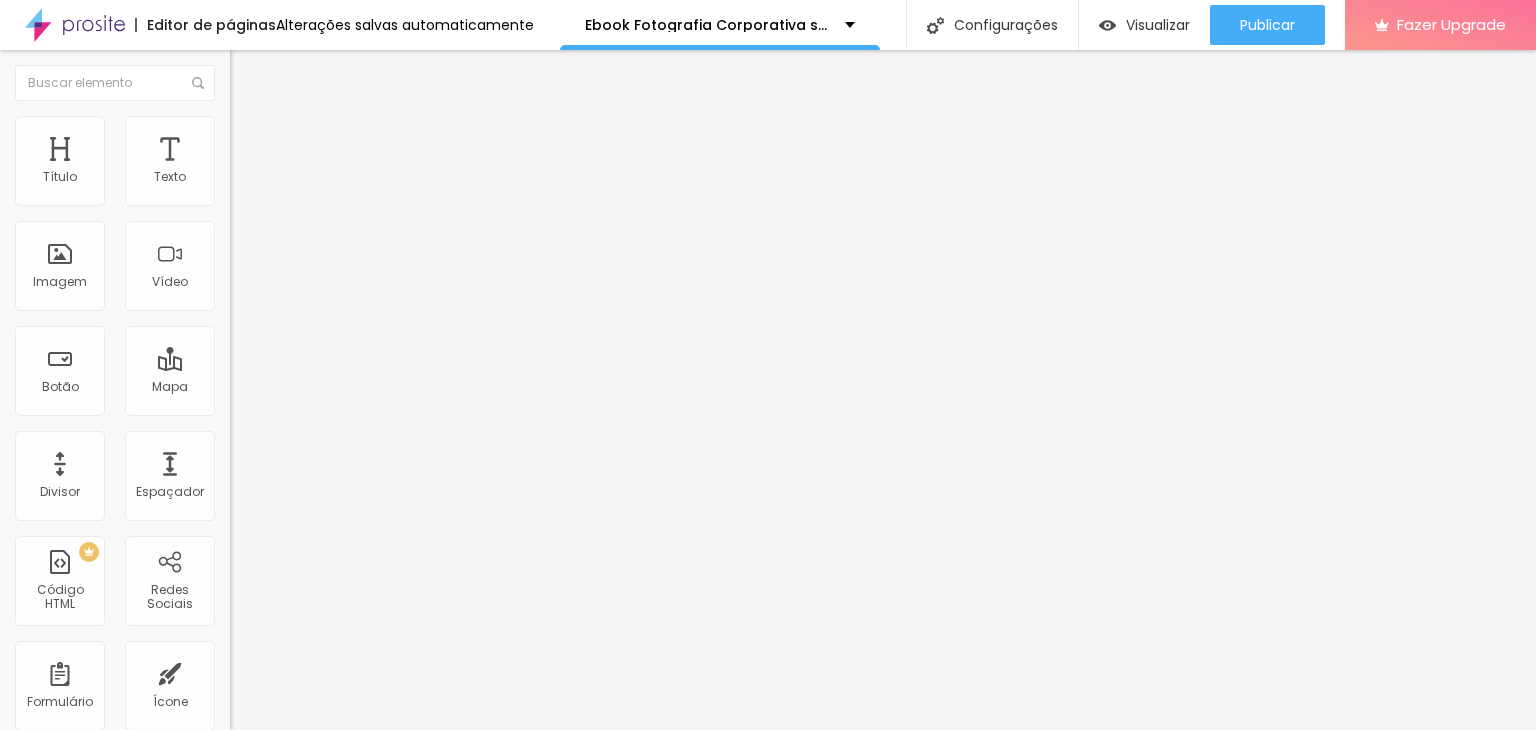 click on "Estilo" at bounding box center (263, 129) 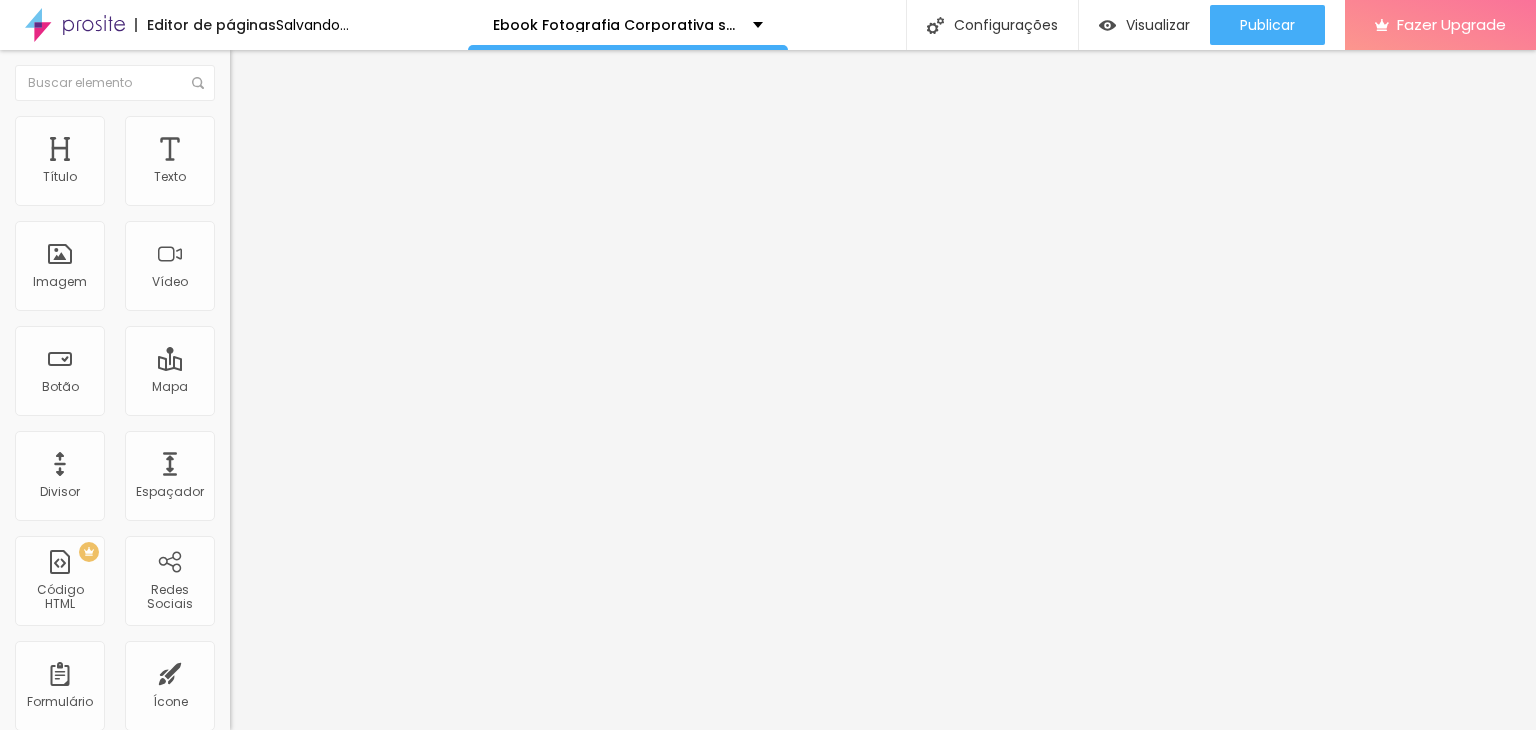 type on "95" 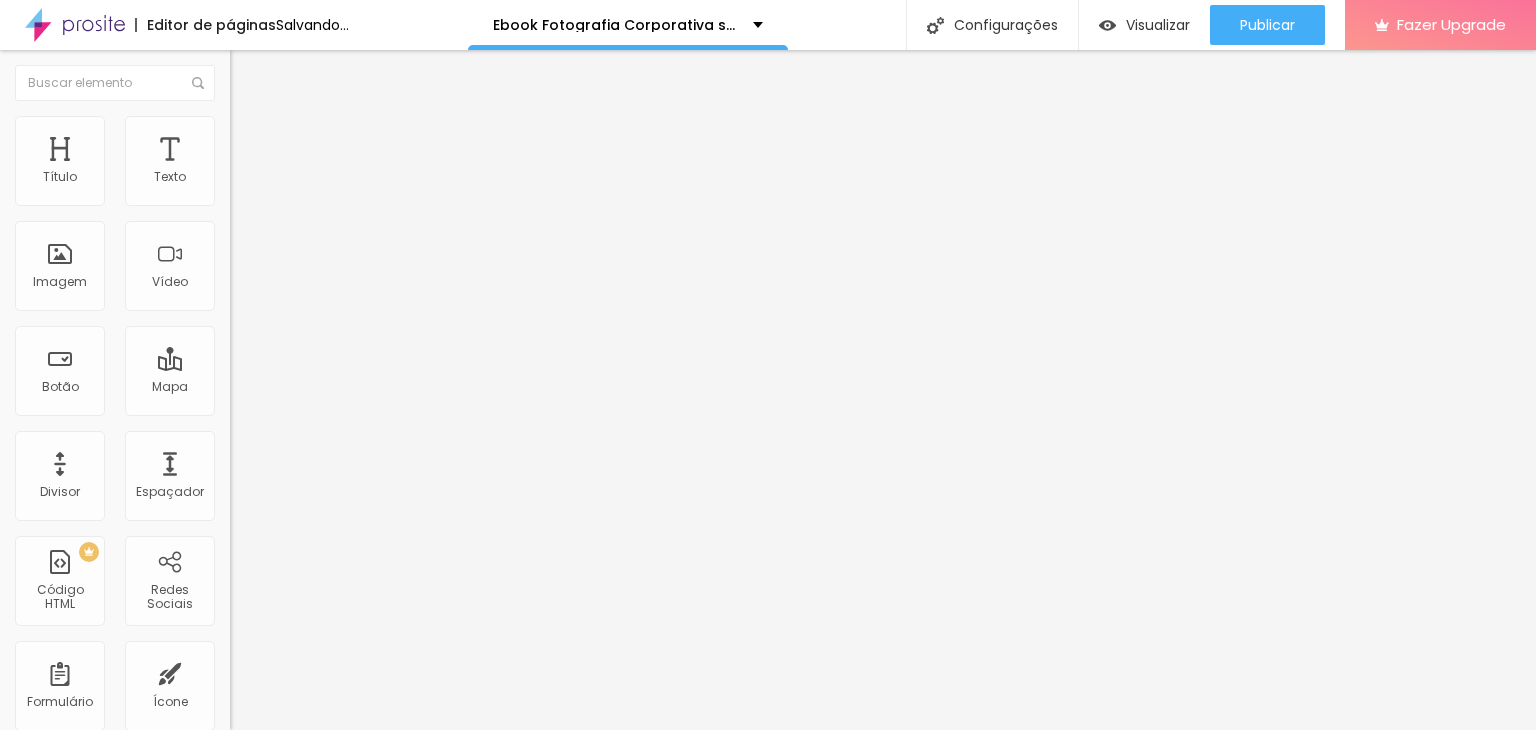 type on "35" 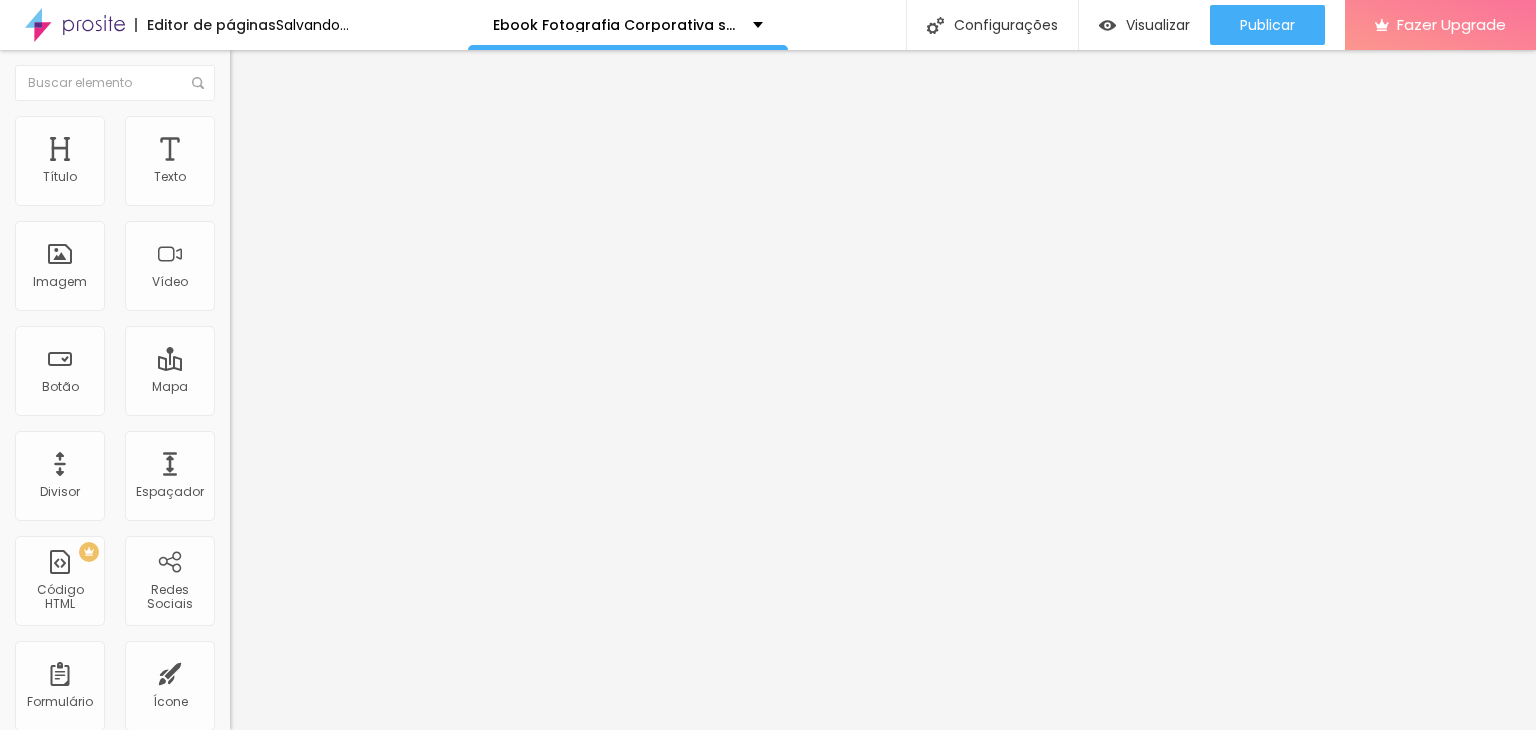 type on "25" 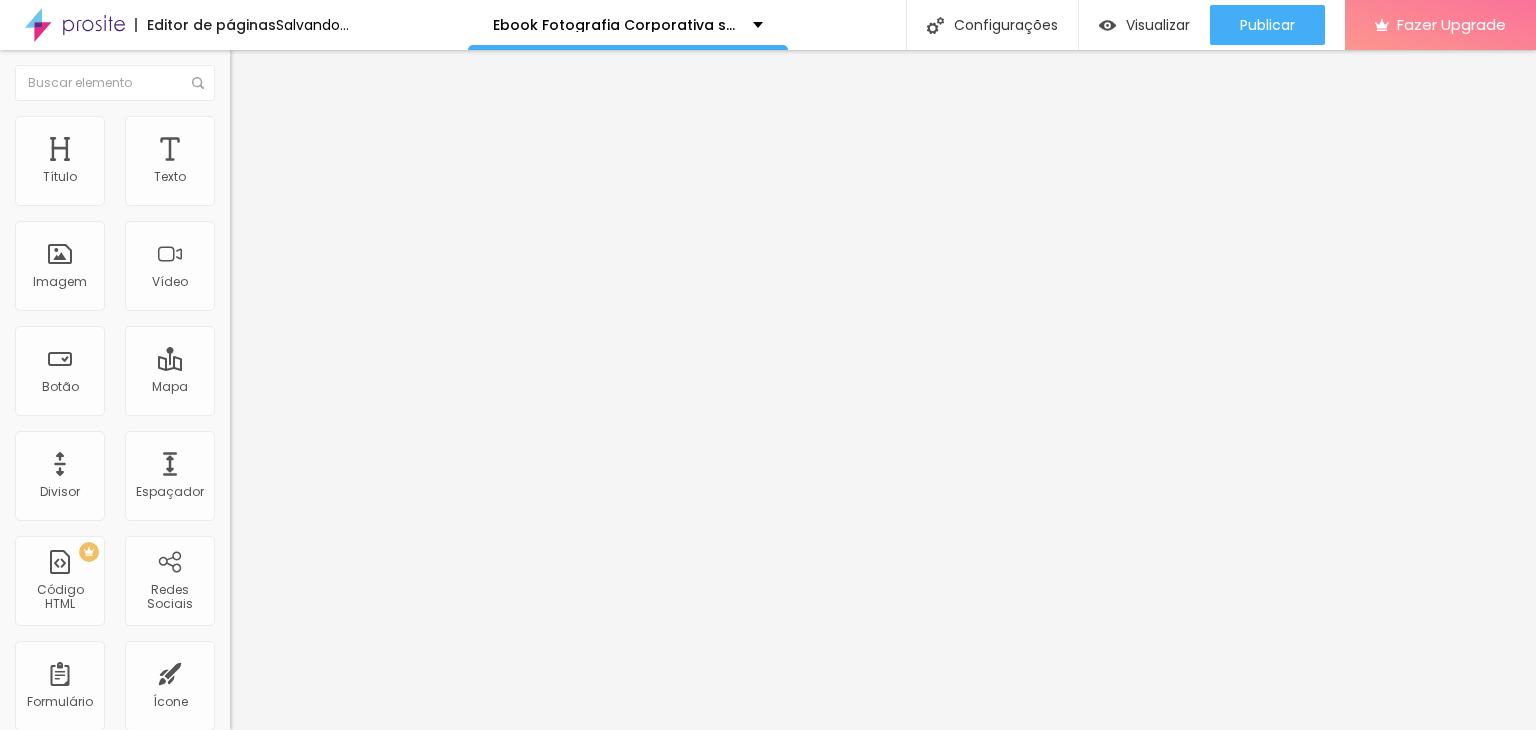 drag, startPoint x: 201, startPoint y: 211, endPoint x: 57, endPoint y: 215, distance: 144.05554 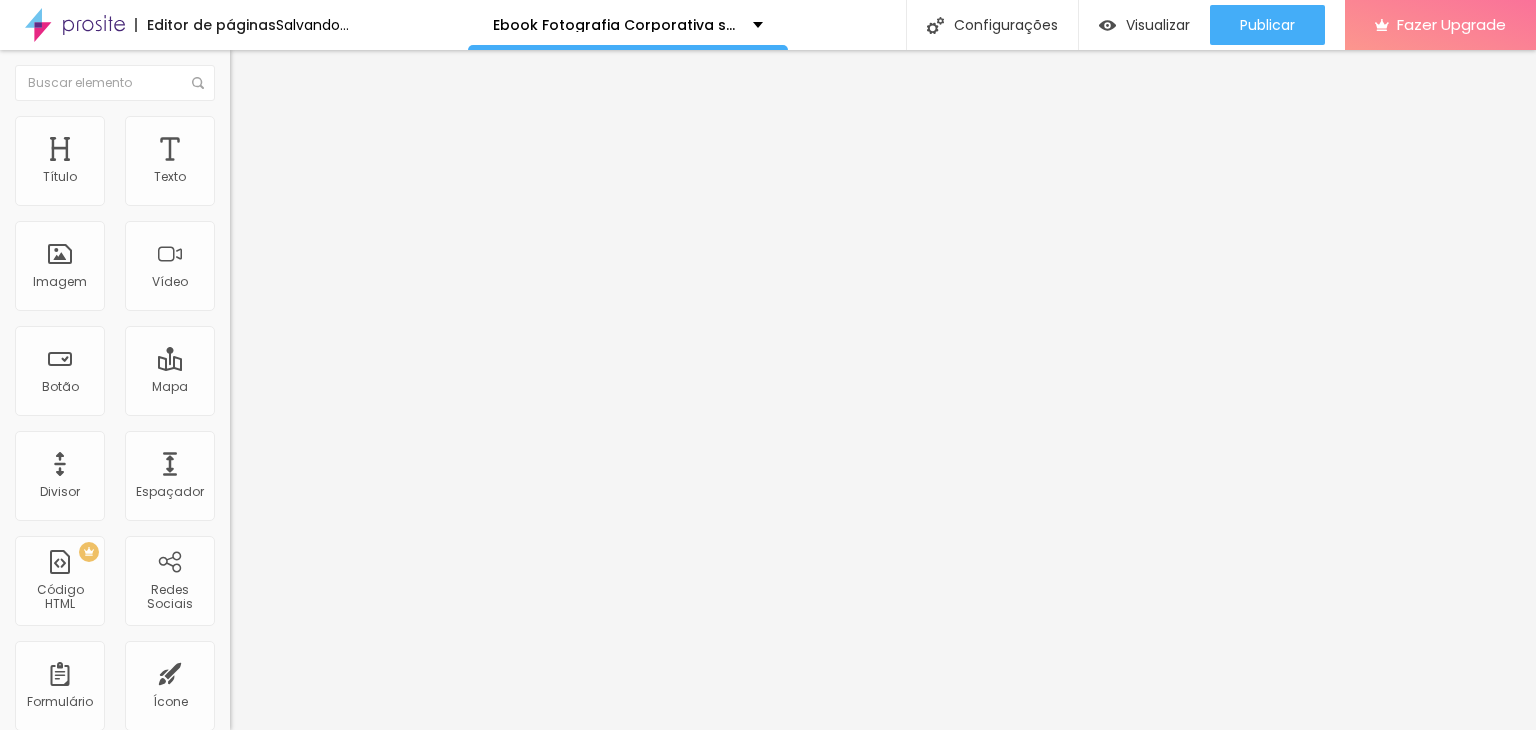 type on "0" 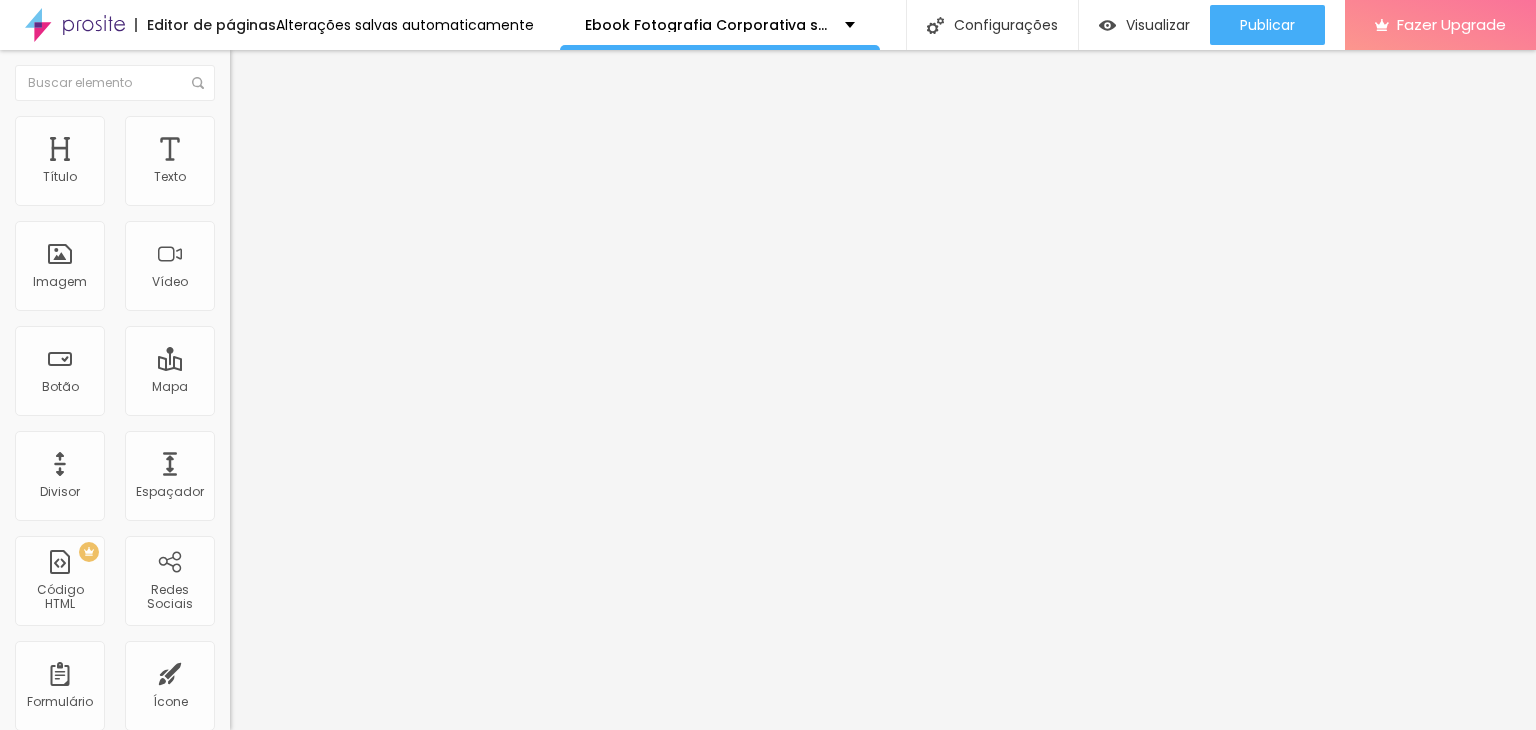 drag, startPoint x: 56, startPoint y: 238, endPoint x: 23, endPoint y: 239, distance: 33.01515 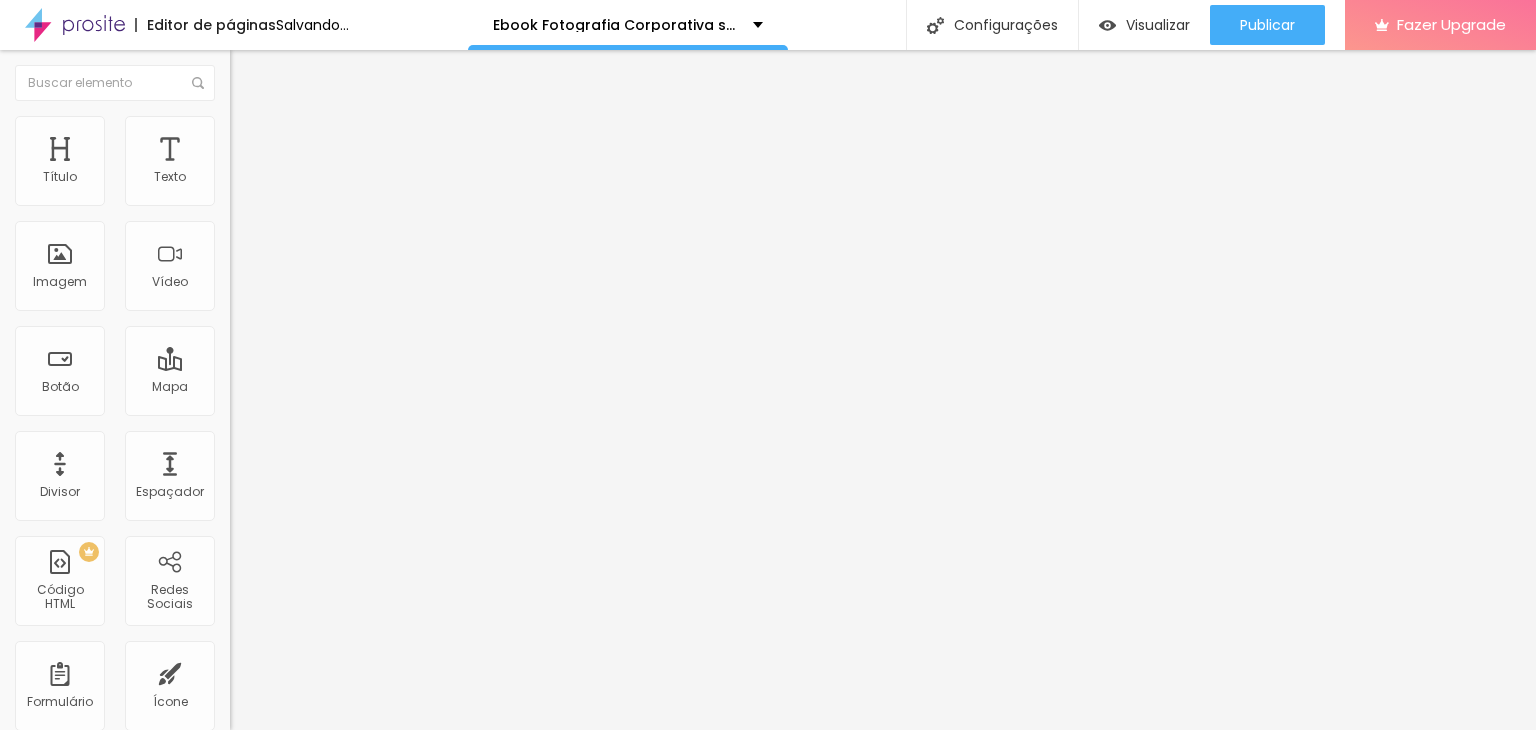 type on "6" 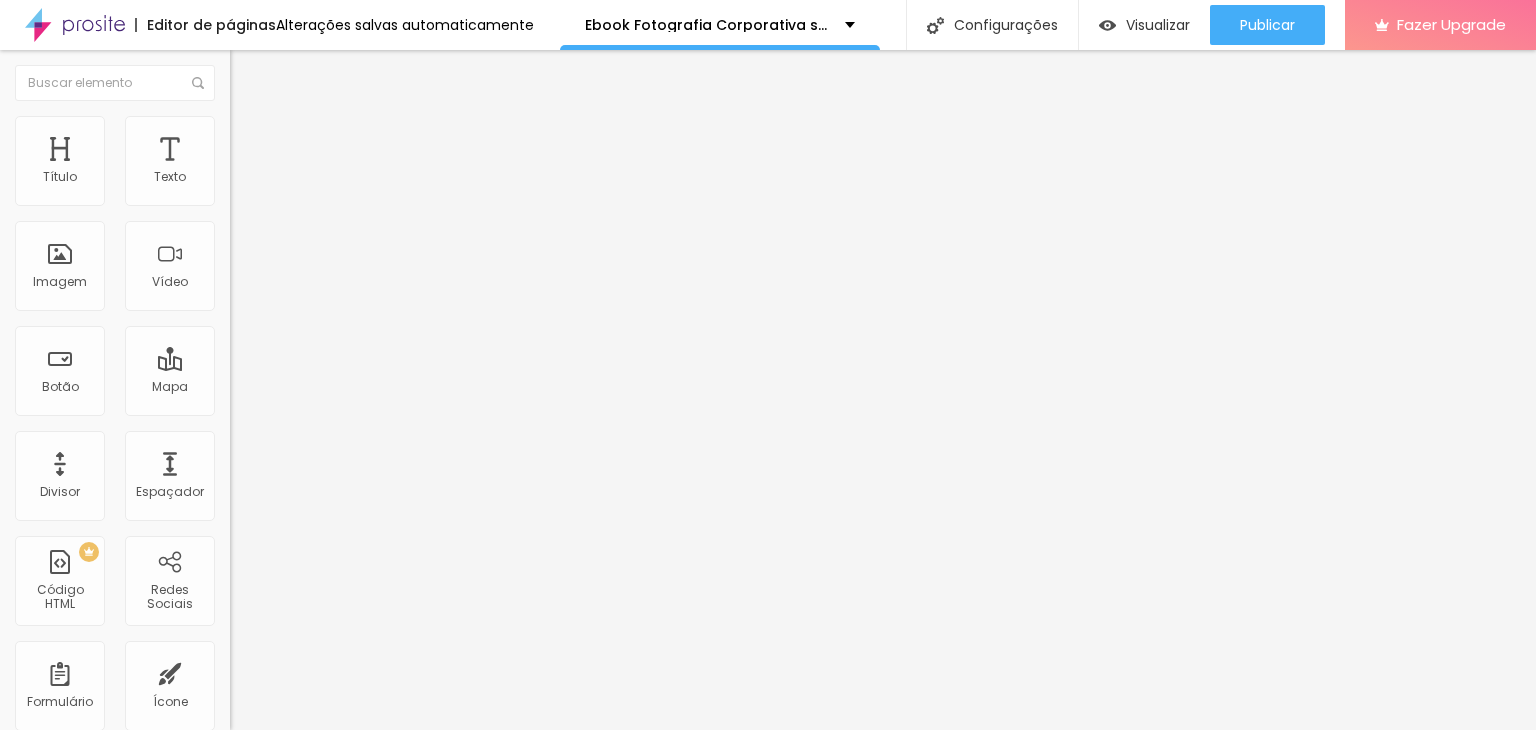 type on "7" 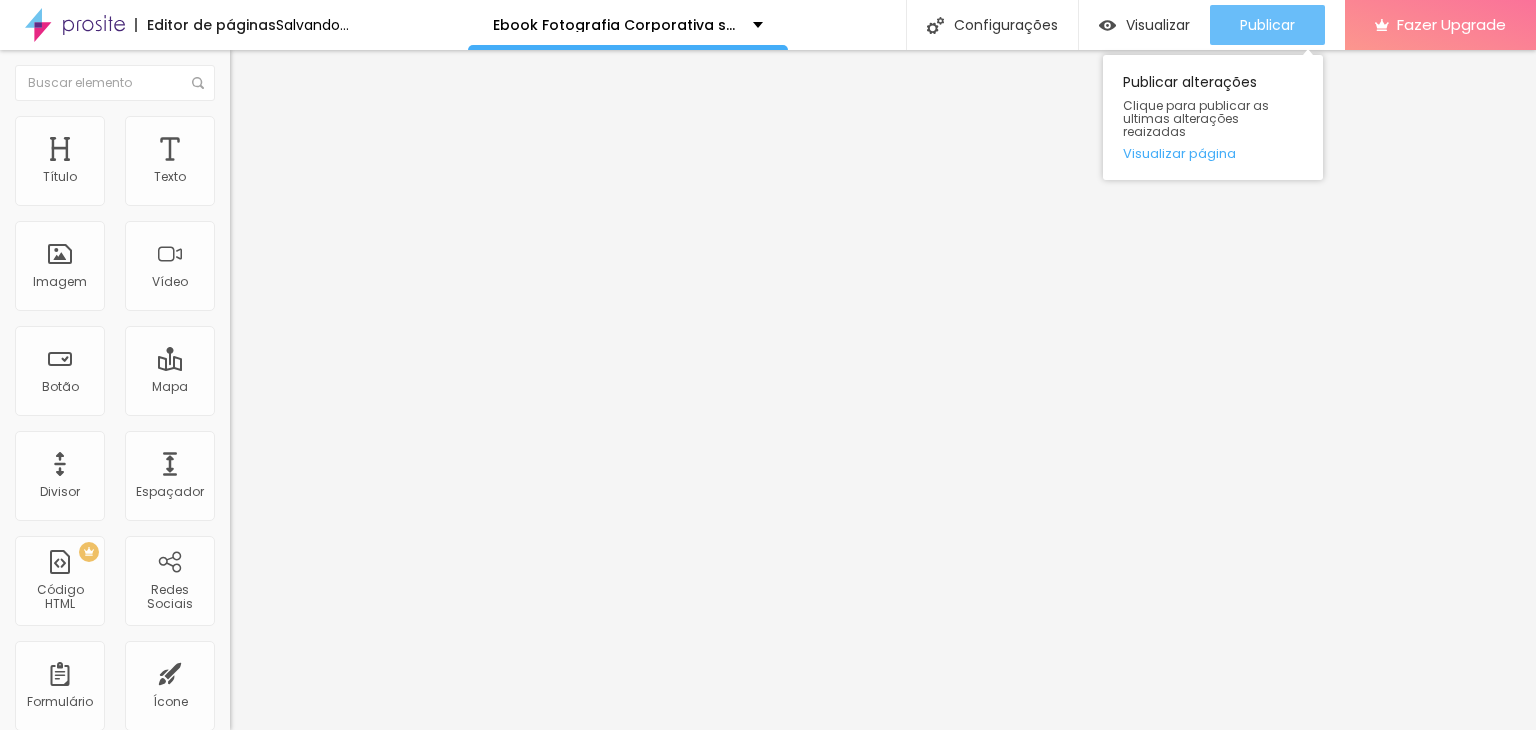 click on "Publicar" at bounding box center [1267, 25] 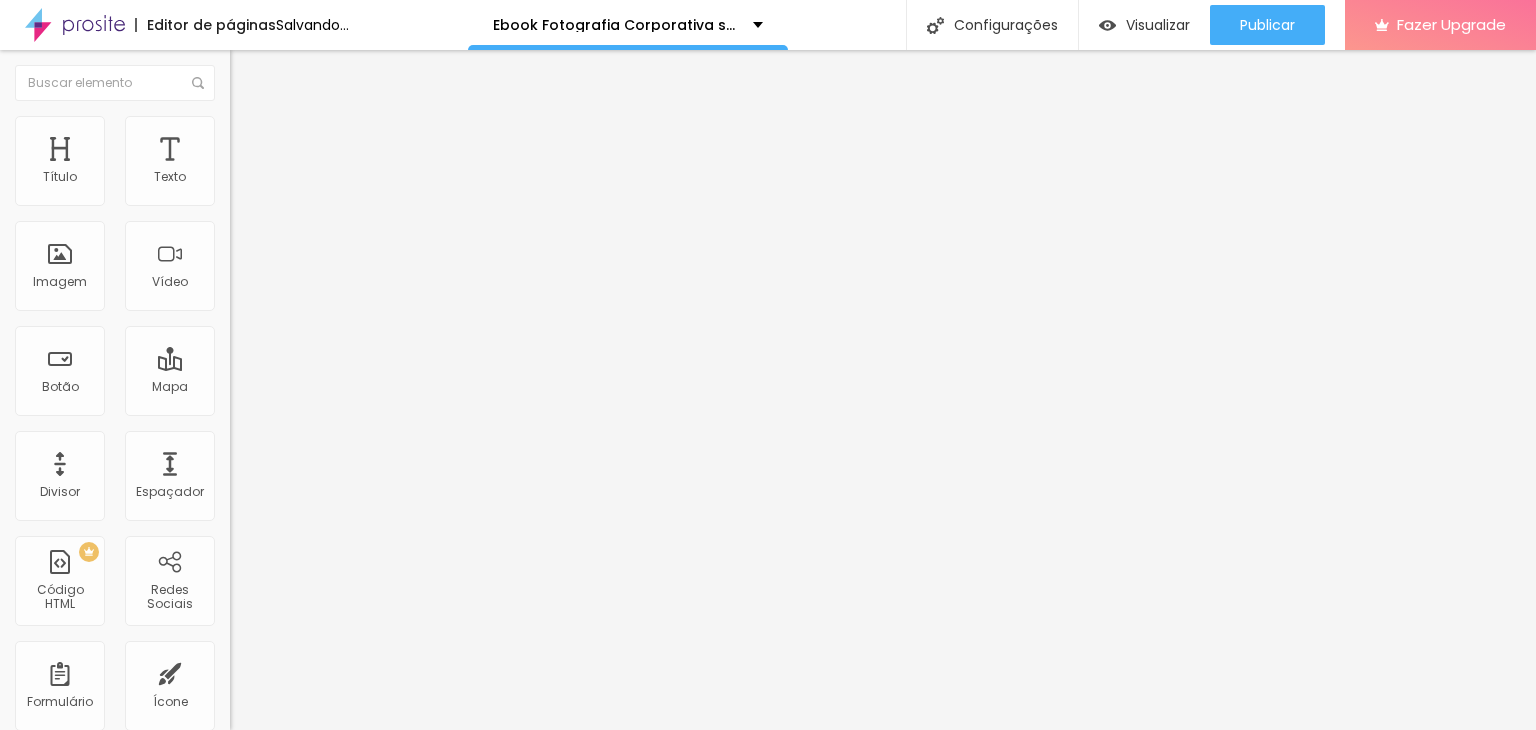 click on "Adicionar imagem" at bounding box center [294, 163] 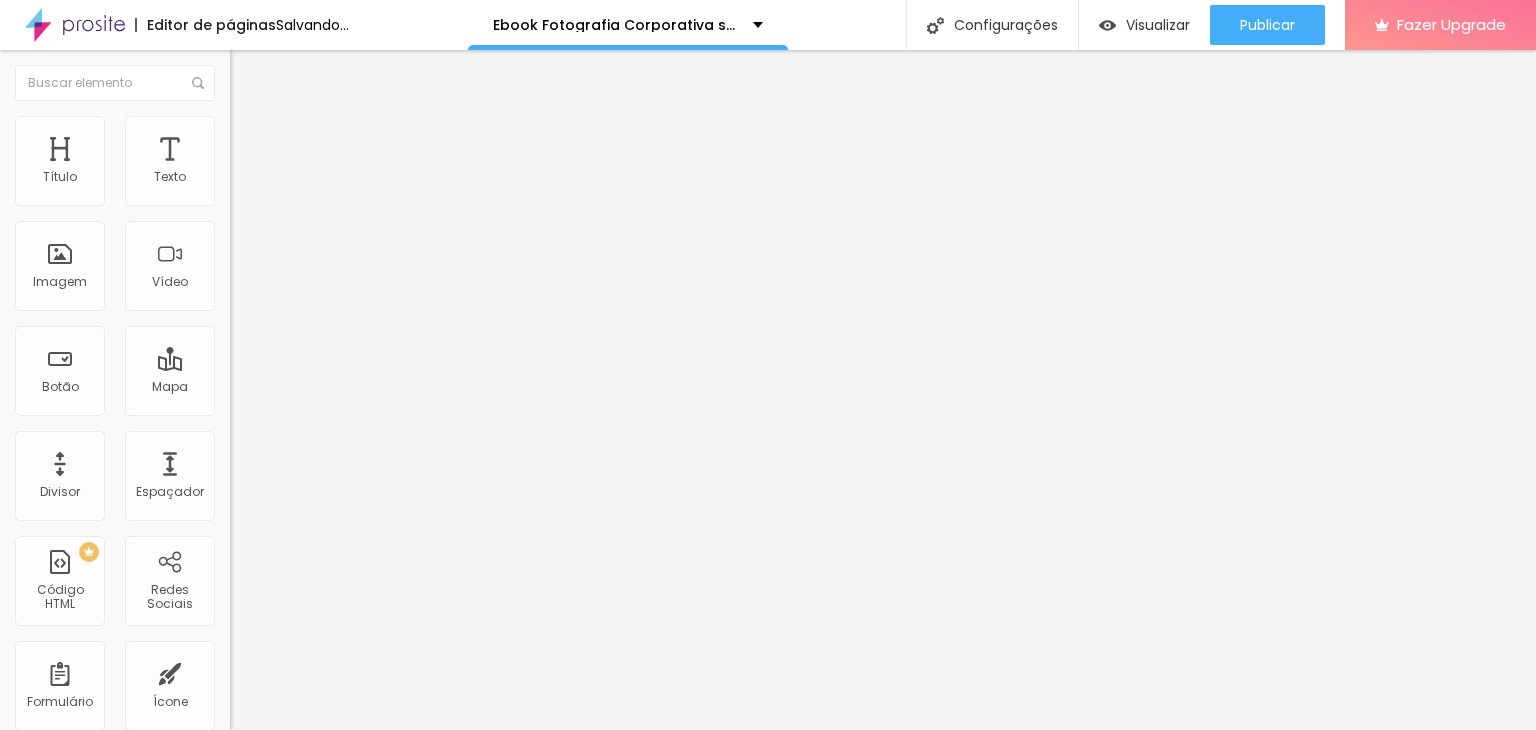type on "45" 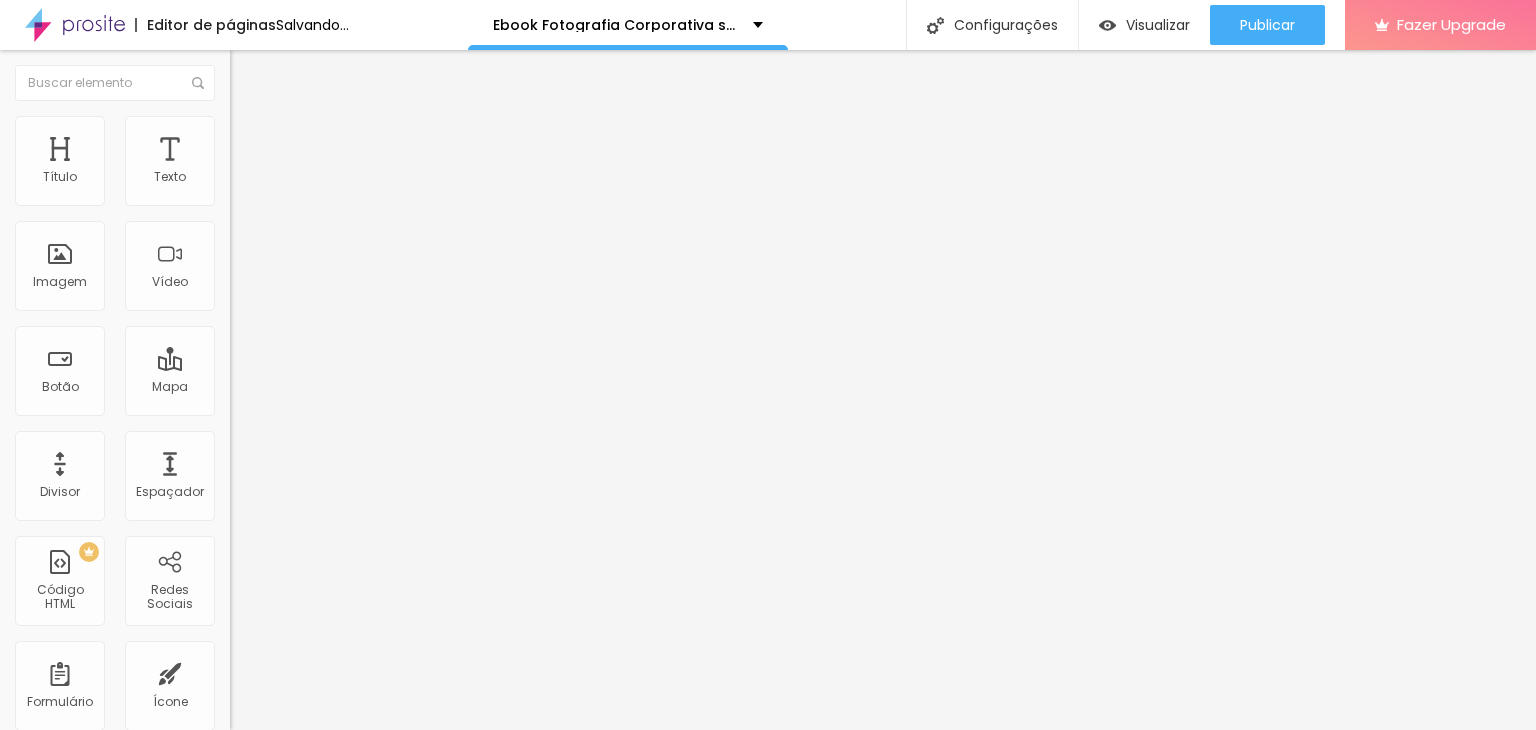 drag, startPoint x: 207, startPoint y: 210, endPoint x: 89, endPoint y: 213, distance: 118.03813 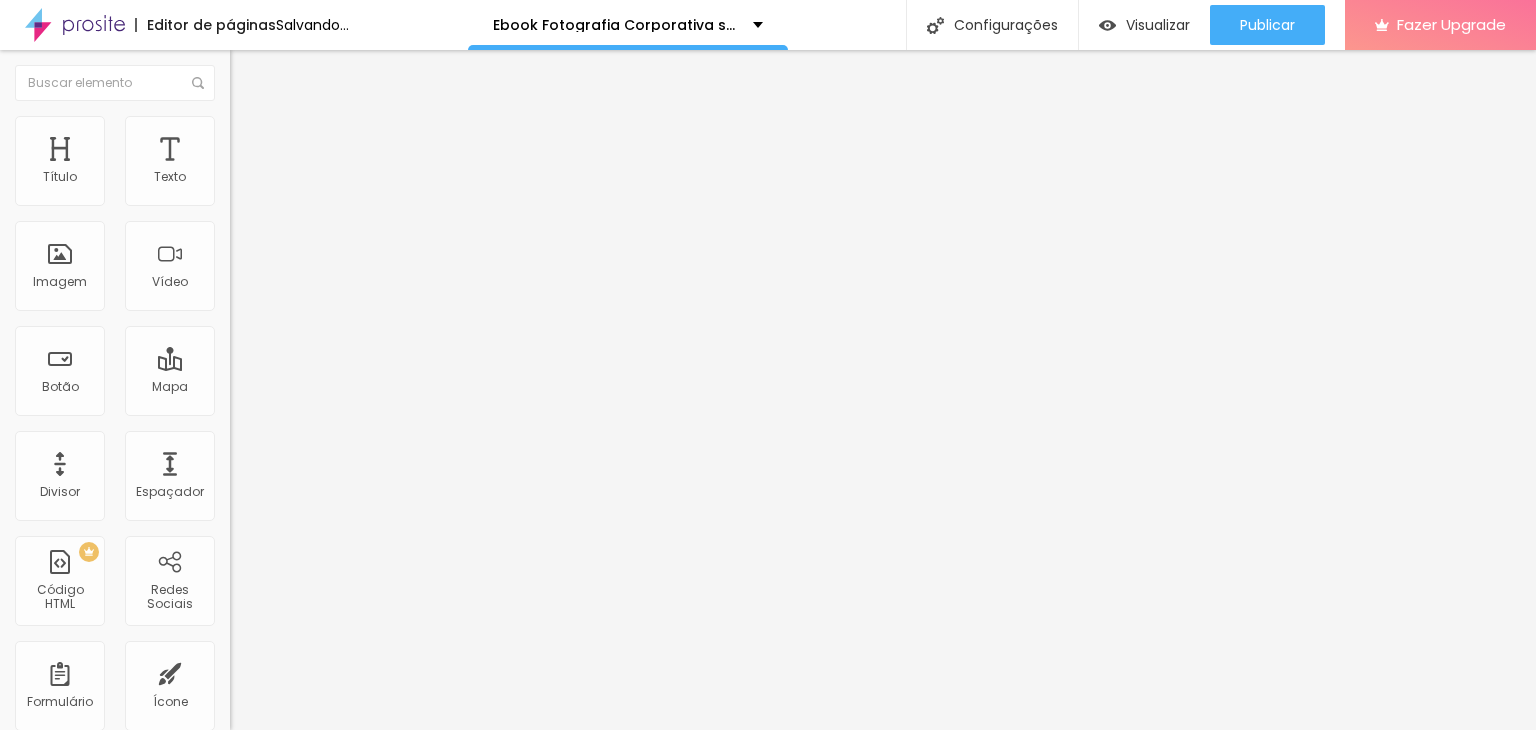 type on "45" 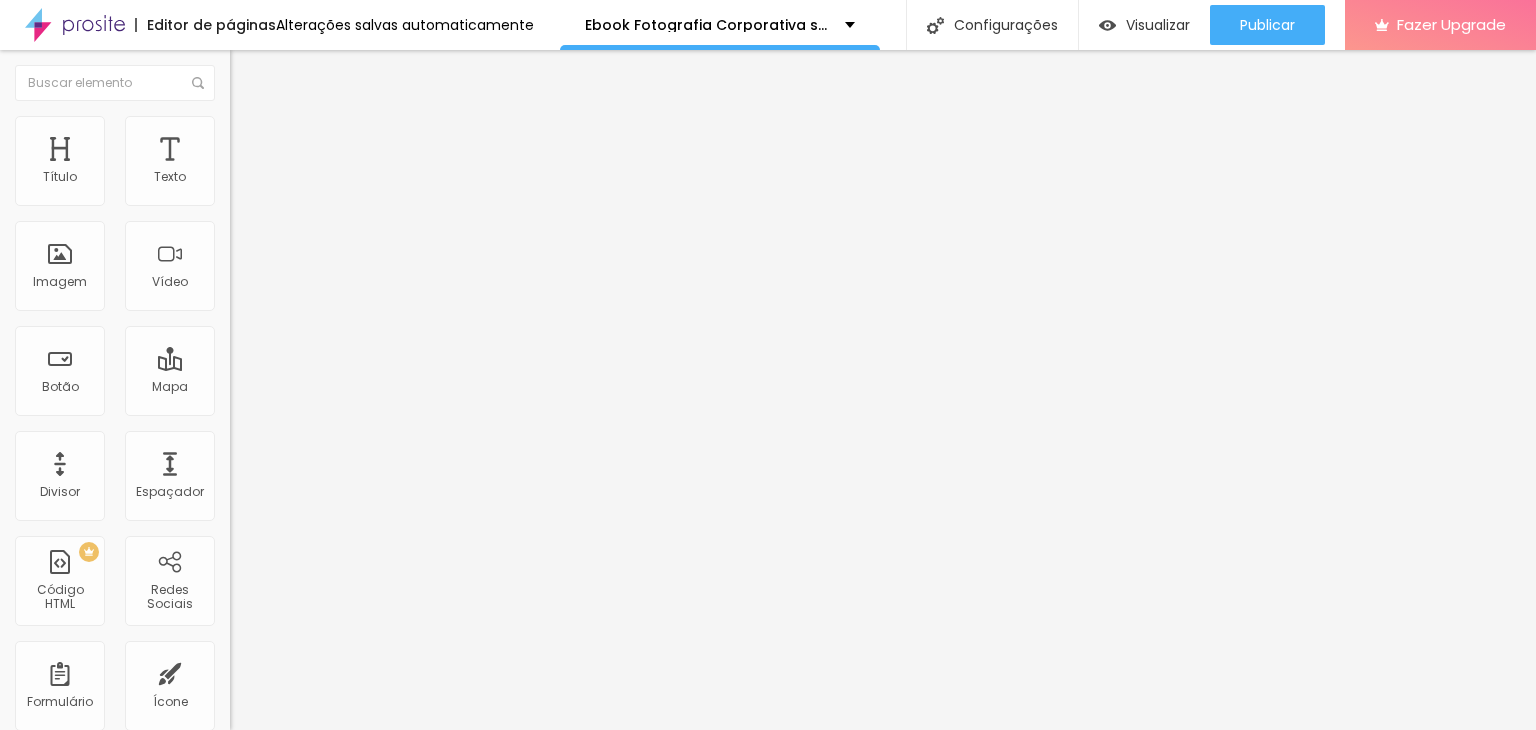click on "Avançado" at bounding box center [345, 146] 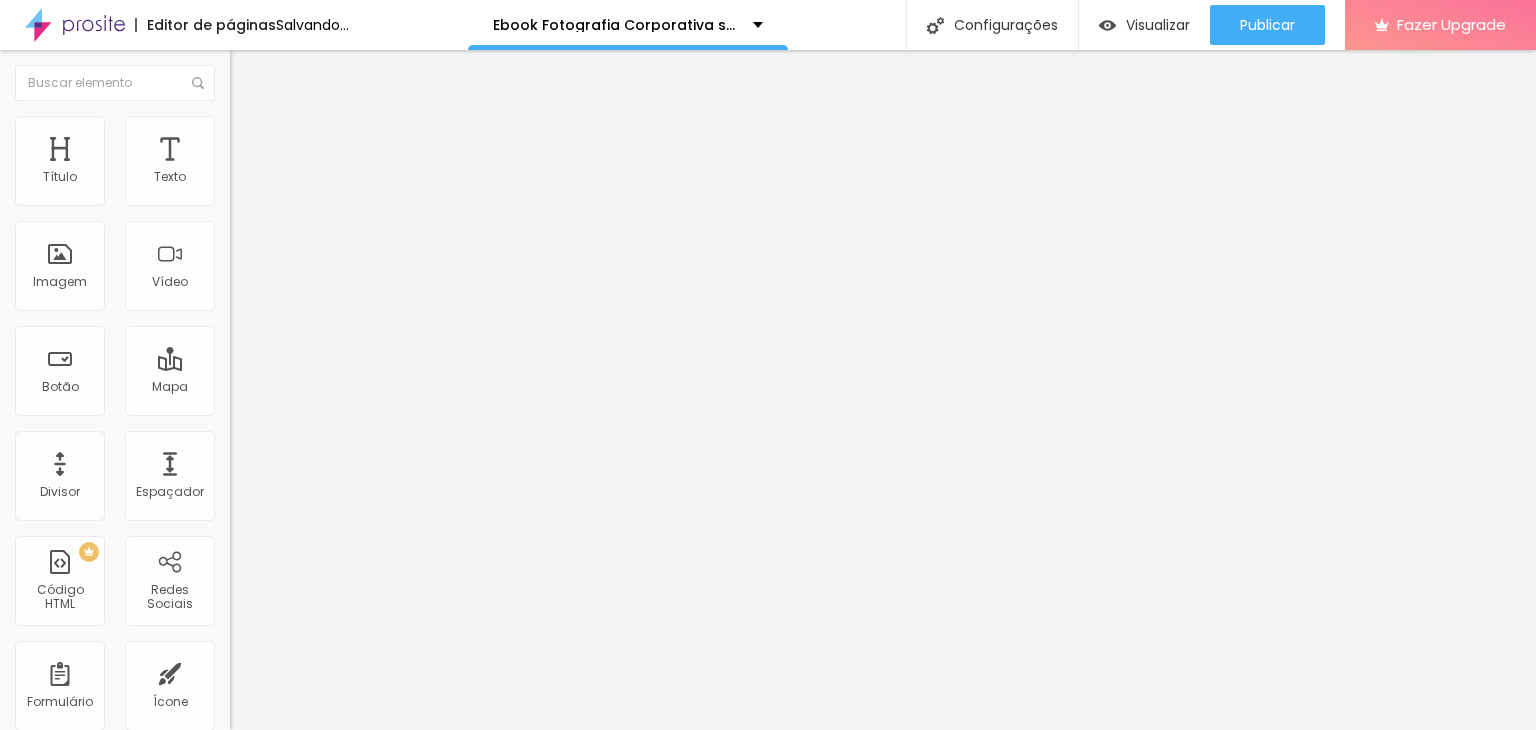 type on "0" 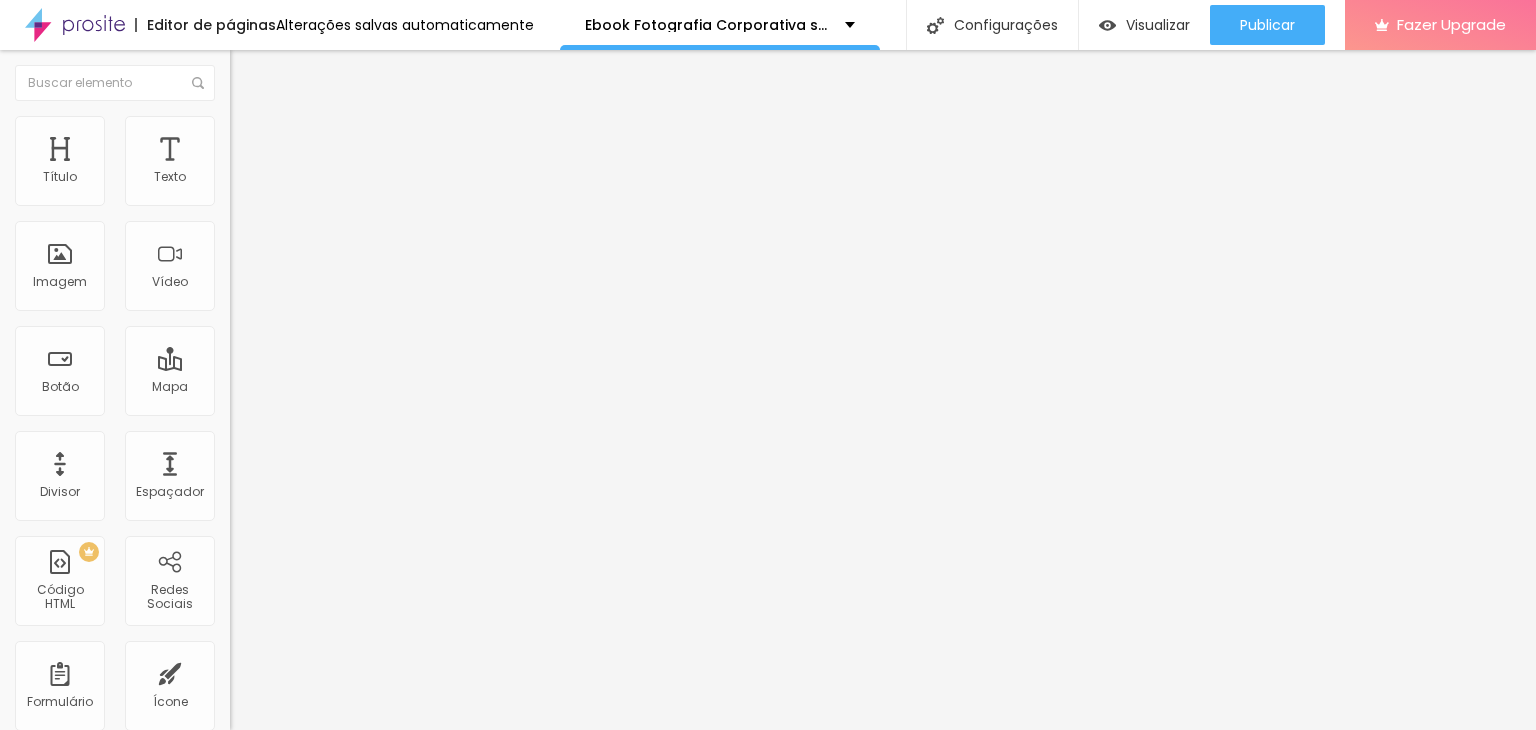 type on "2" 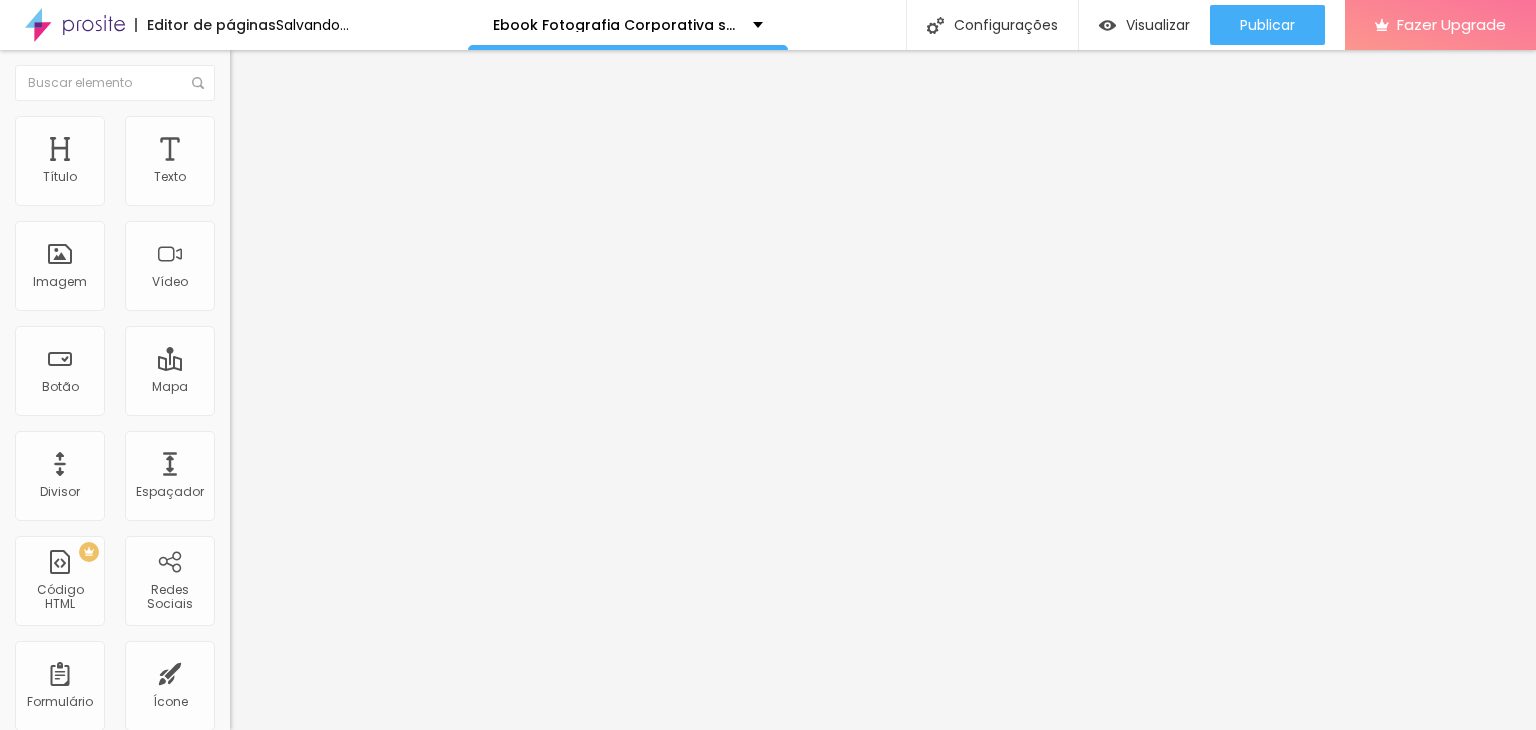 type on "5" 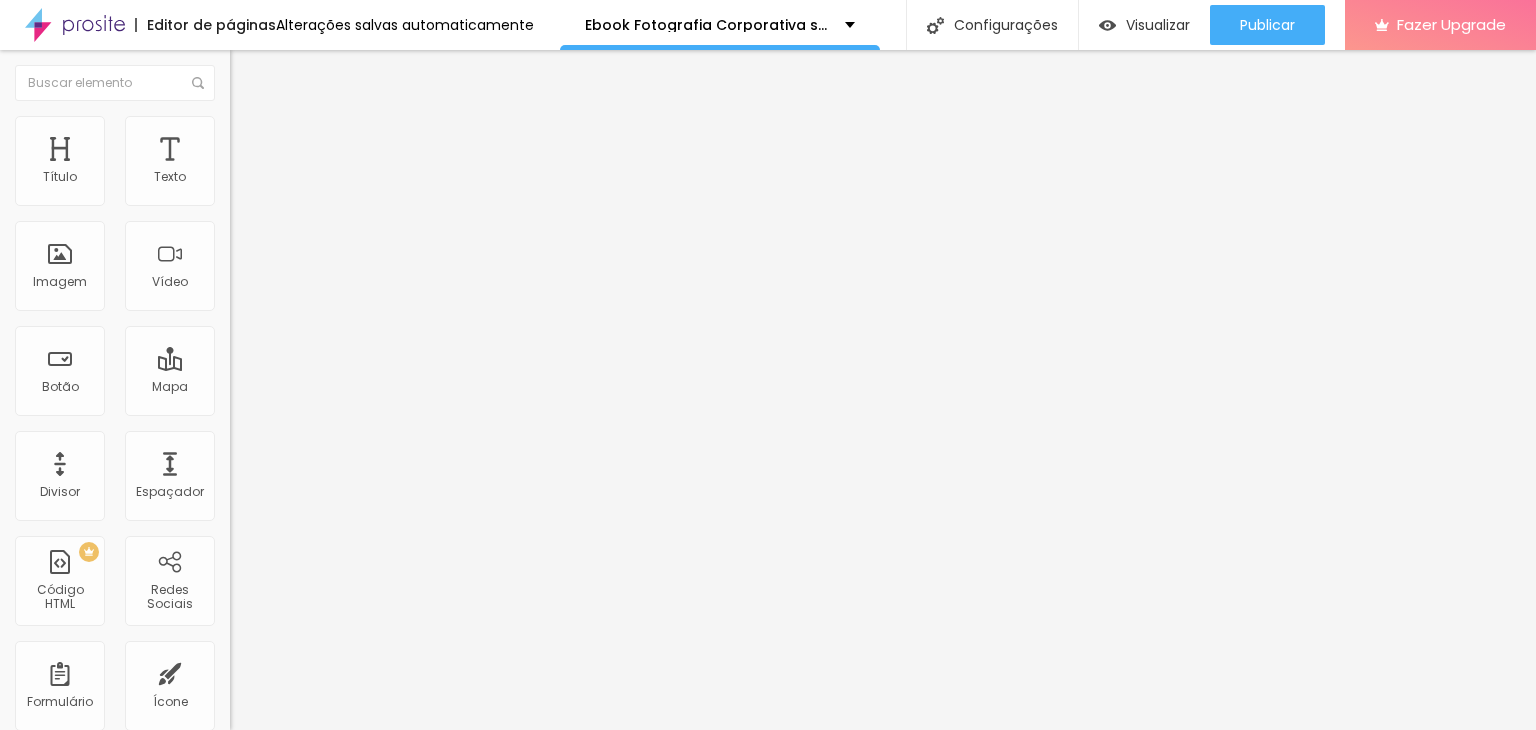 click on "Adicionar imagem" at bounding box center (294, 163) 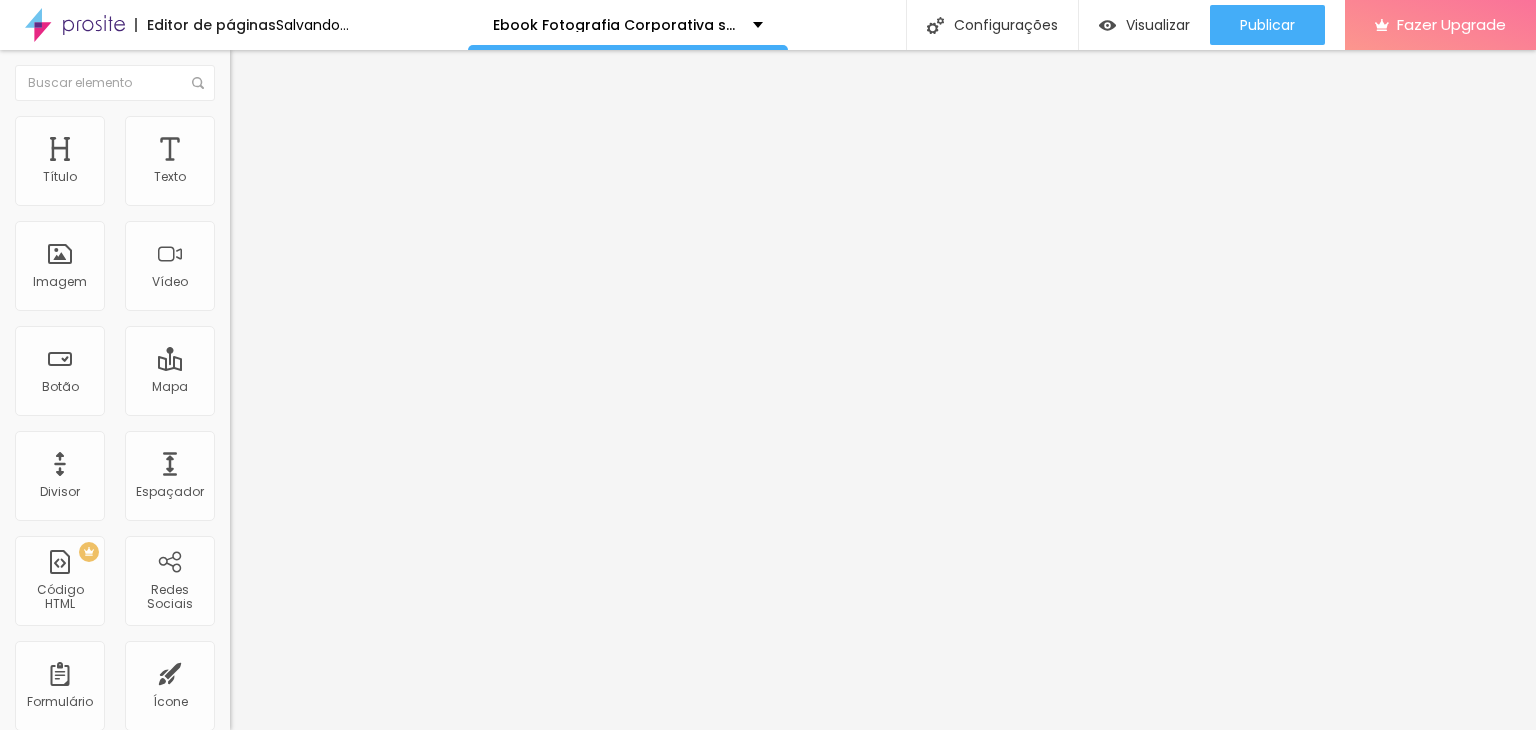 click at bounding box center (768, 857) 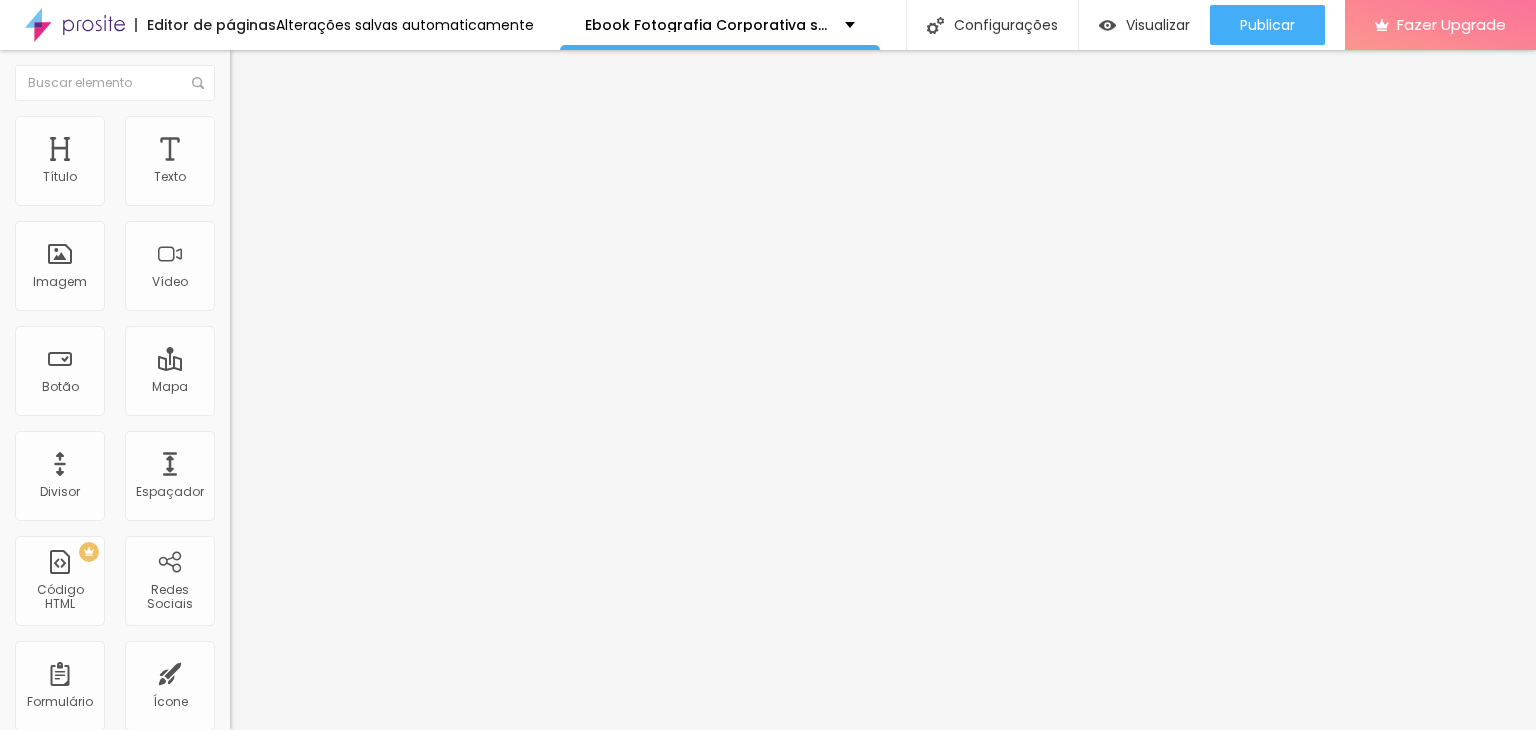 click on "Escolher" at bounding box center [107, 3178] 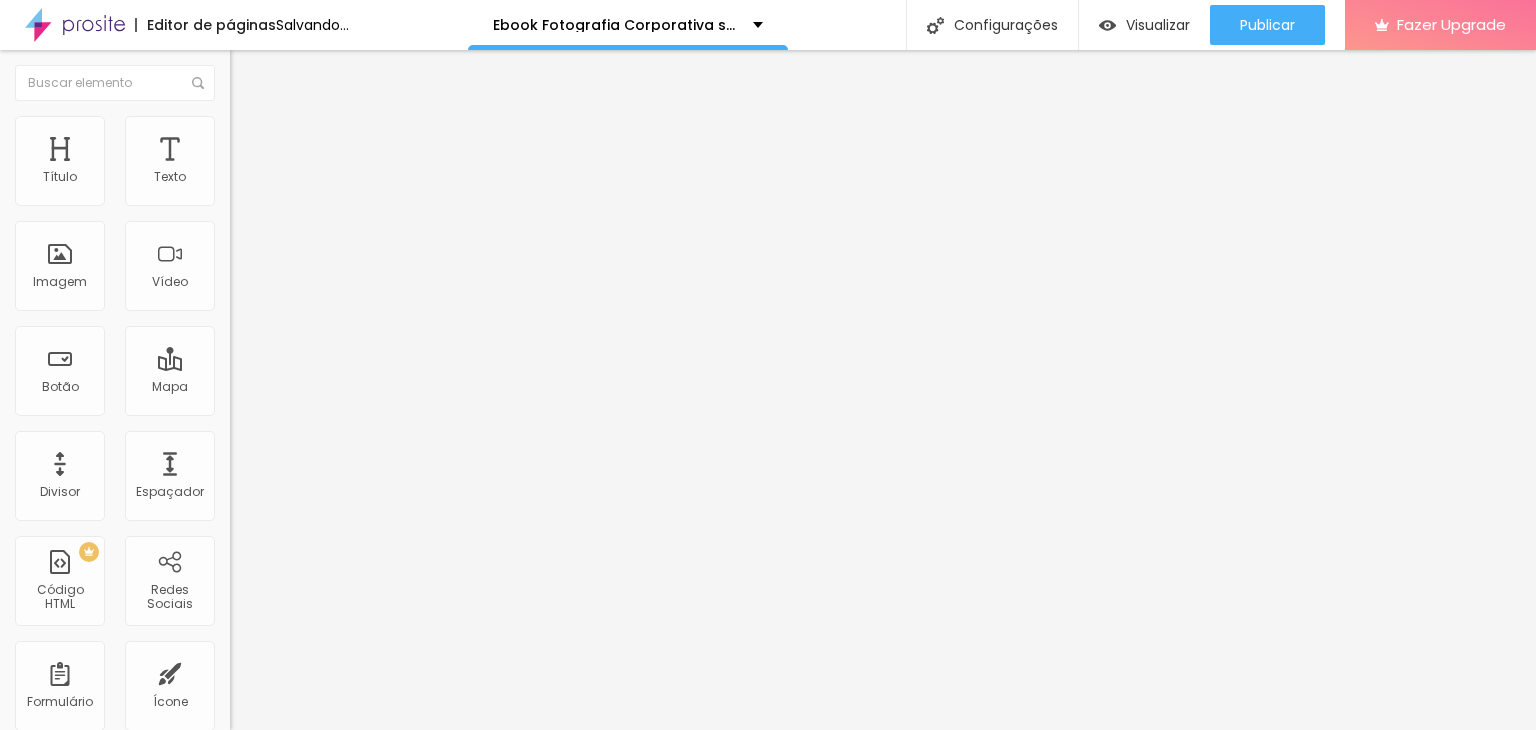 click on "Estilo" at bounding box center [263, 129] 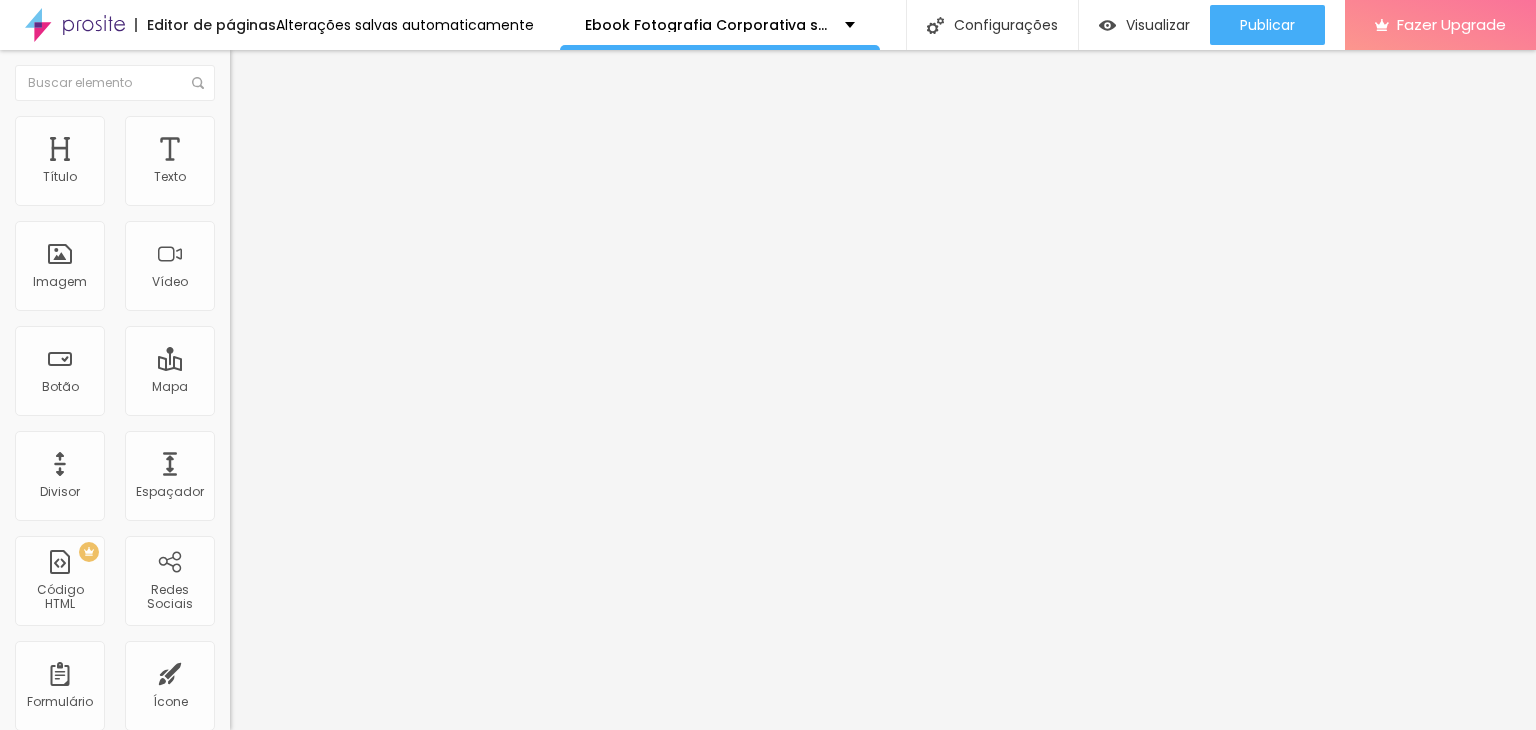 type on "60" 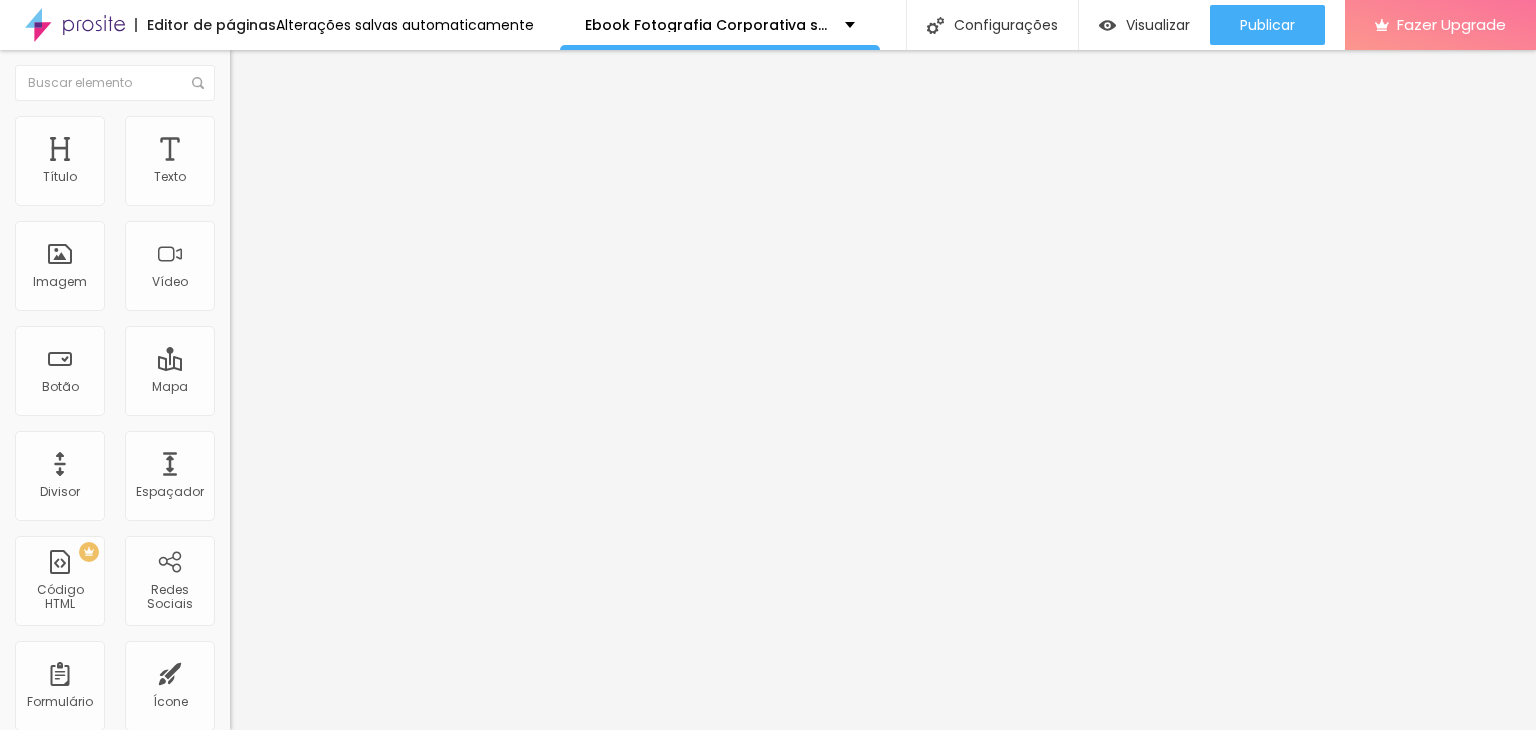 type on "45" 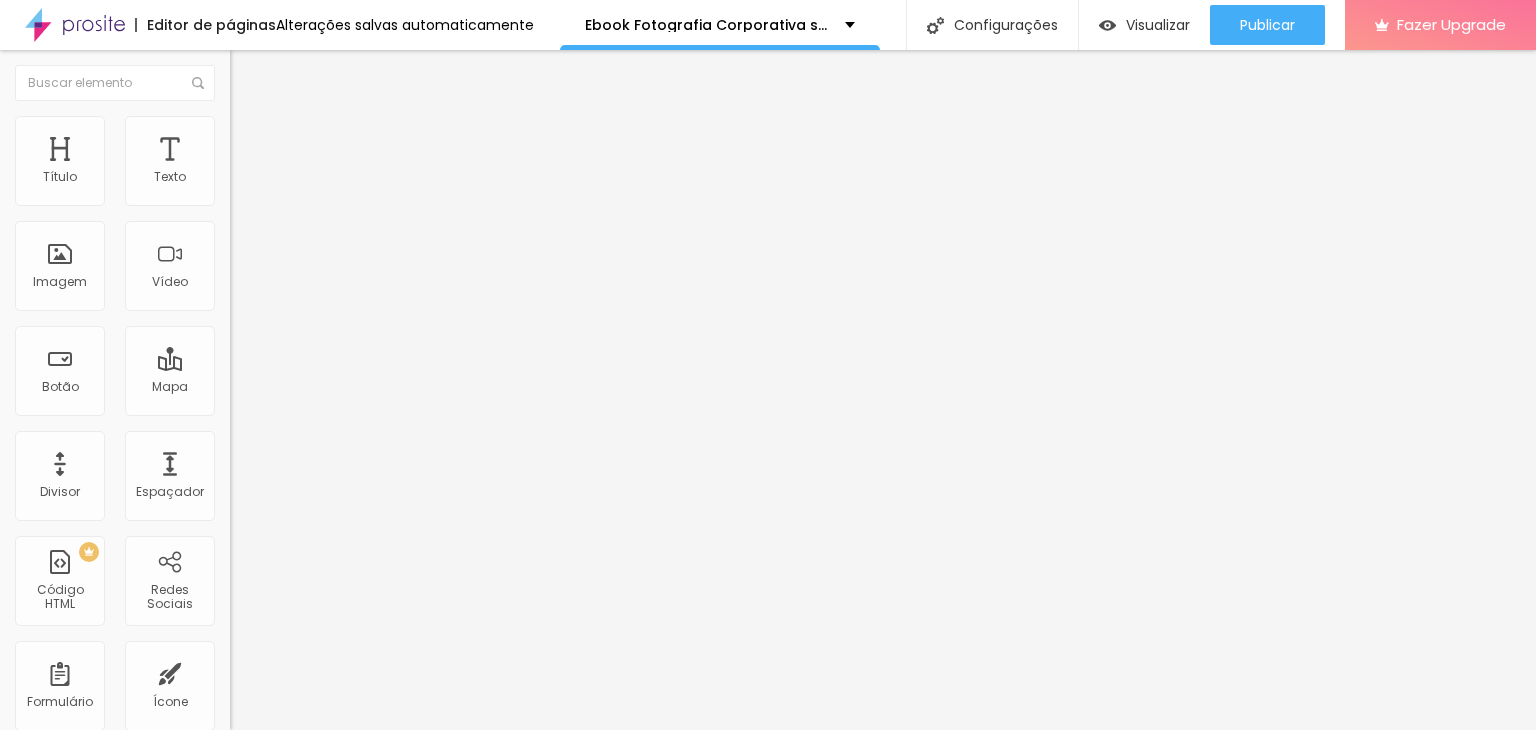 type on "45" 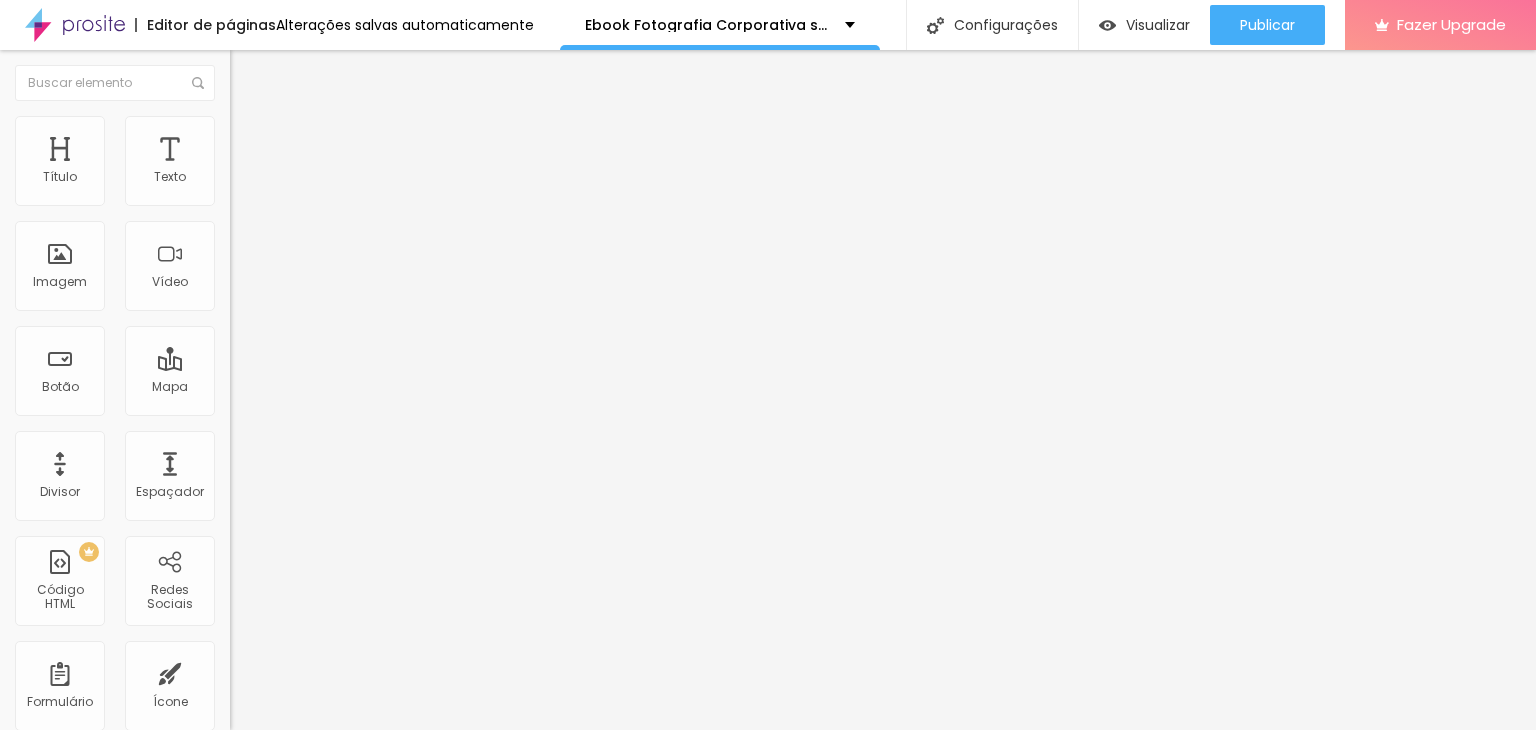 type on "50" 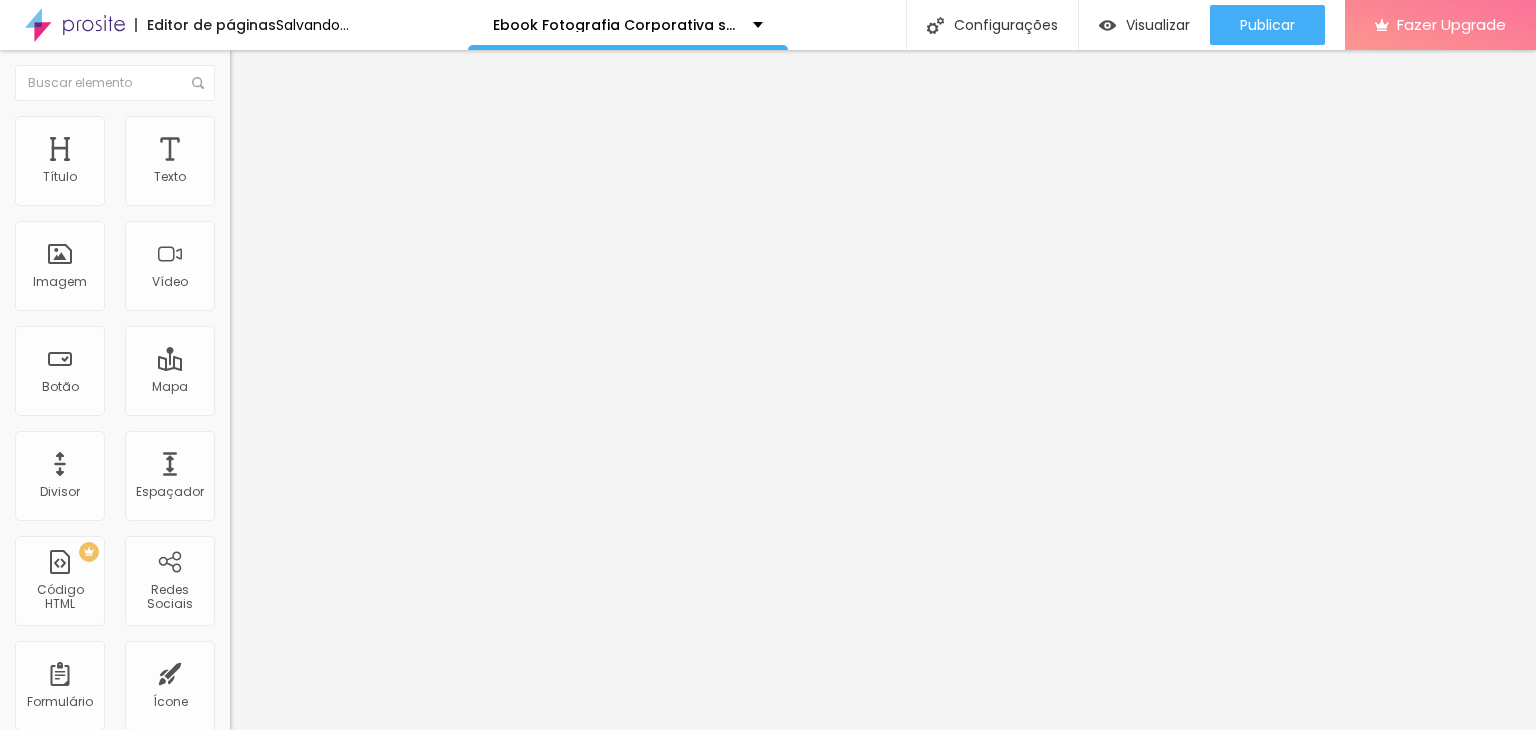 drag, startPoint x: 120, startPoint y: 204, endPoint x: 107, endPoint y: 206, distance: 13.152946 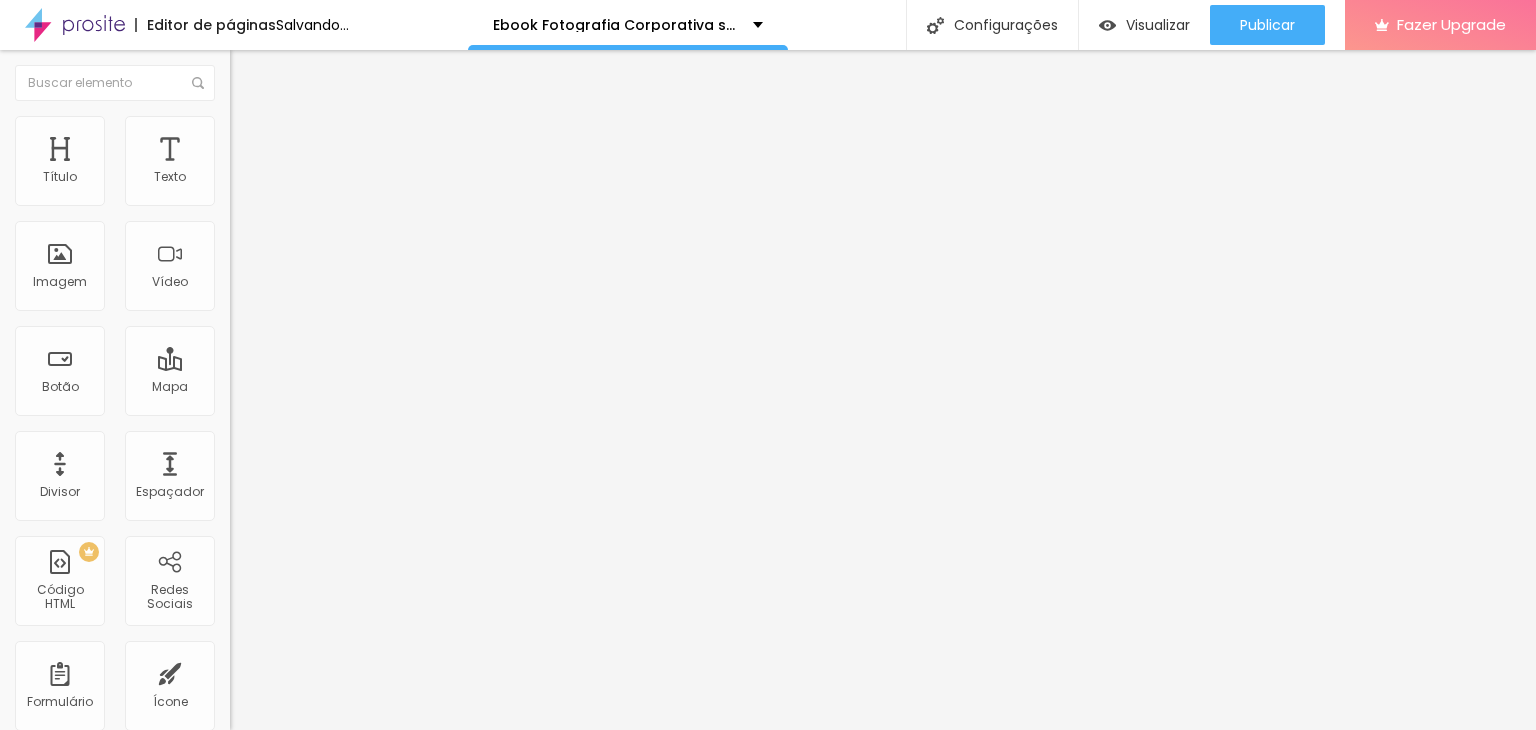 type on "50" 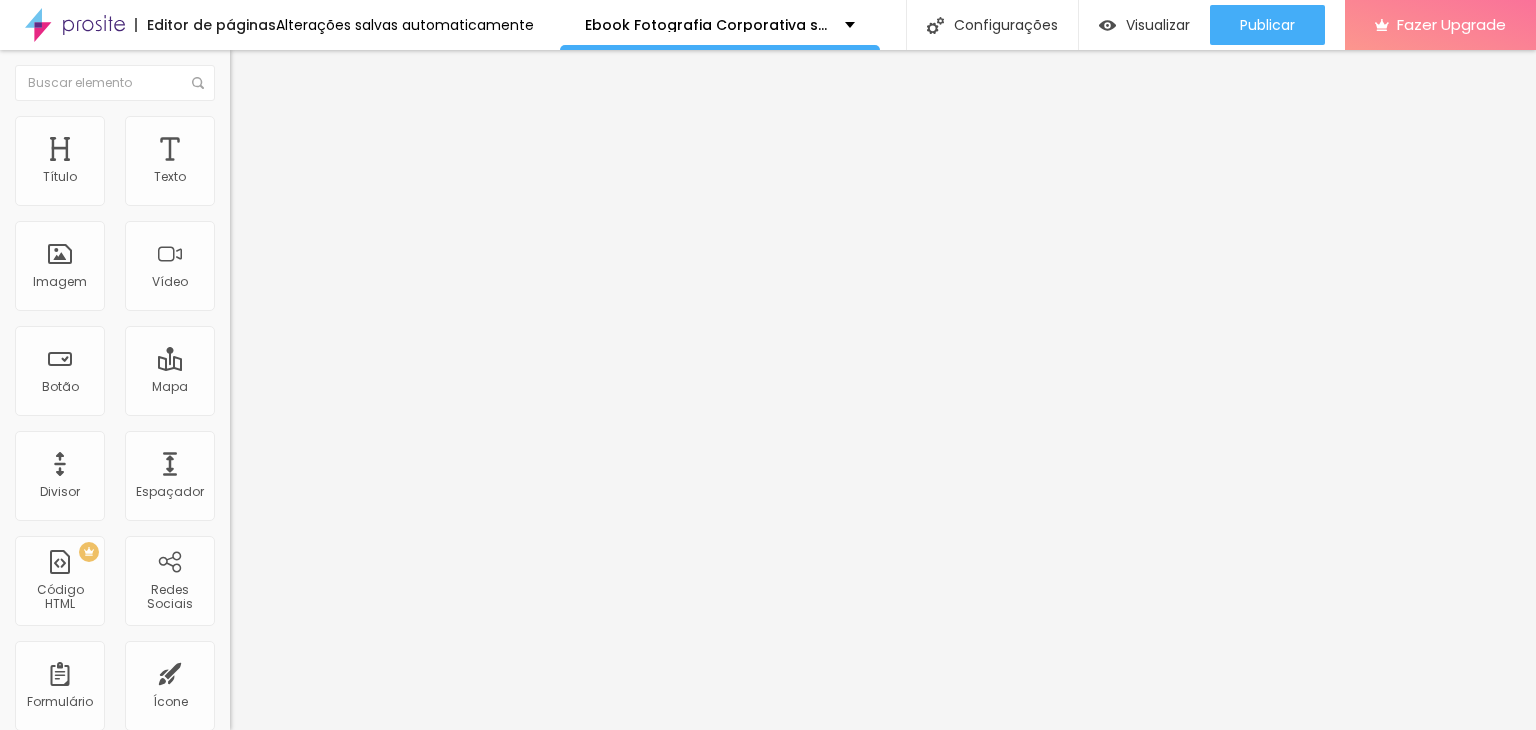 type on "0" 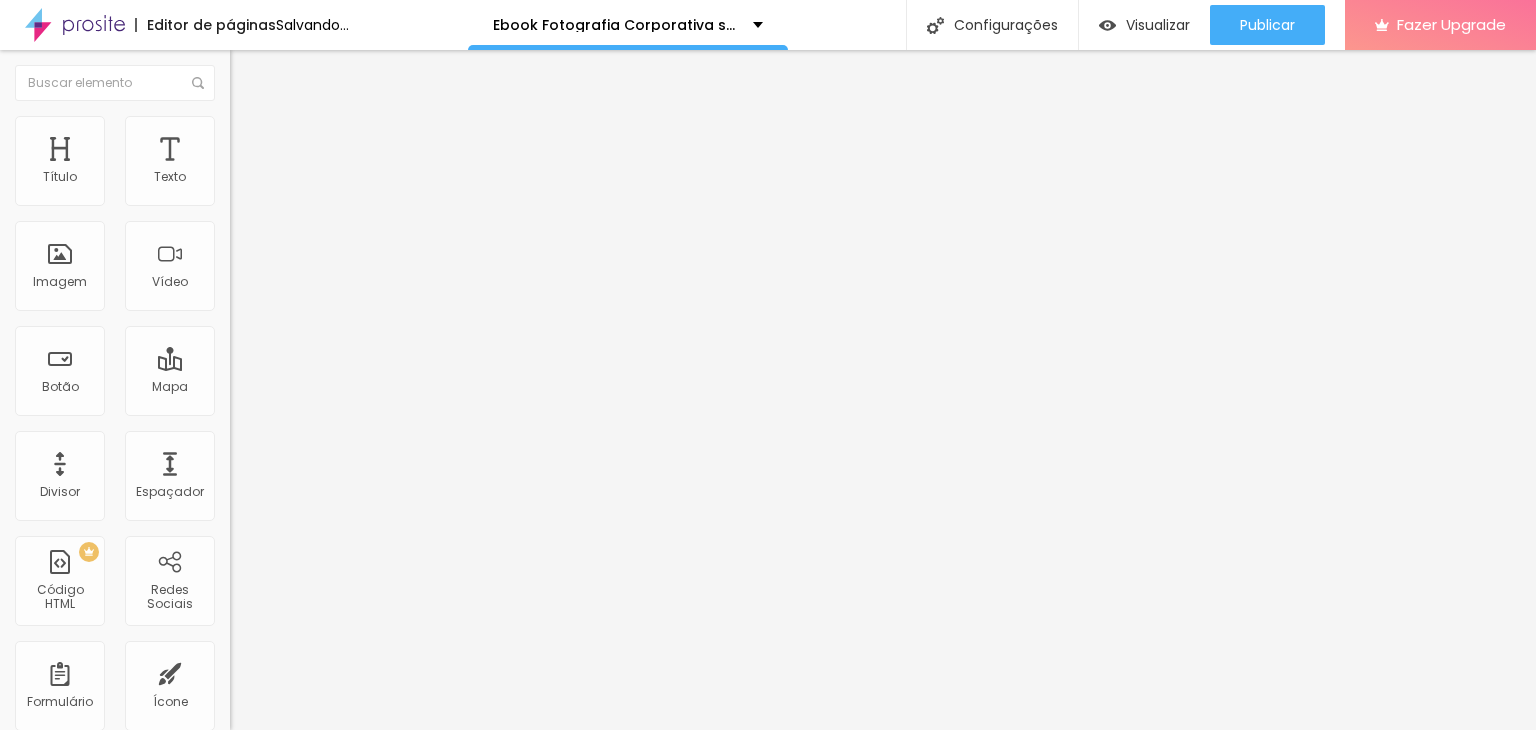 type on "3" 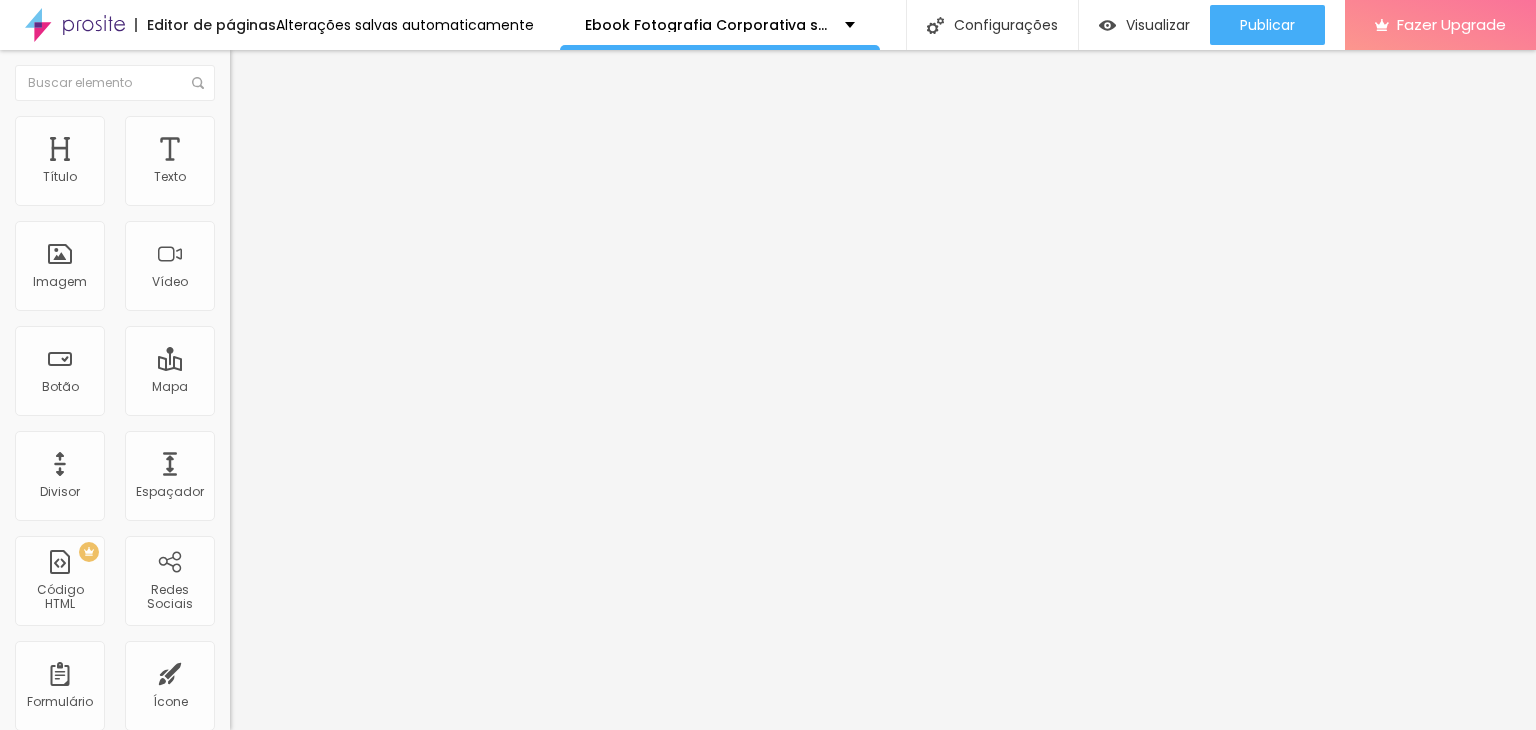type on "5" 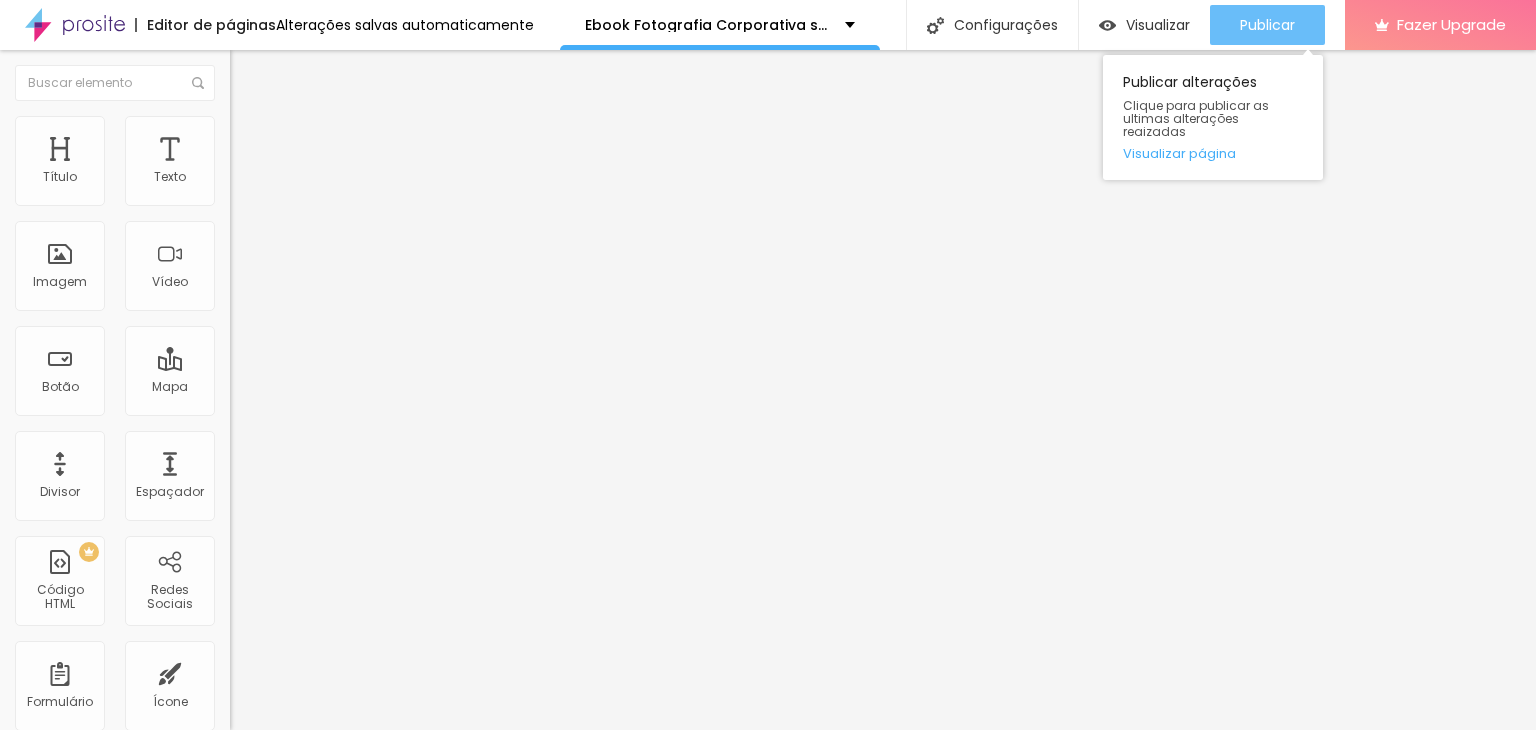 click on "Publicar" at bounding box center [1267, 25] 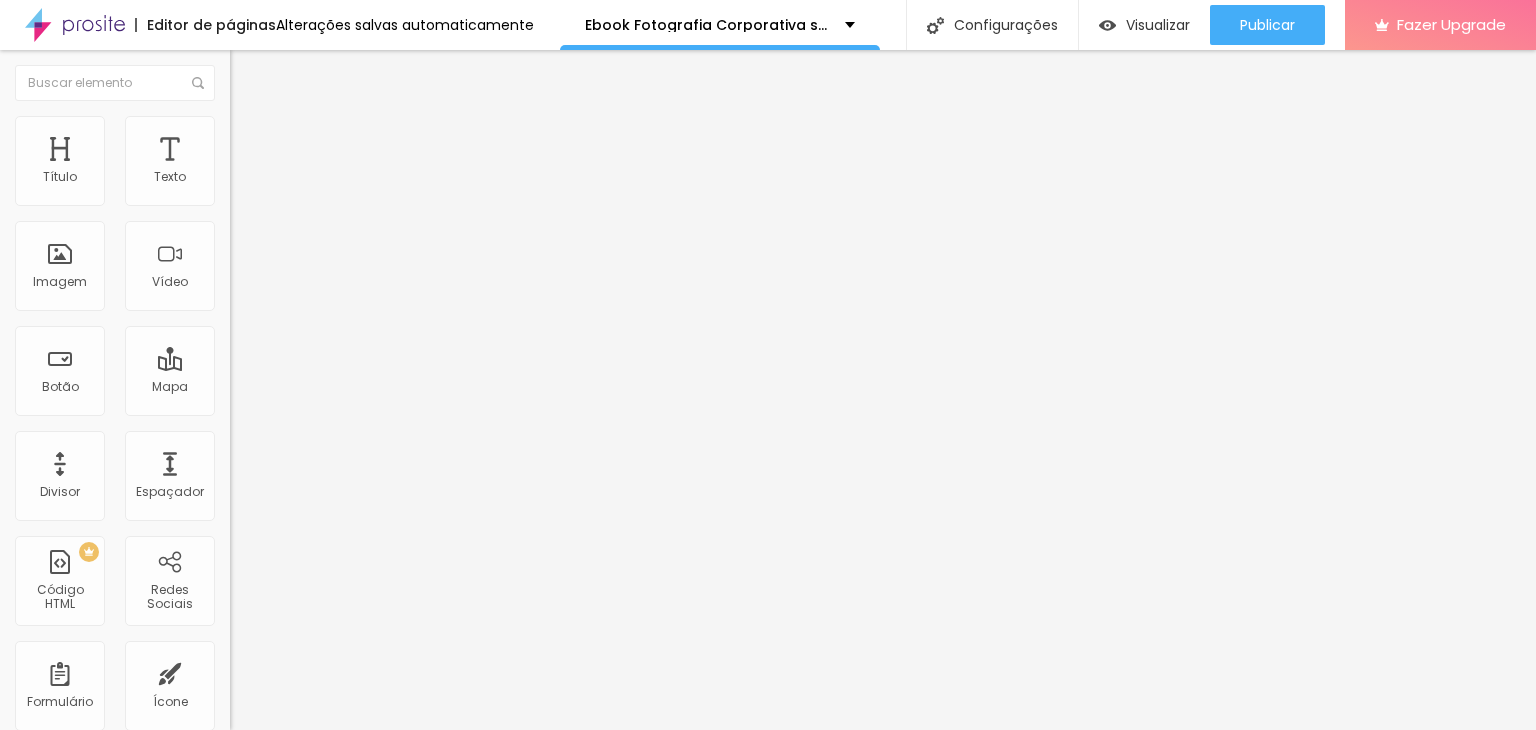 click on "Estilo" at bounding box center [263, 129] 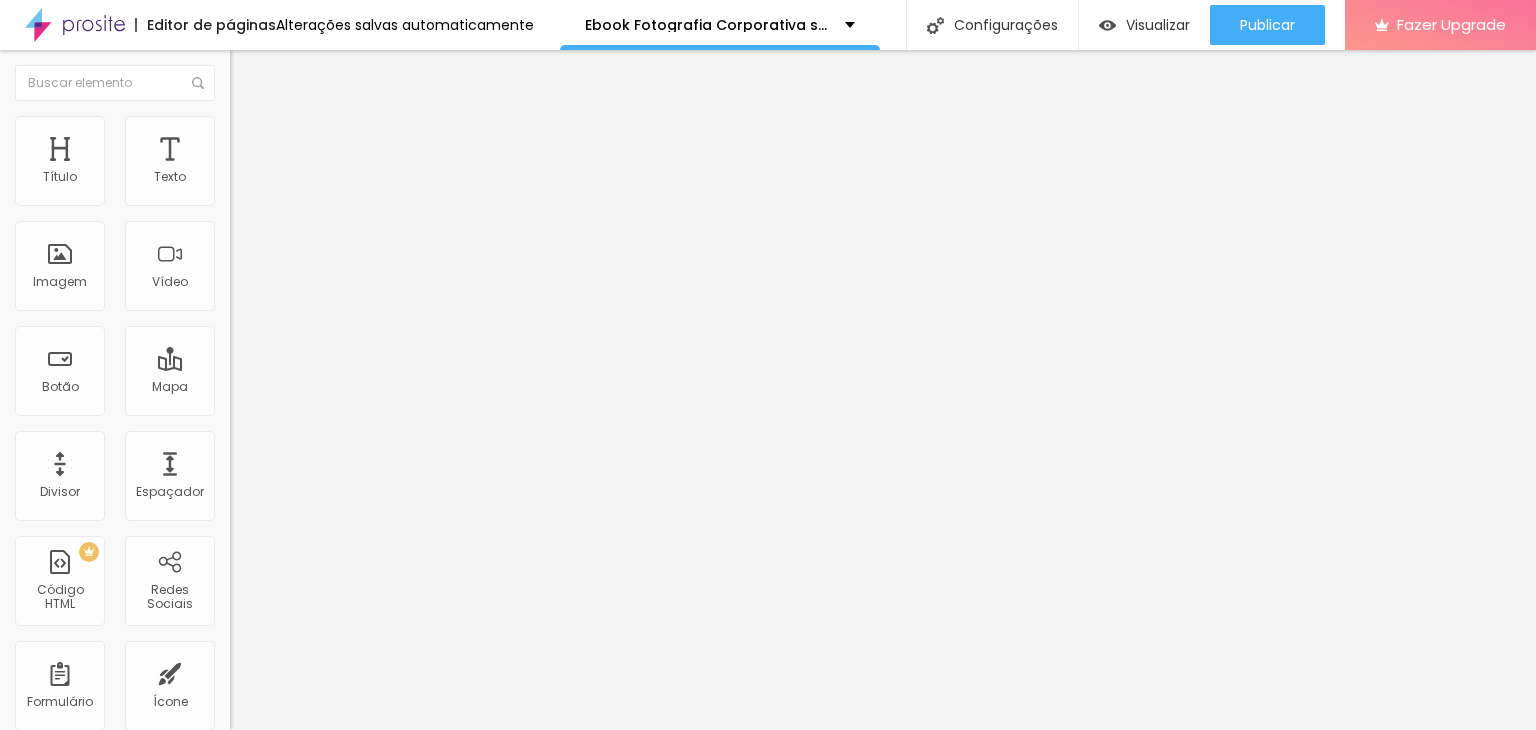 type on "30" 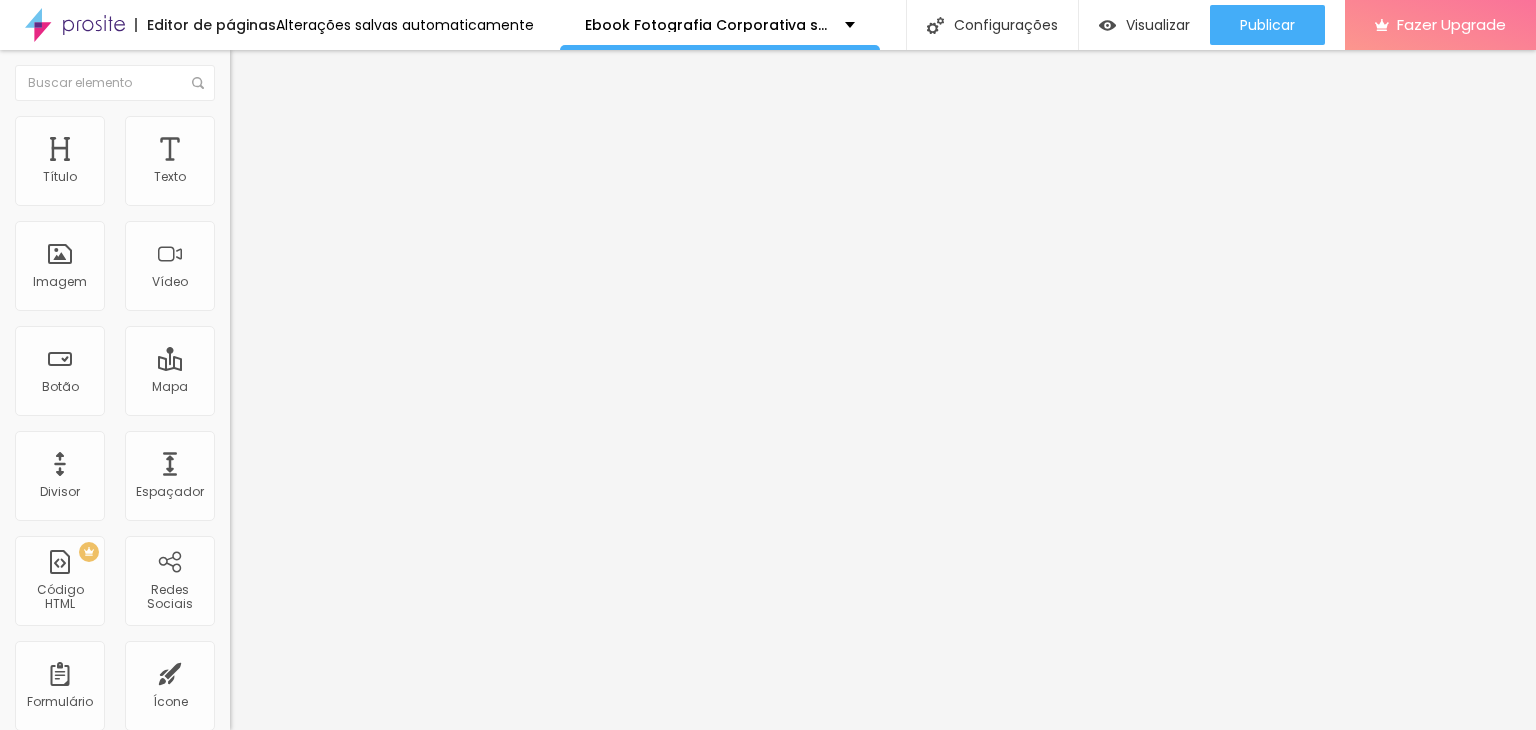 type on "40" 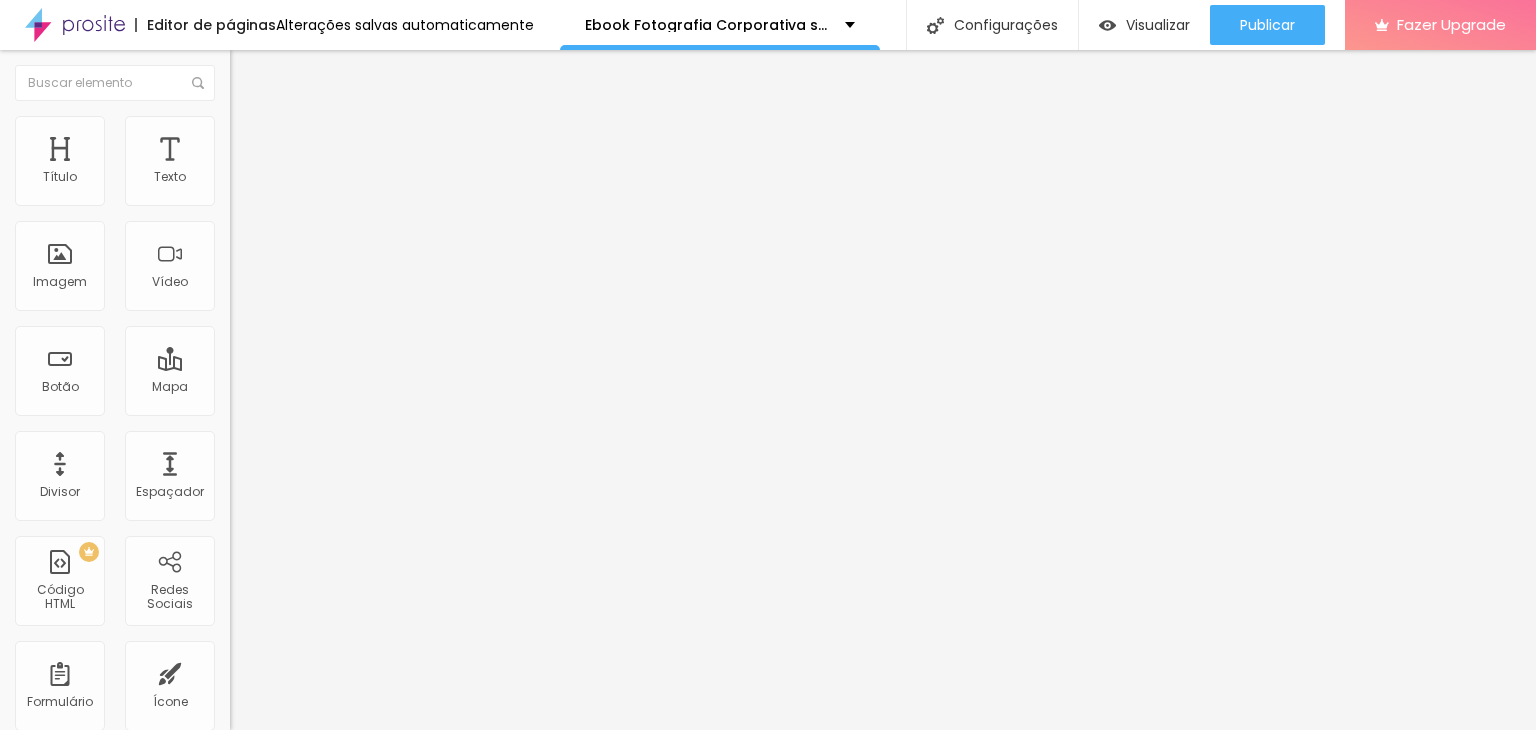 type on "35" 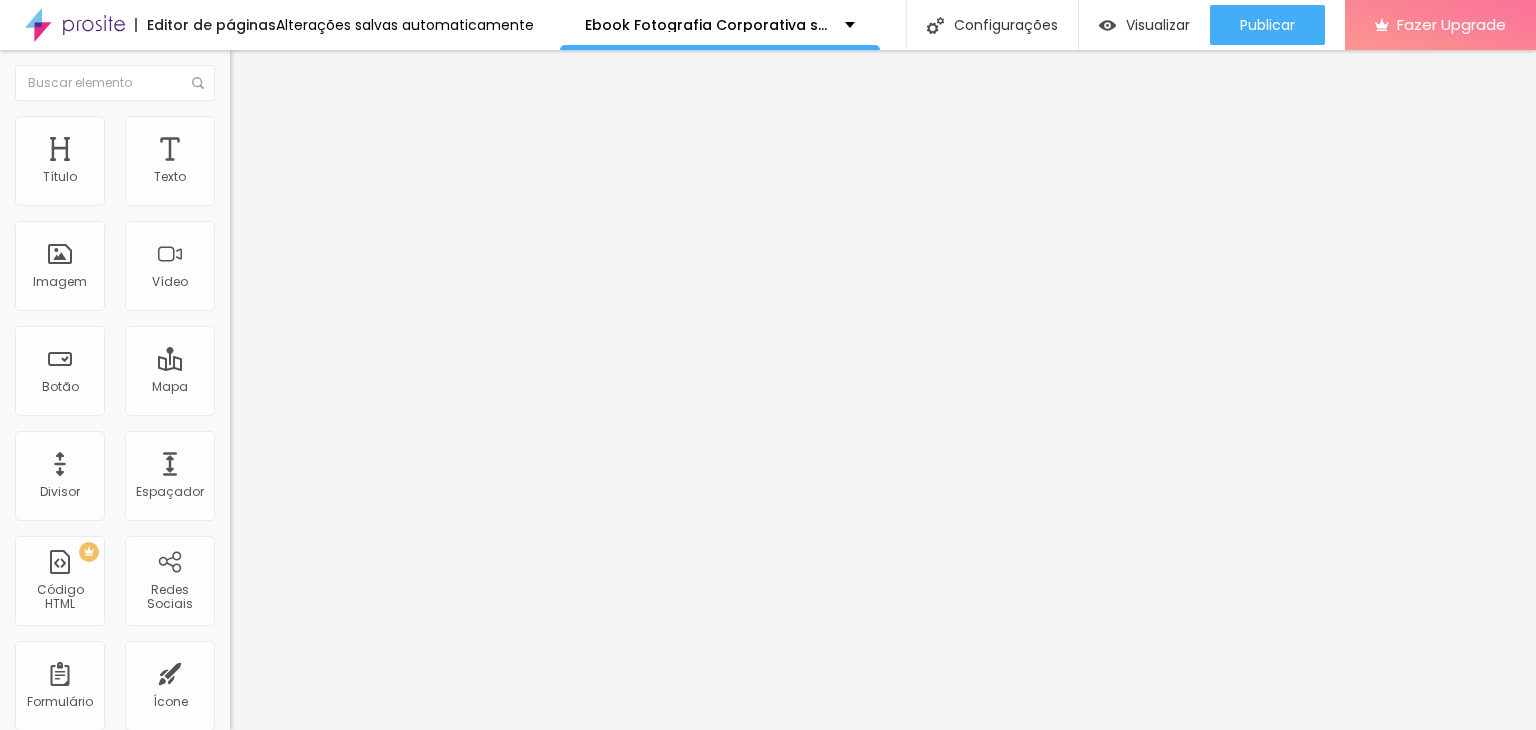 type on "35" 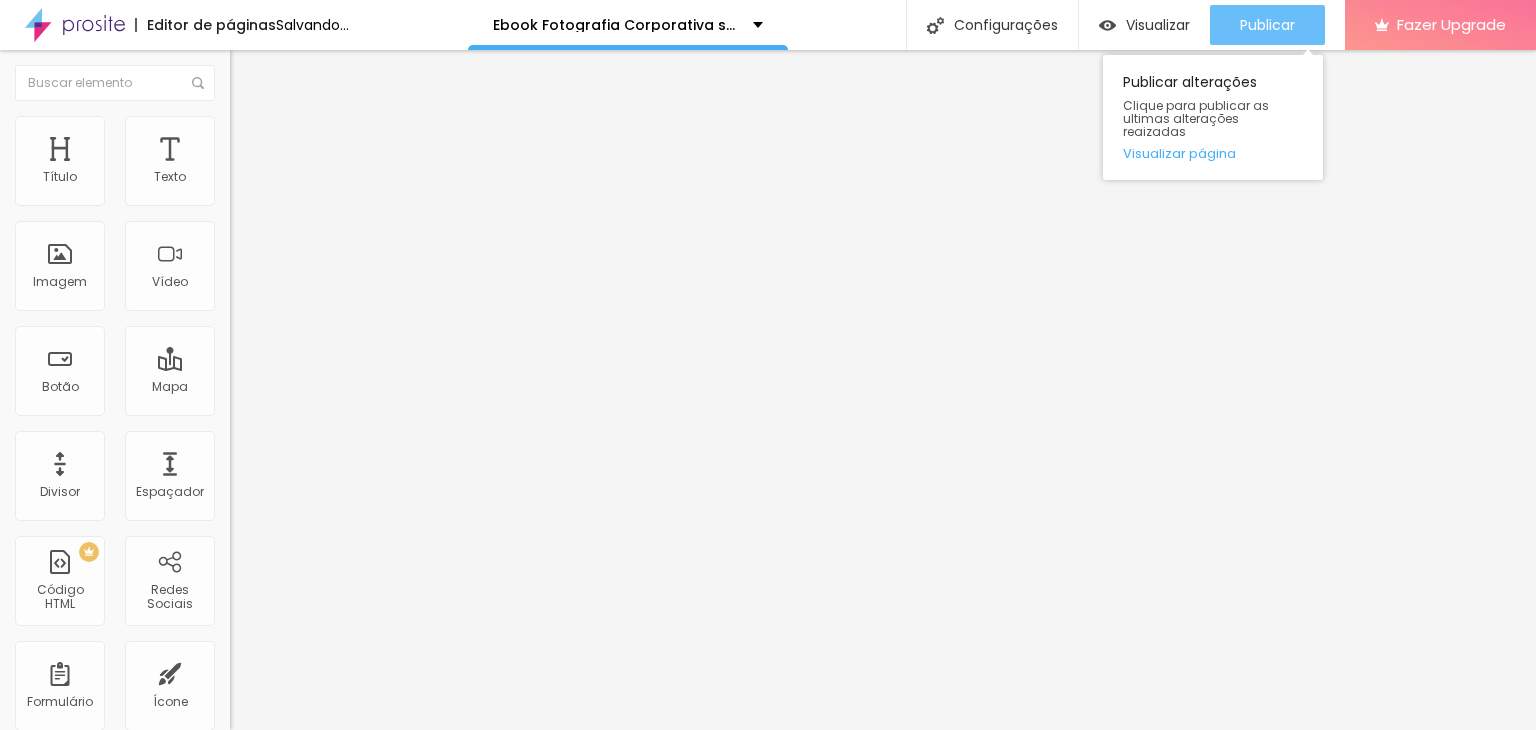 click on "Publicar" at bounding box center [1267, 25] 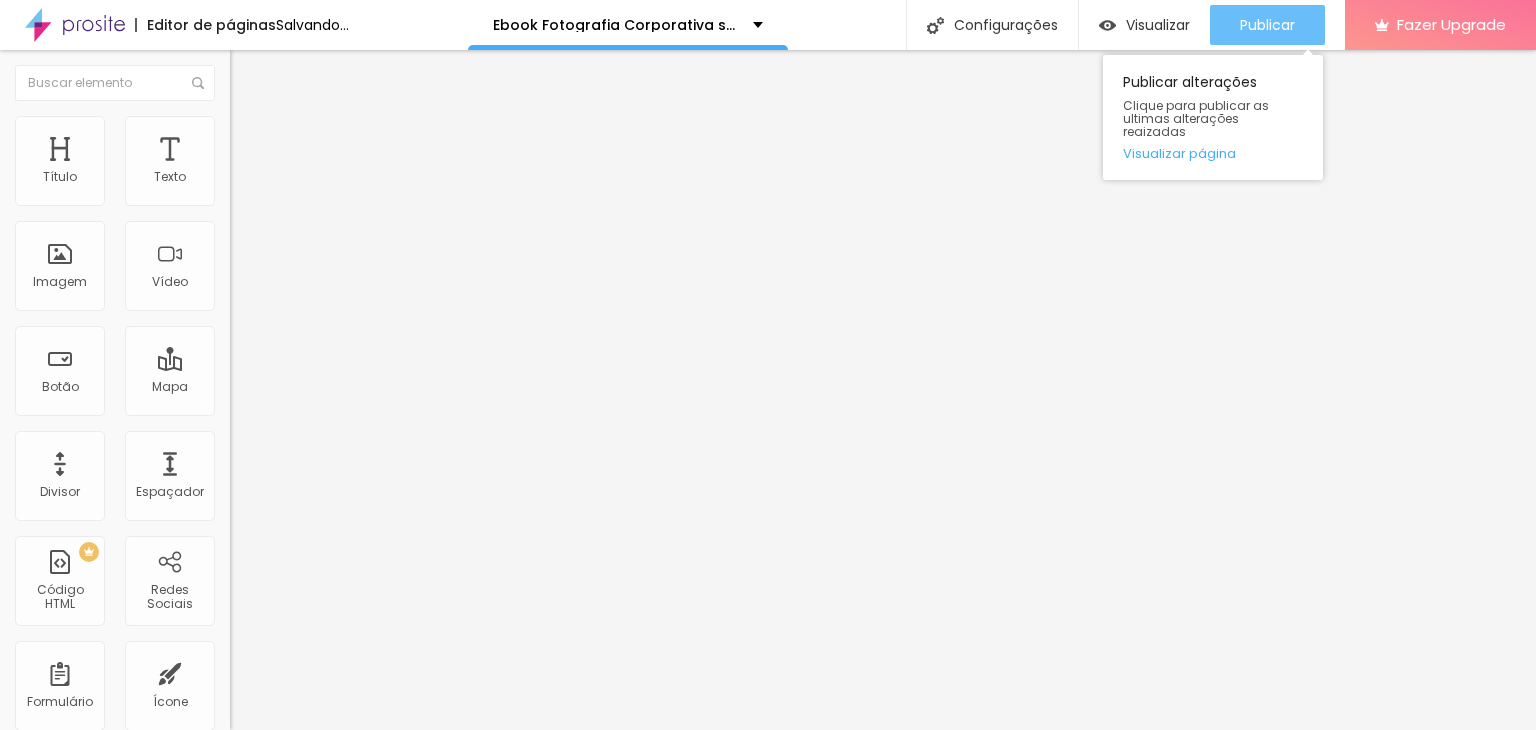 click on "Publicar" at bounding box center (1267, 25) 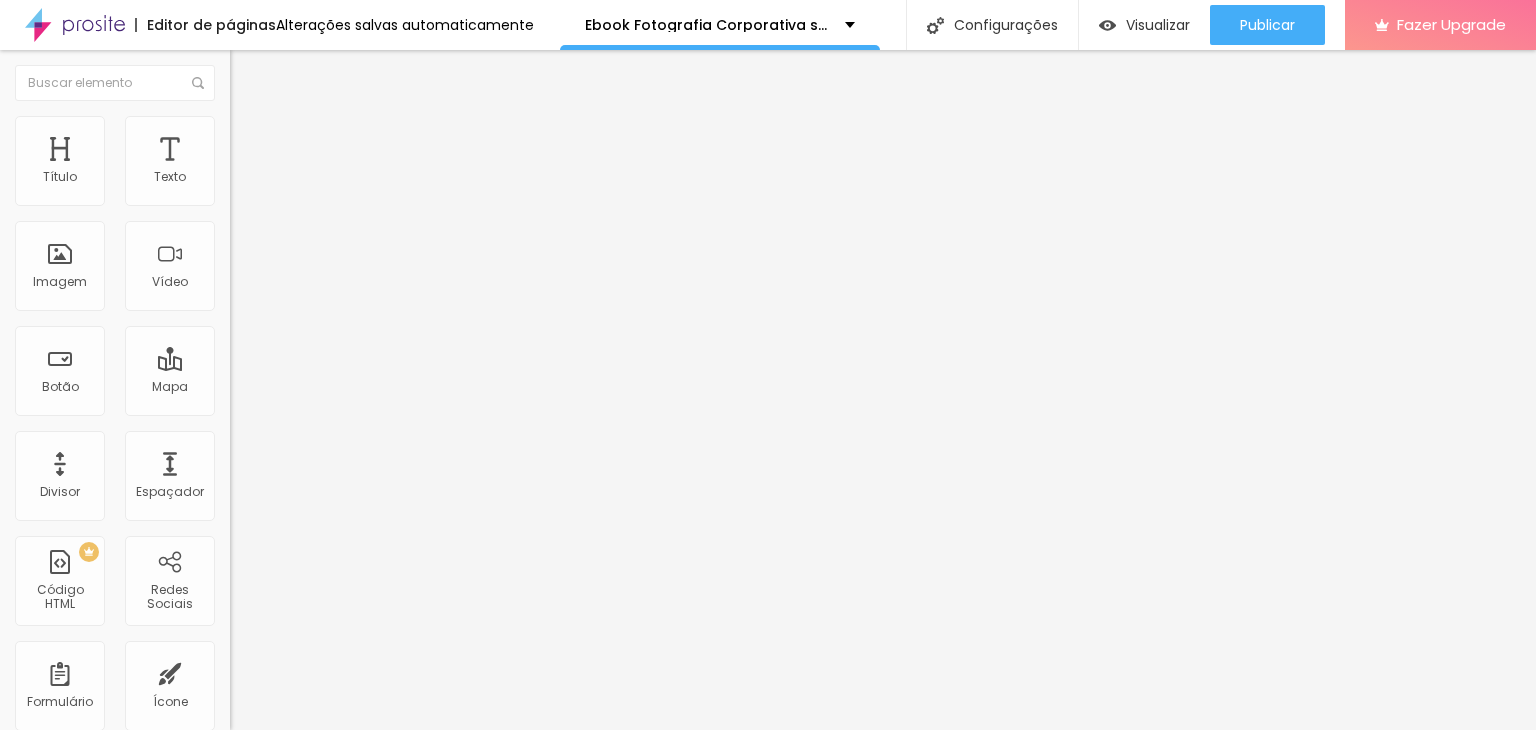 click at bounding box center (236, 166) 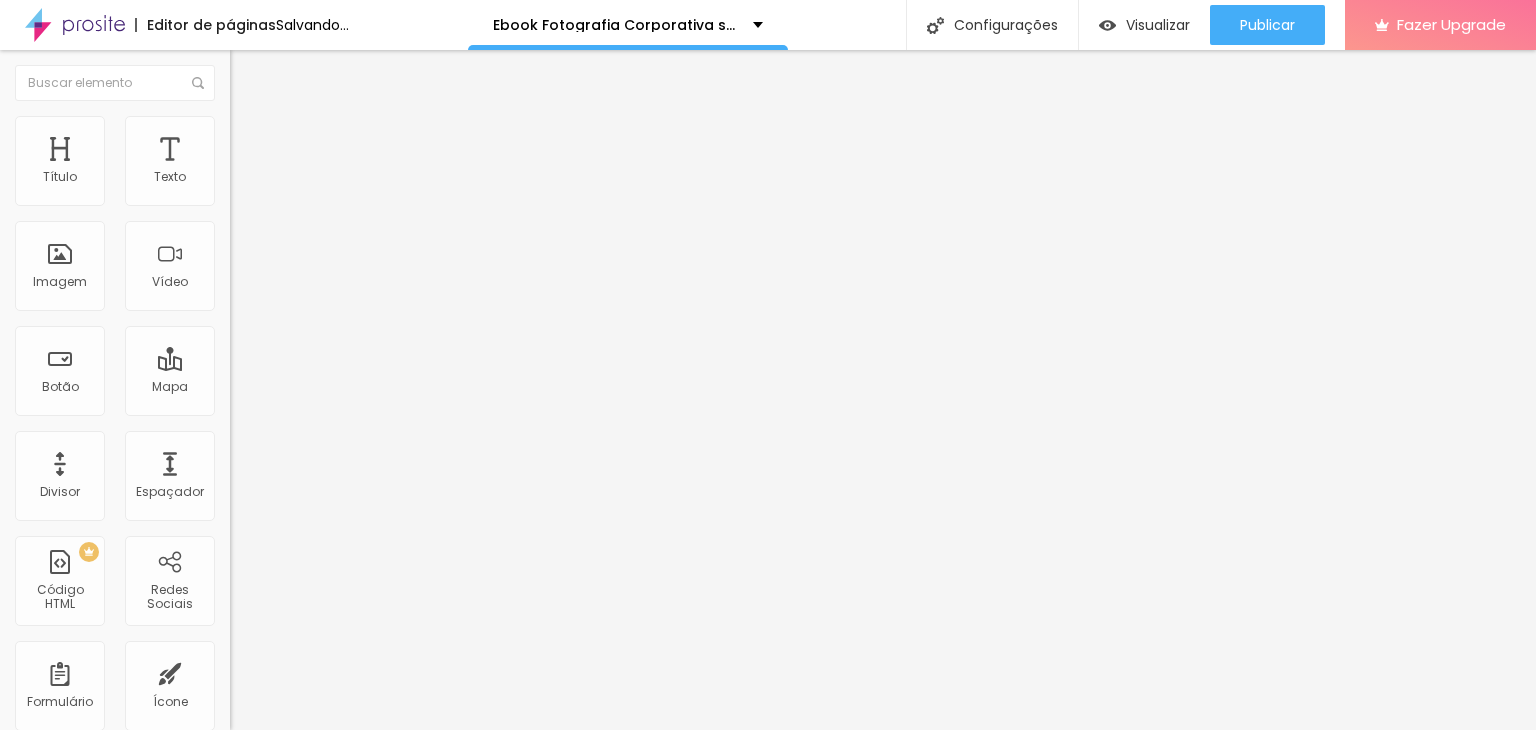 scroll, scrollTop: 0, scrollLeft: 88, axis: horizontal 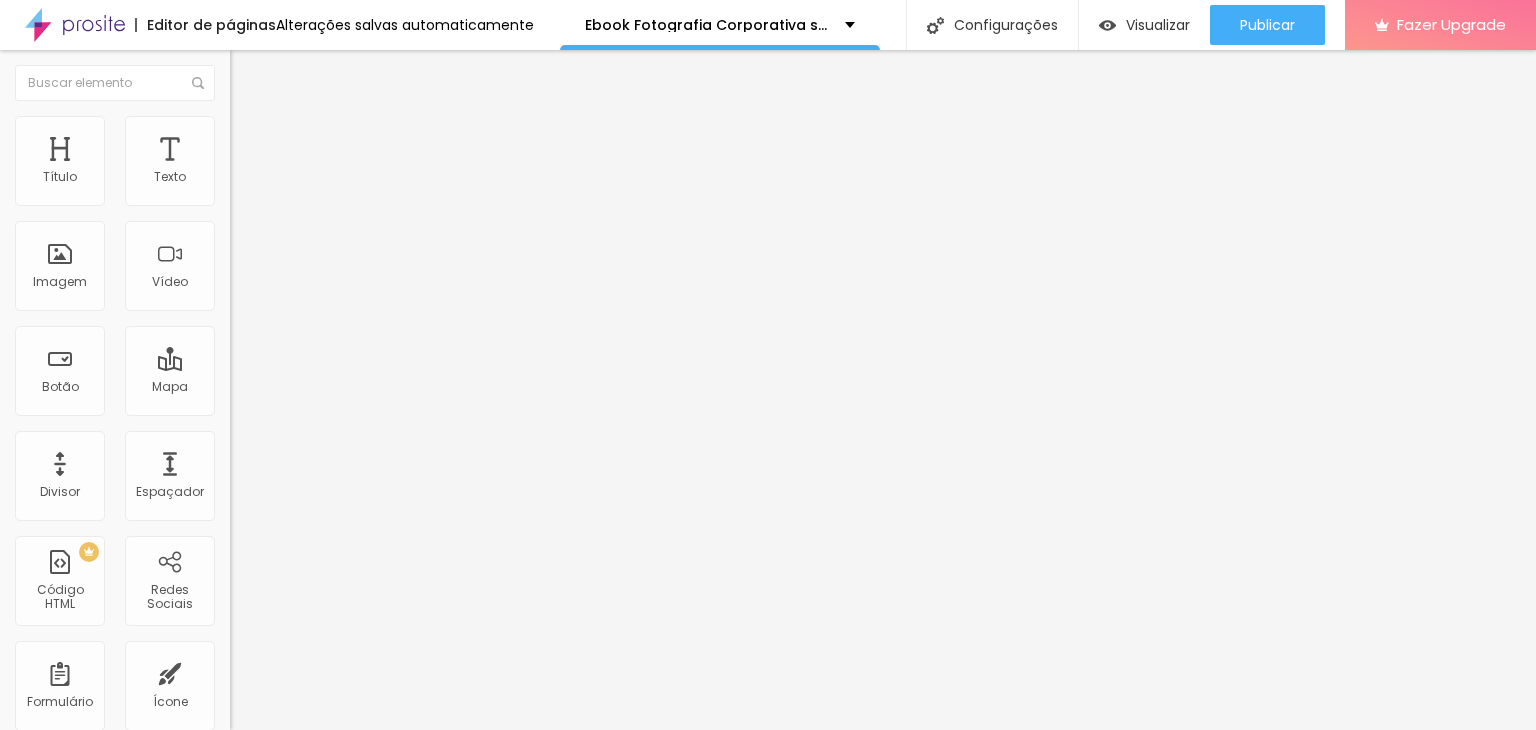 click on "Salvar" at bounding box center (30, 811) 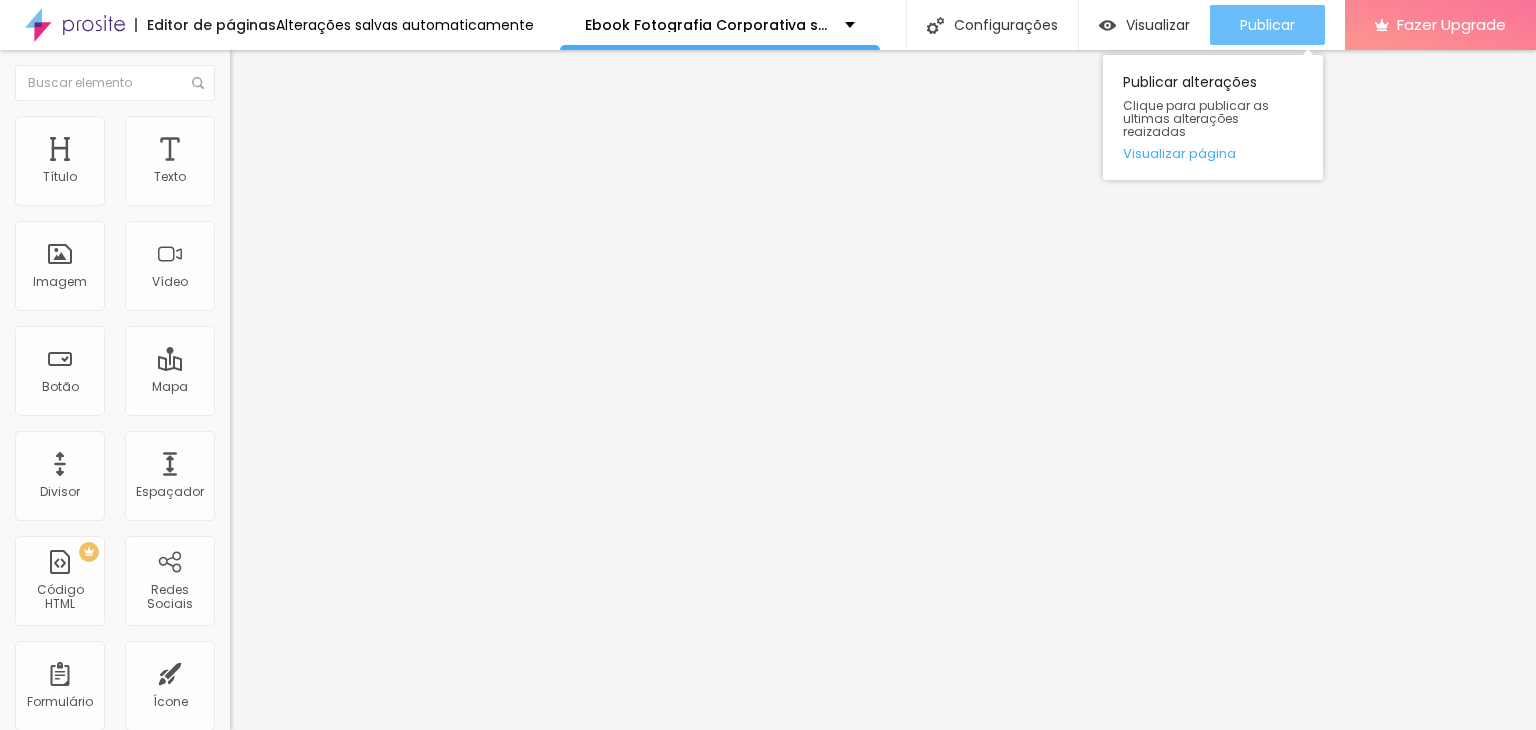 click on "Publicar" at bounding box center (1267, 25) 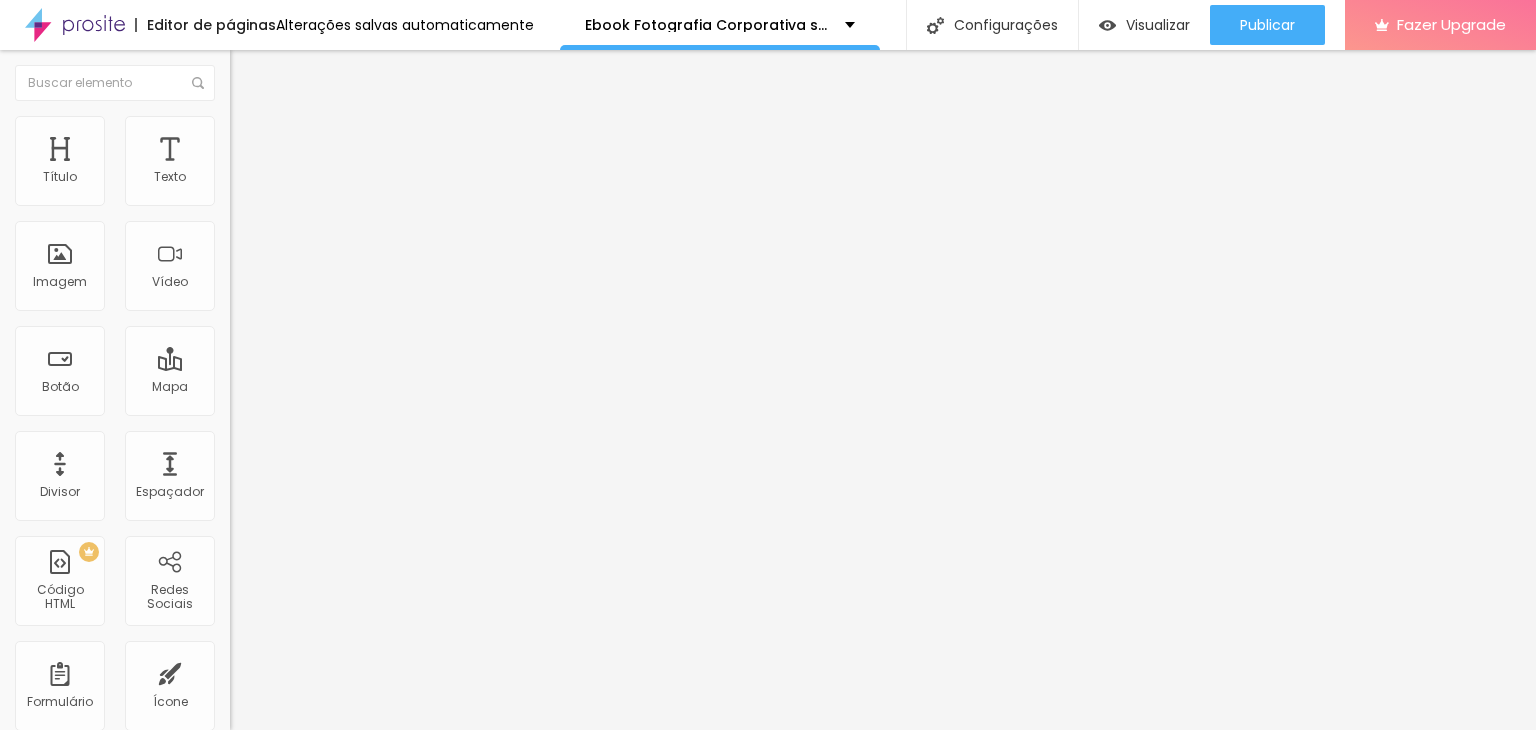 click on "1124   caracteres" at bounding box center [345, 161] 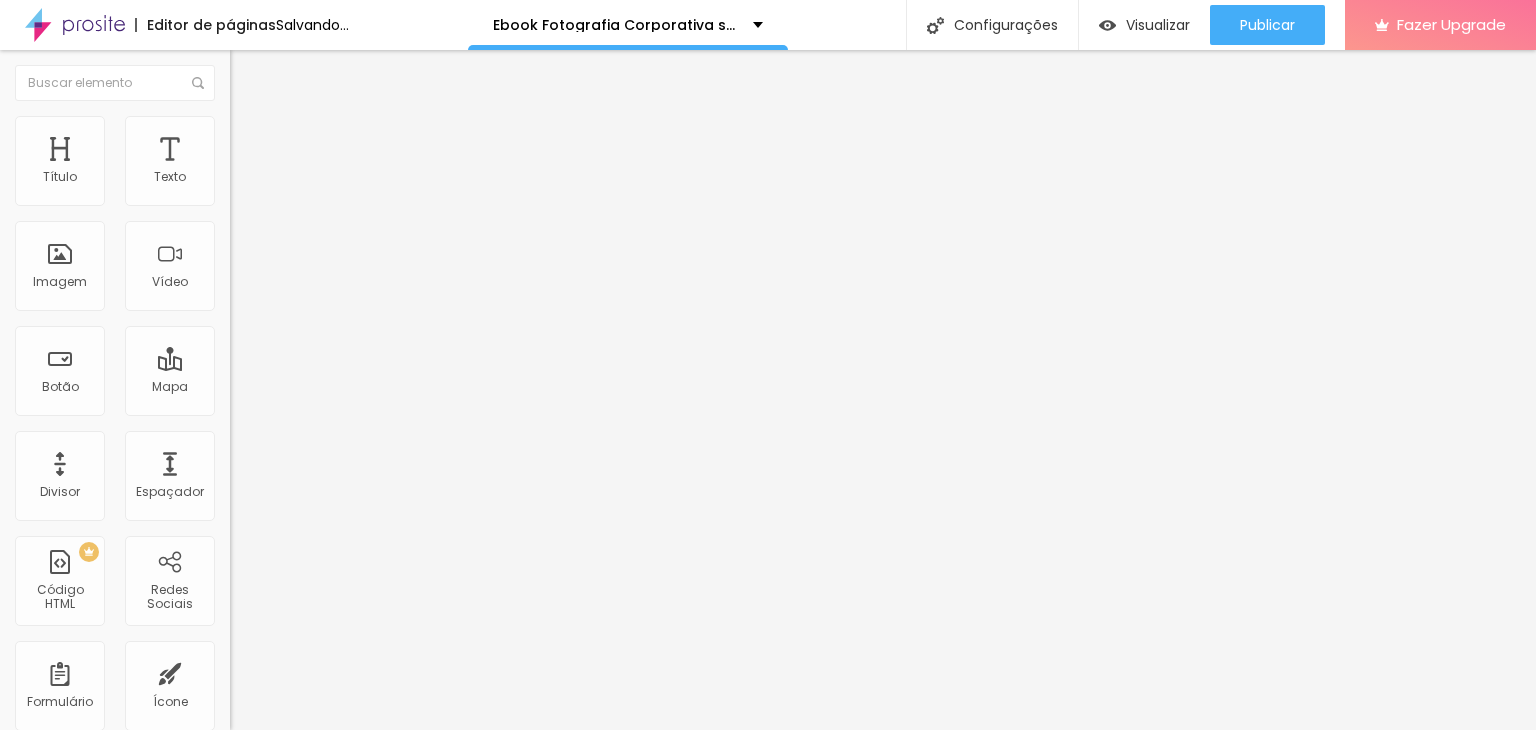 type 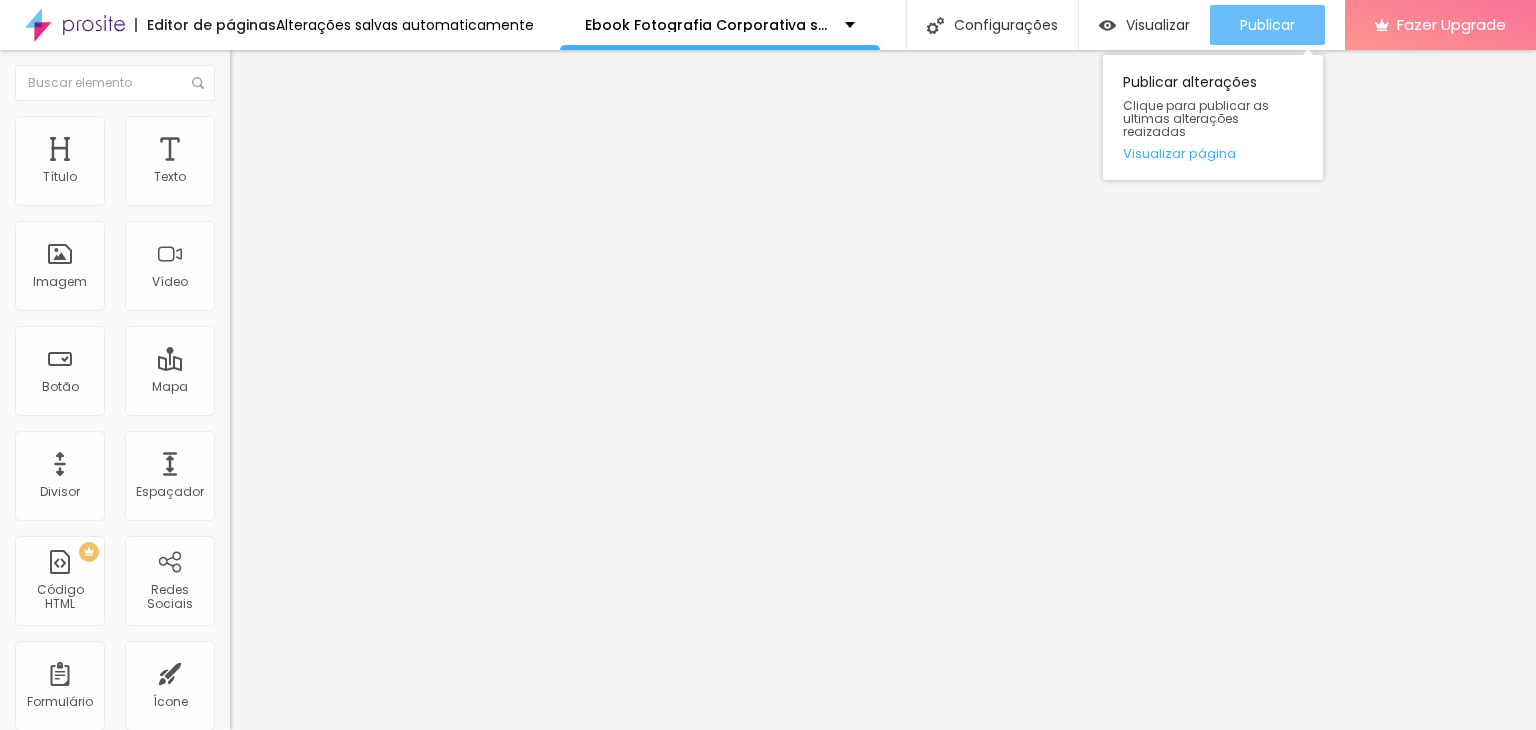 click on "Publicar" at bounding box center (1267, 25) 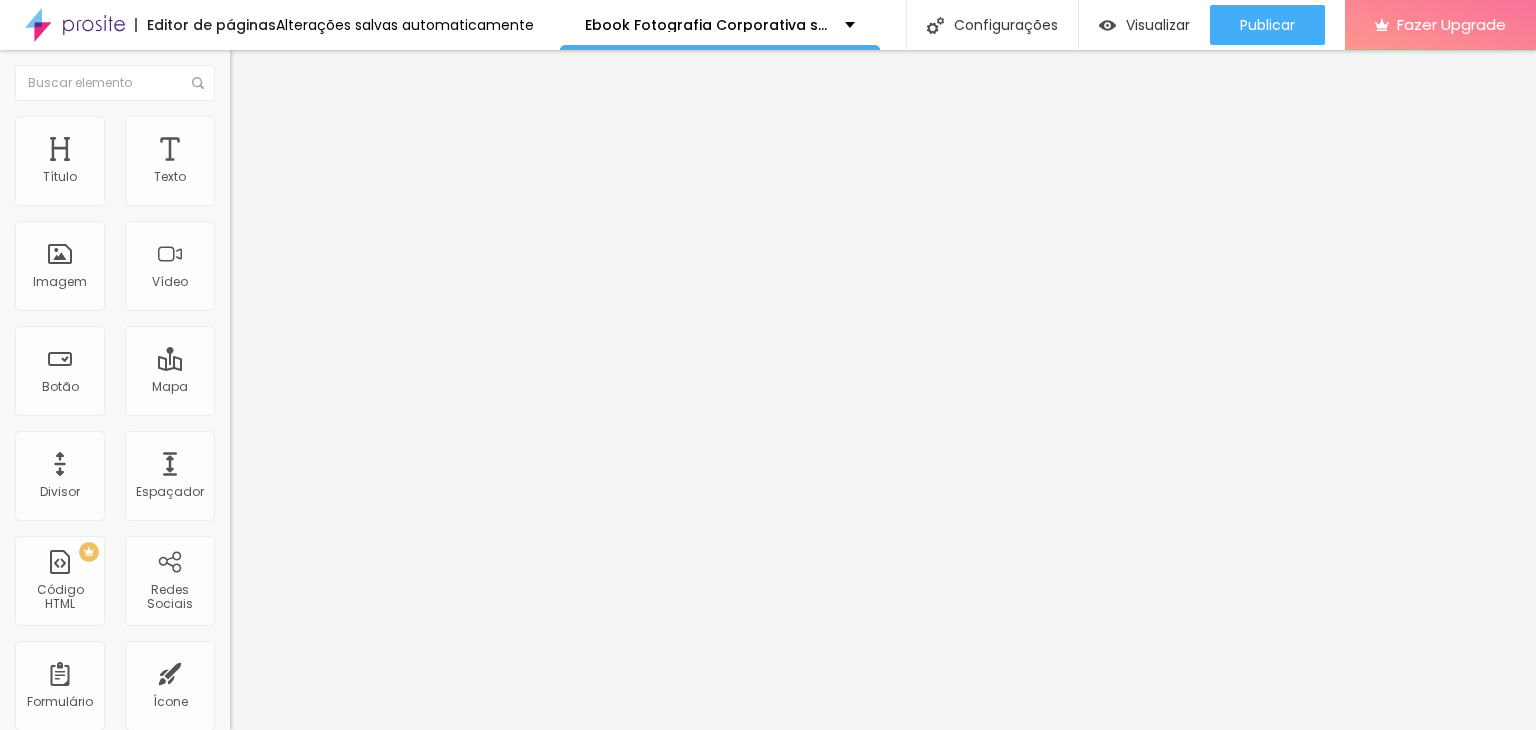 click at bounding box center [236, 166] 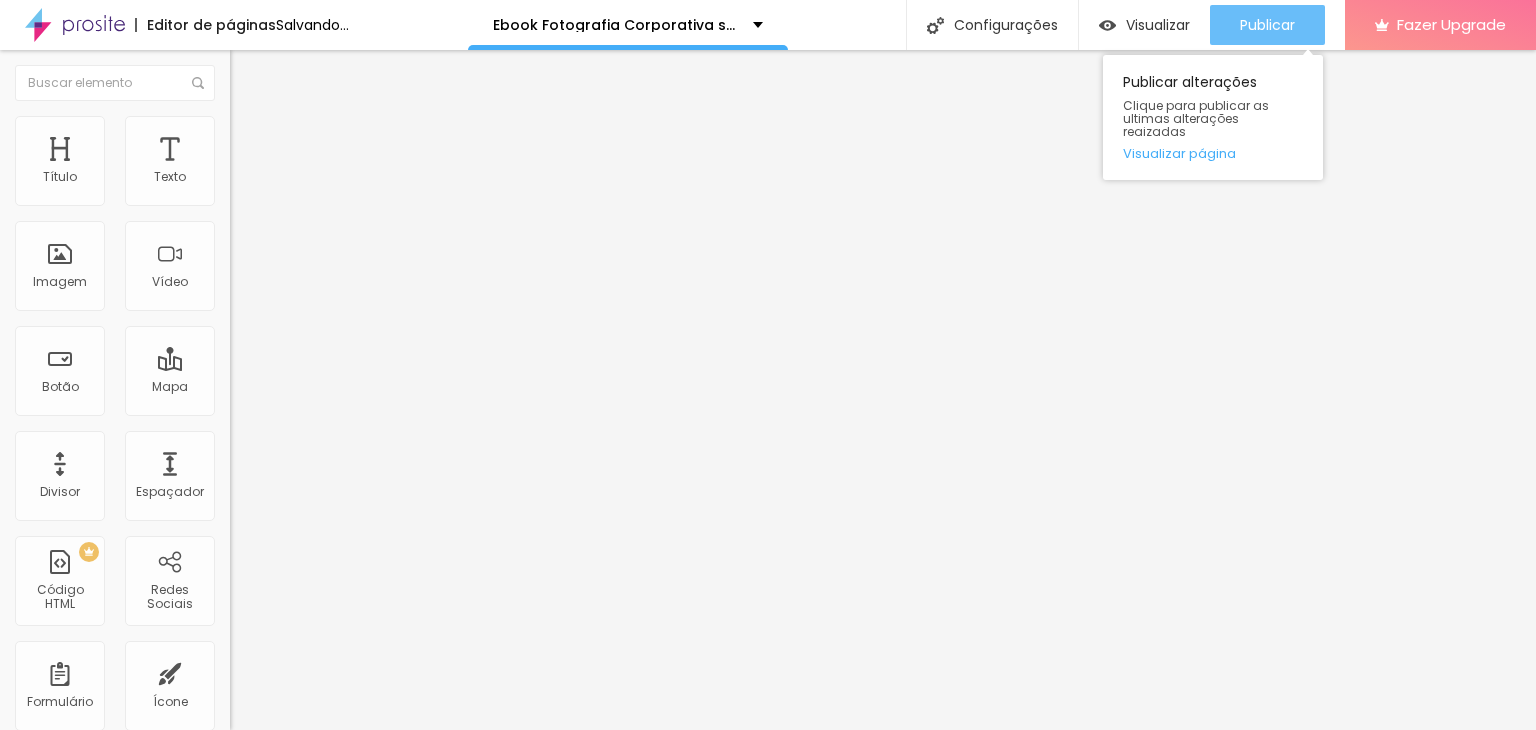 click on "Publicar" at bounding box center [1267, 25] 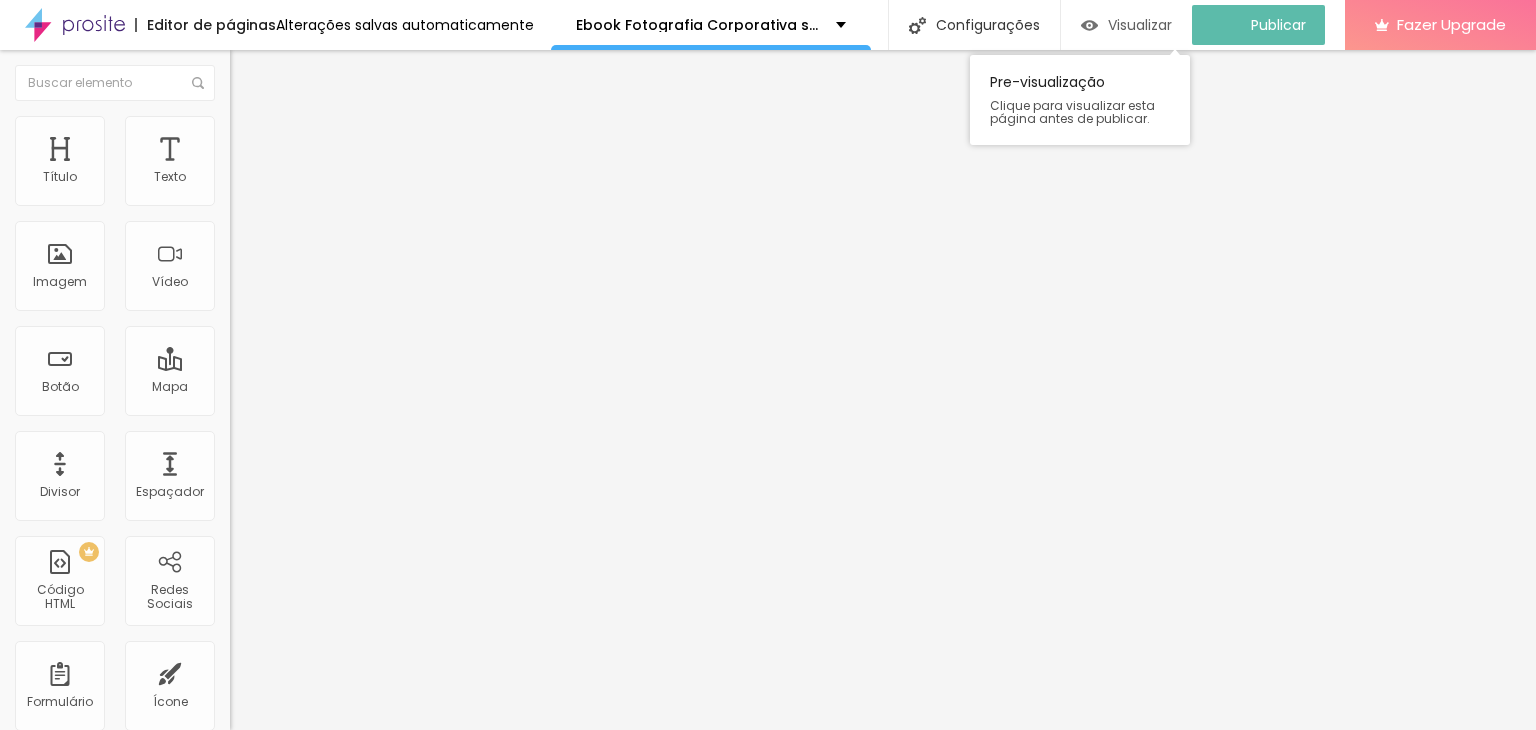 click on "Visualizar" at bounding box center [1140, 25] 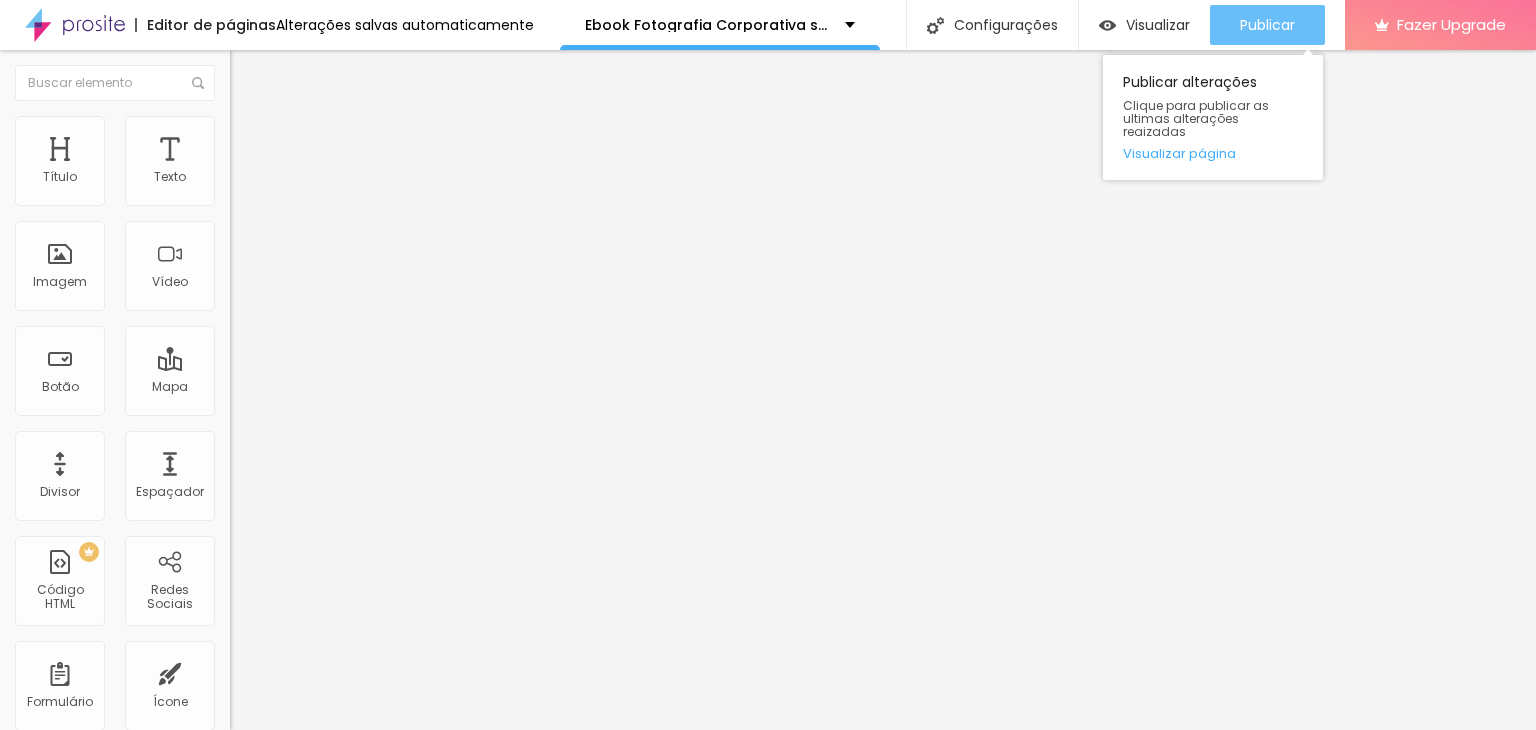 click on "Publicar" at bounding box center (1267, 25) 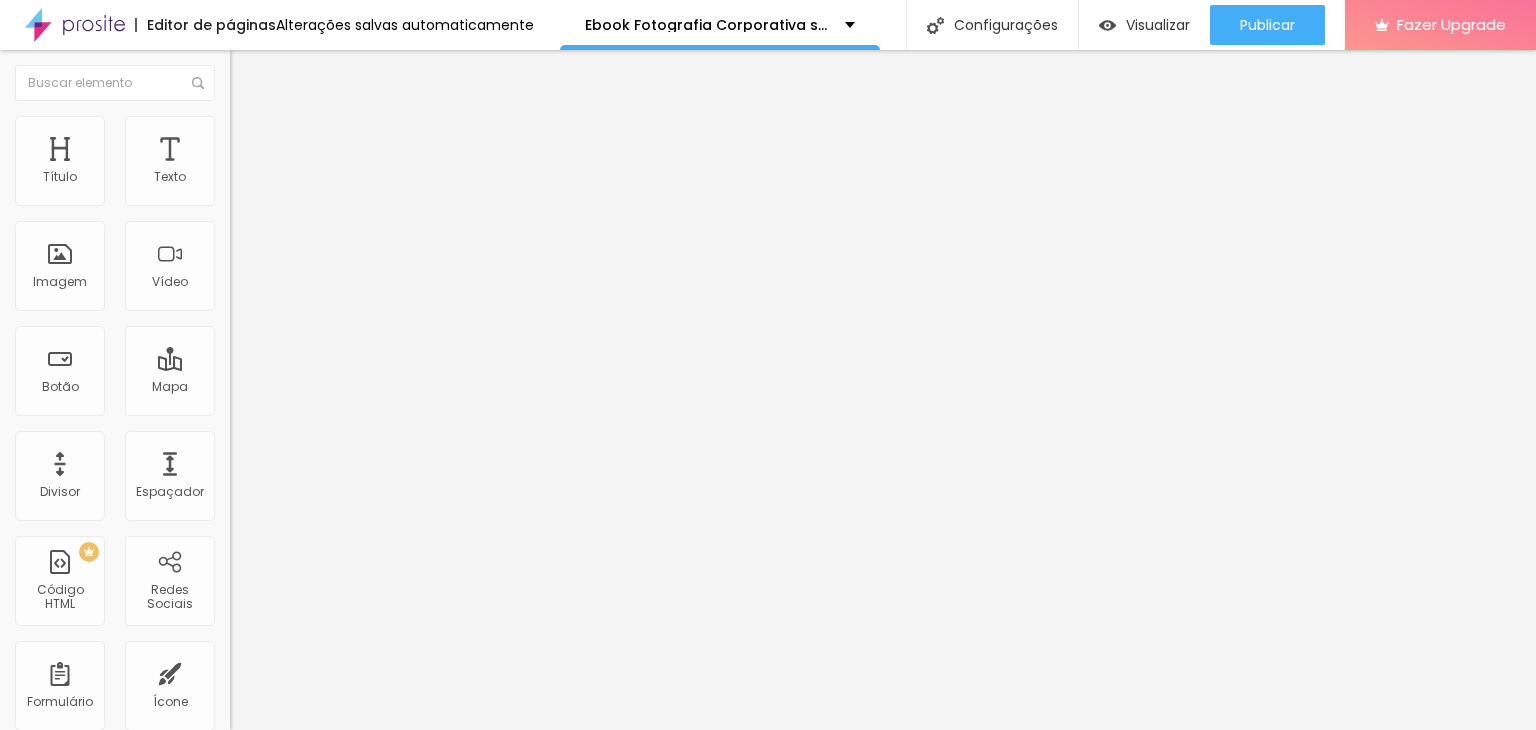 click on "Trocar imagem" at bounding box center (284, 163) 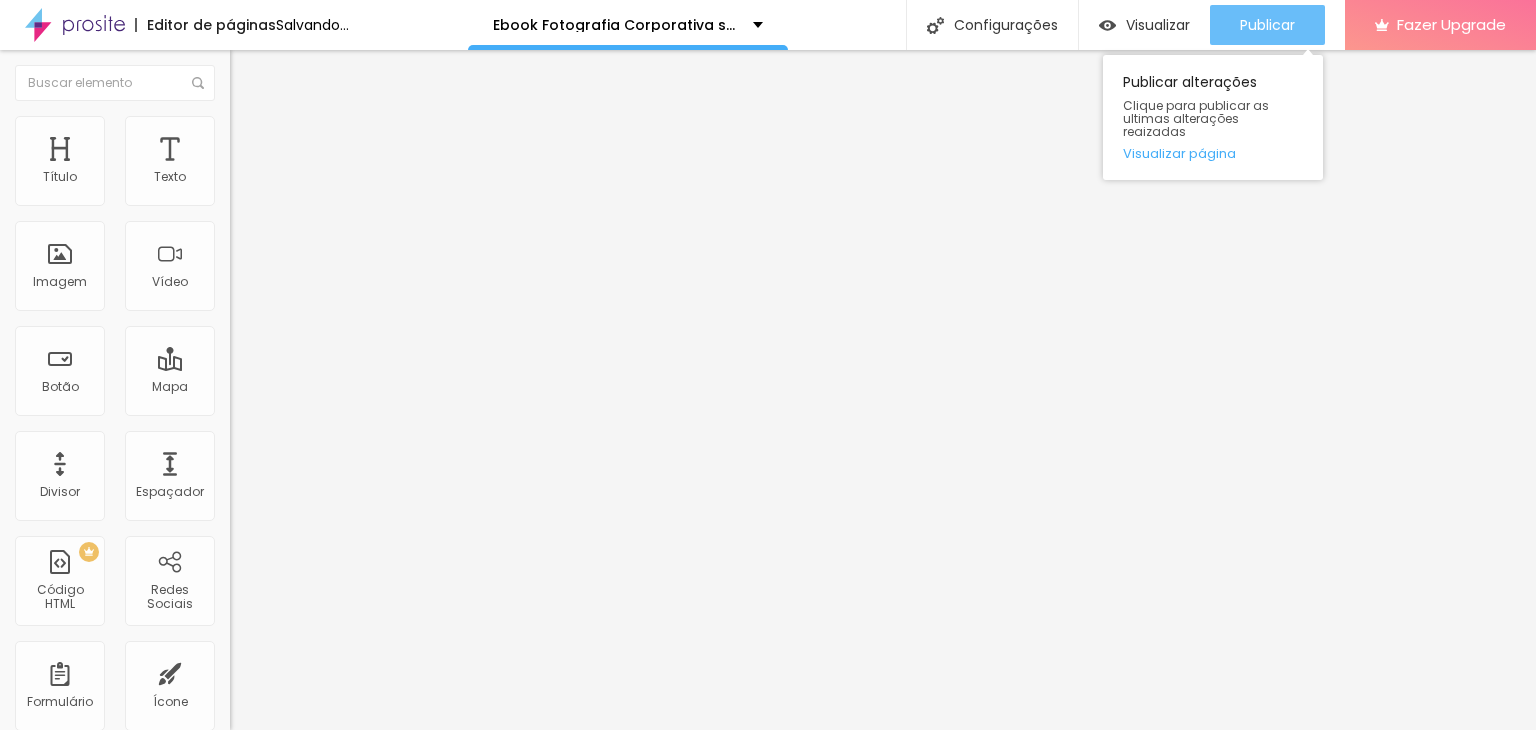 click on "Publicar" at bounding box center (1267, 25) 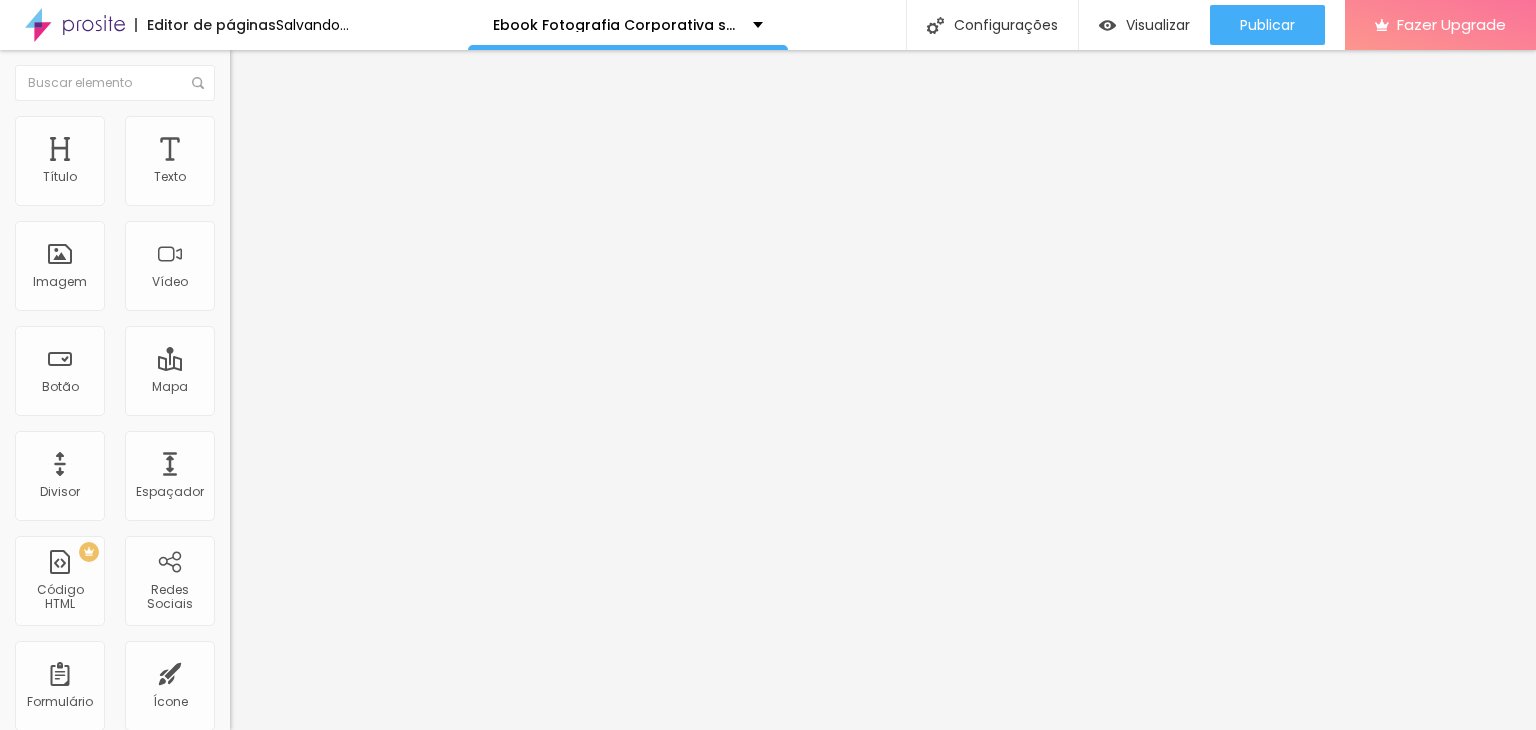 click on "Trocar imagem" at bounding box center [284, 163] 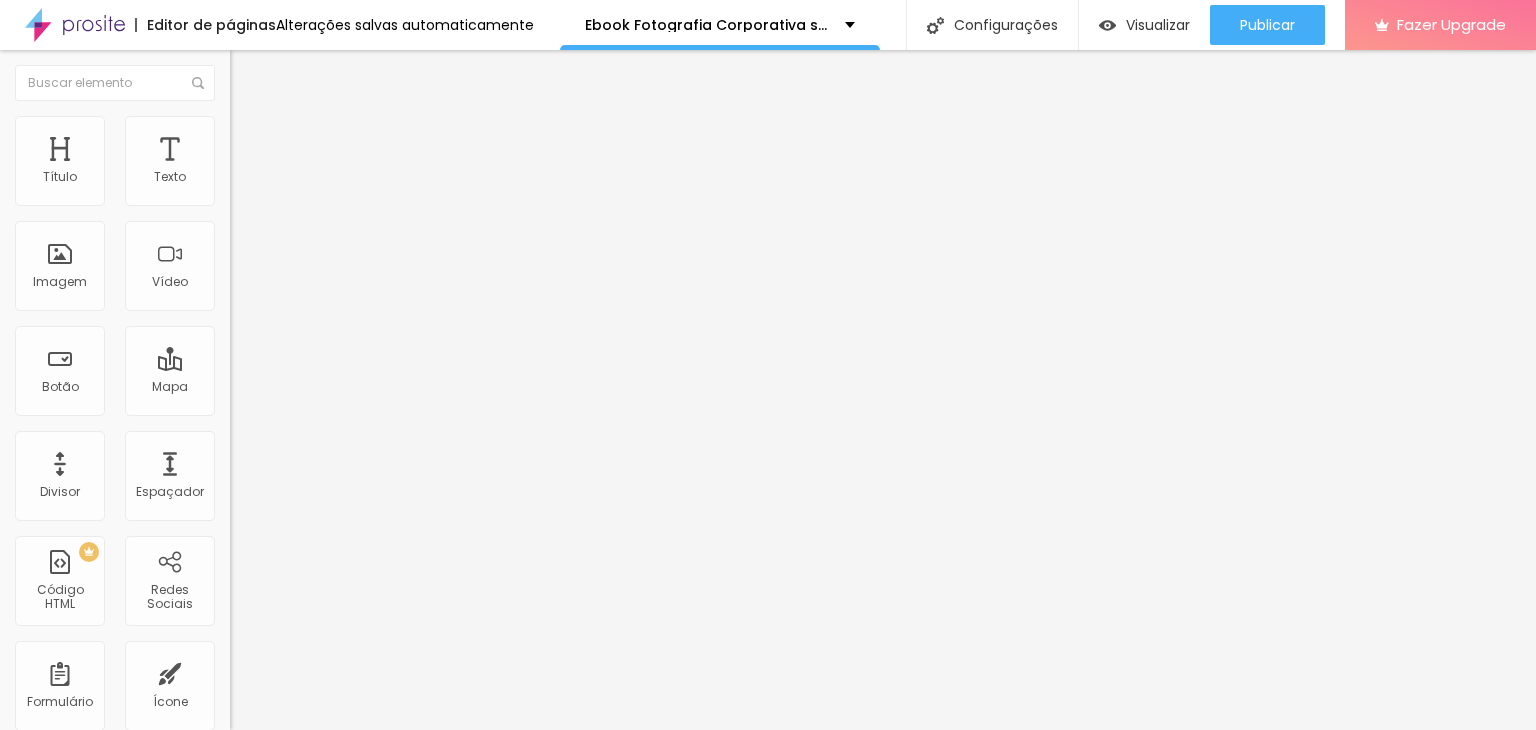 click at bounding box center [768, 924] 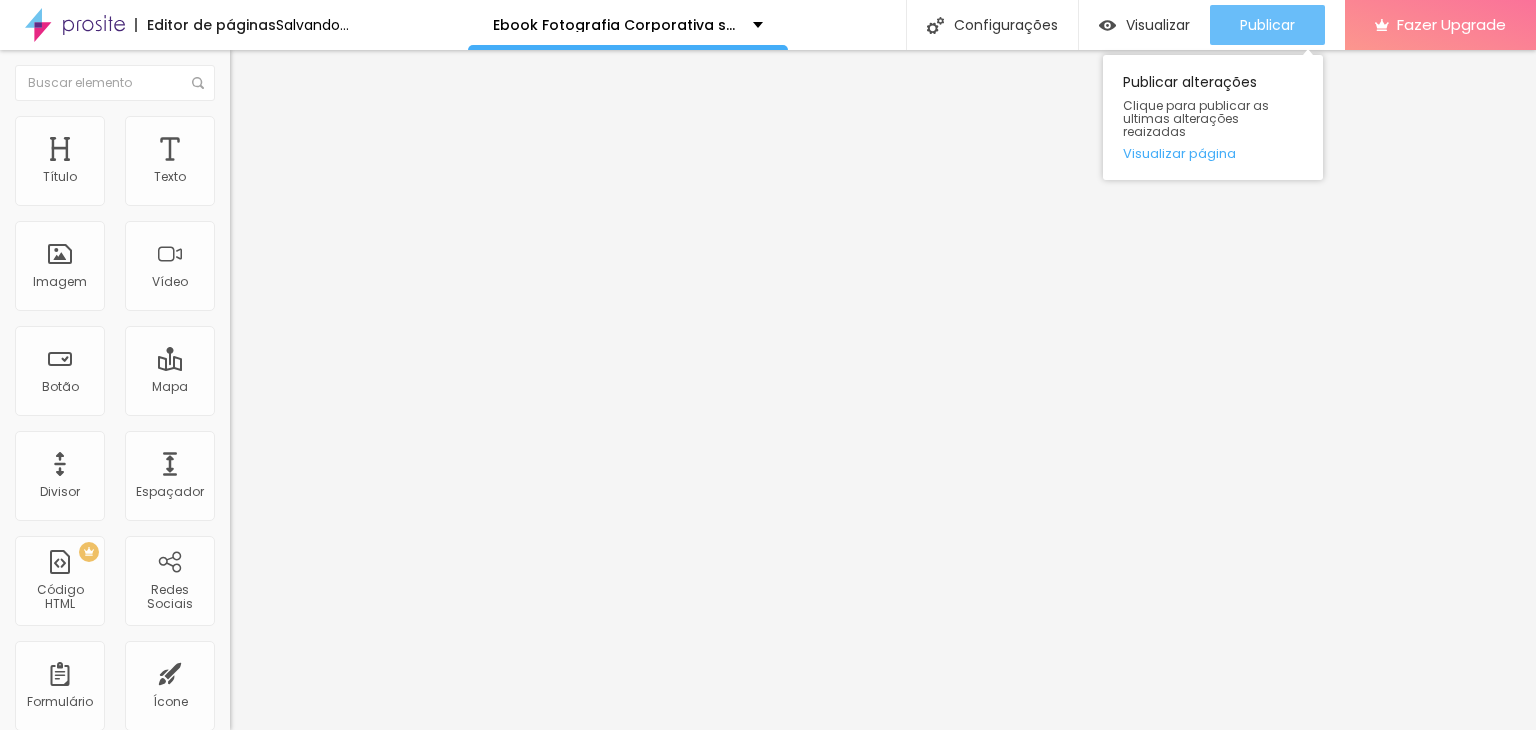 click on "Publicar" at bounding box center (1267, 25) 